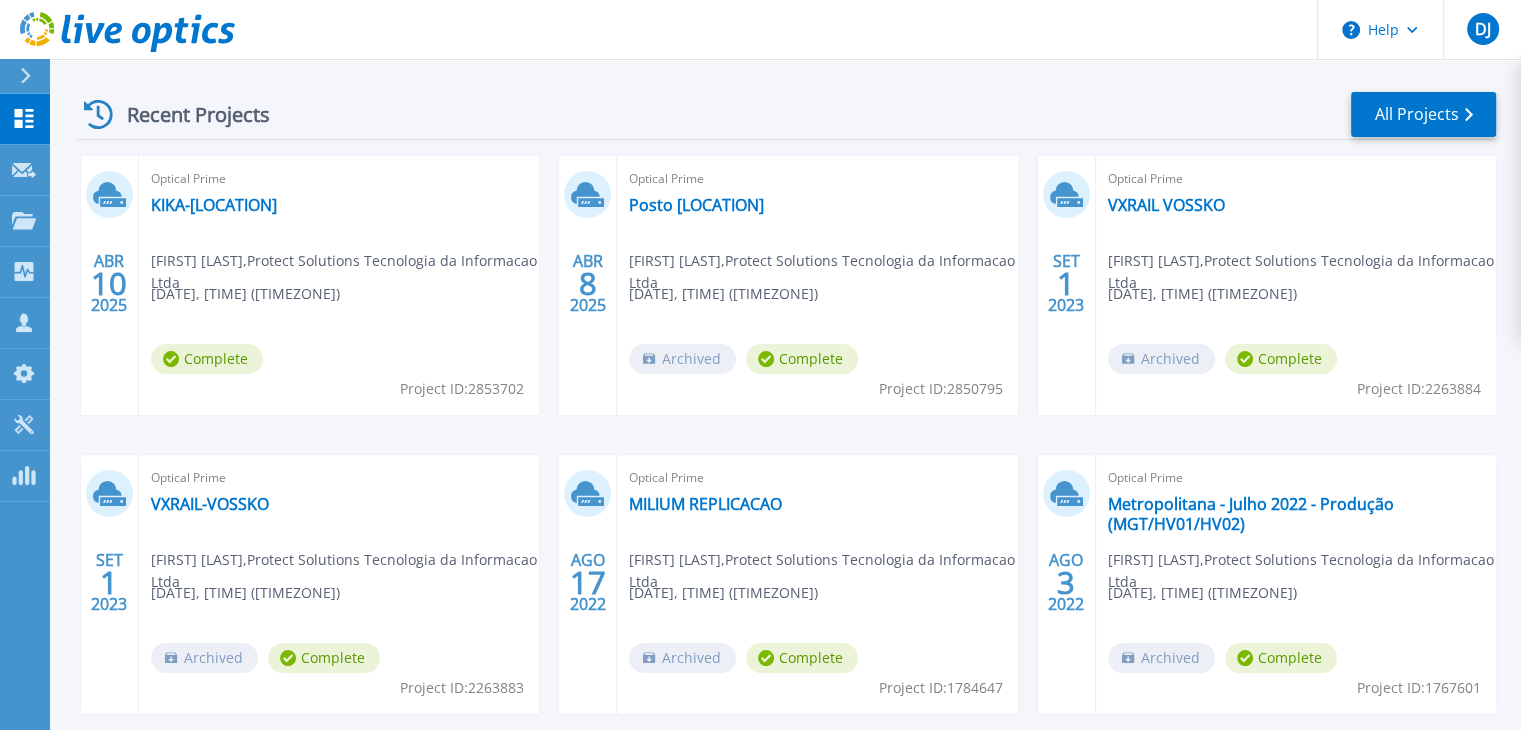scroll, scrollTop: 178, scrollLeft: 0, axis: vertical 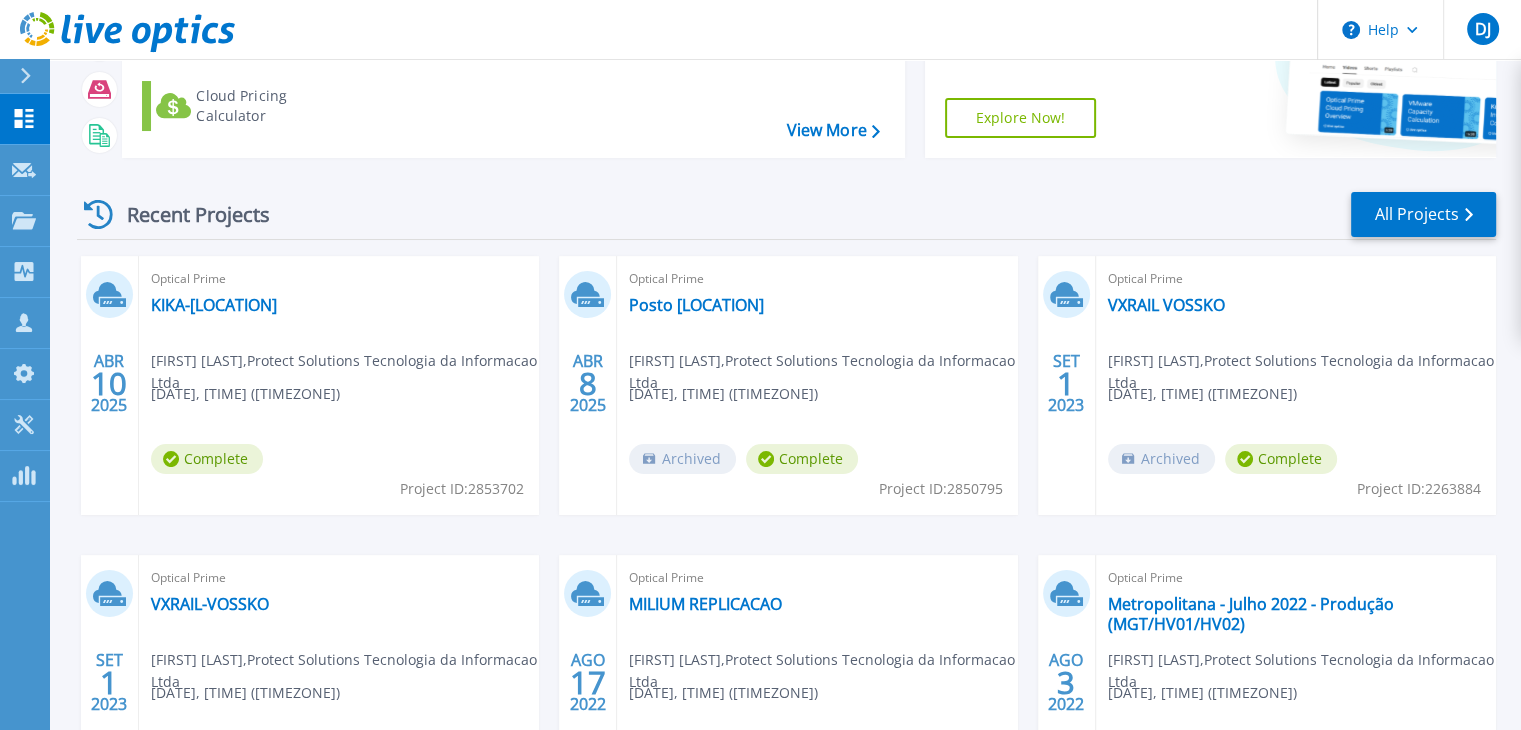 click on "Start a New Project     Request a Collection     Download Collector     Upload Files     Cloud Pricing Calculator View More  Support Video Library Find tutorials, instructional guides and other support videos to help you make the most of your Live Optics infrastructure planning software. Explore Now!" at bounding box center [786, 44] 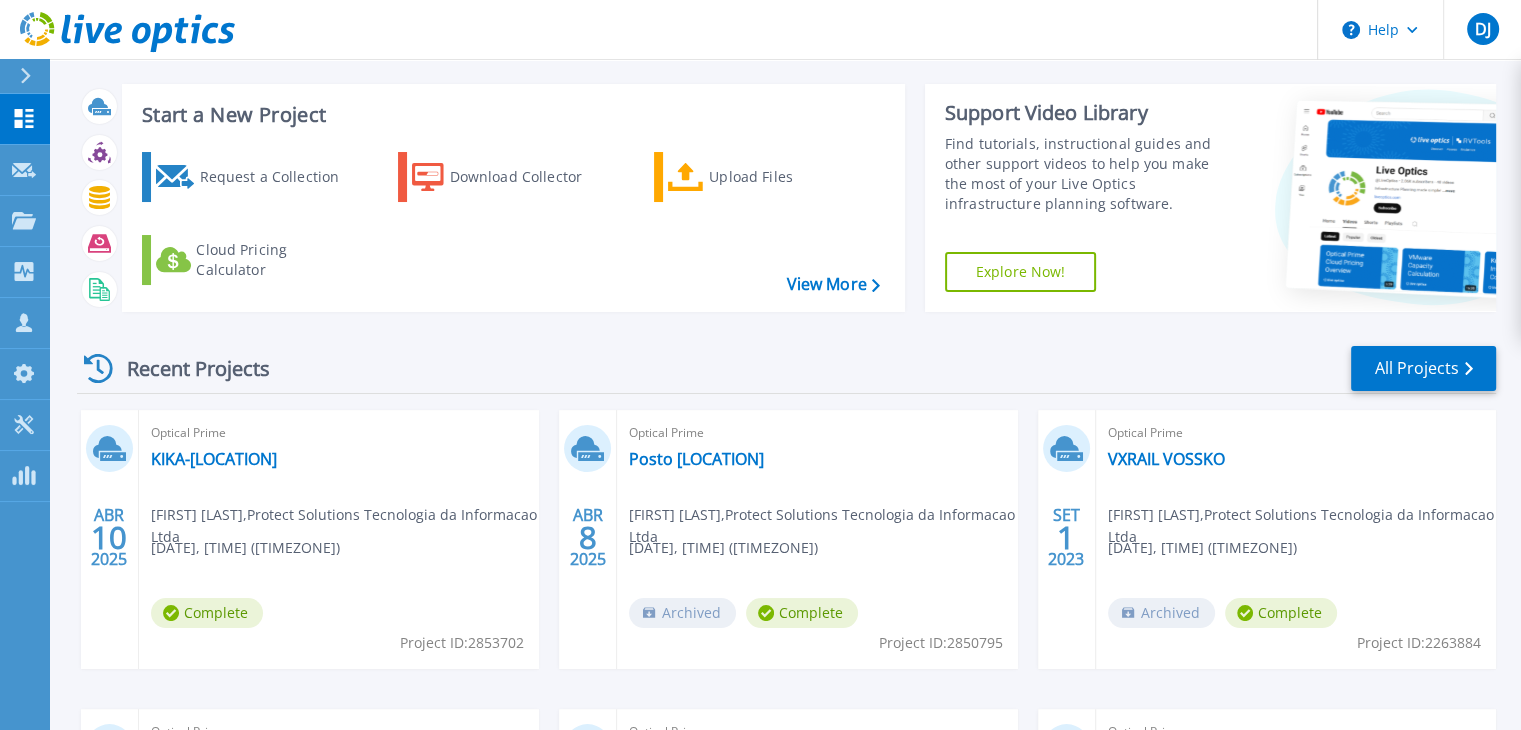 scroll, scrollTop: 0, scrollLeft: 0, axis: both 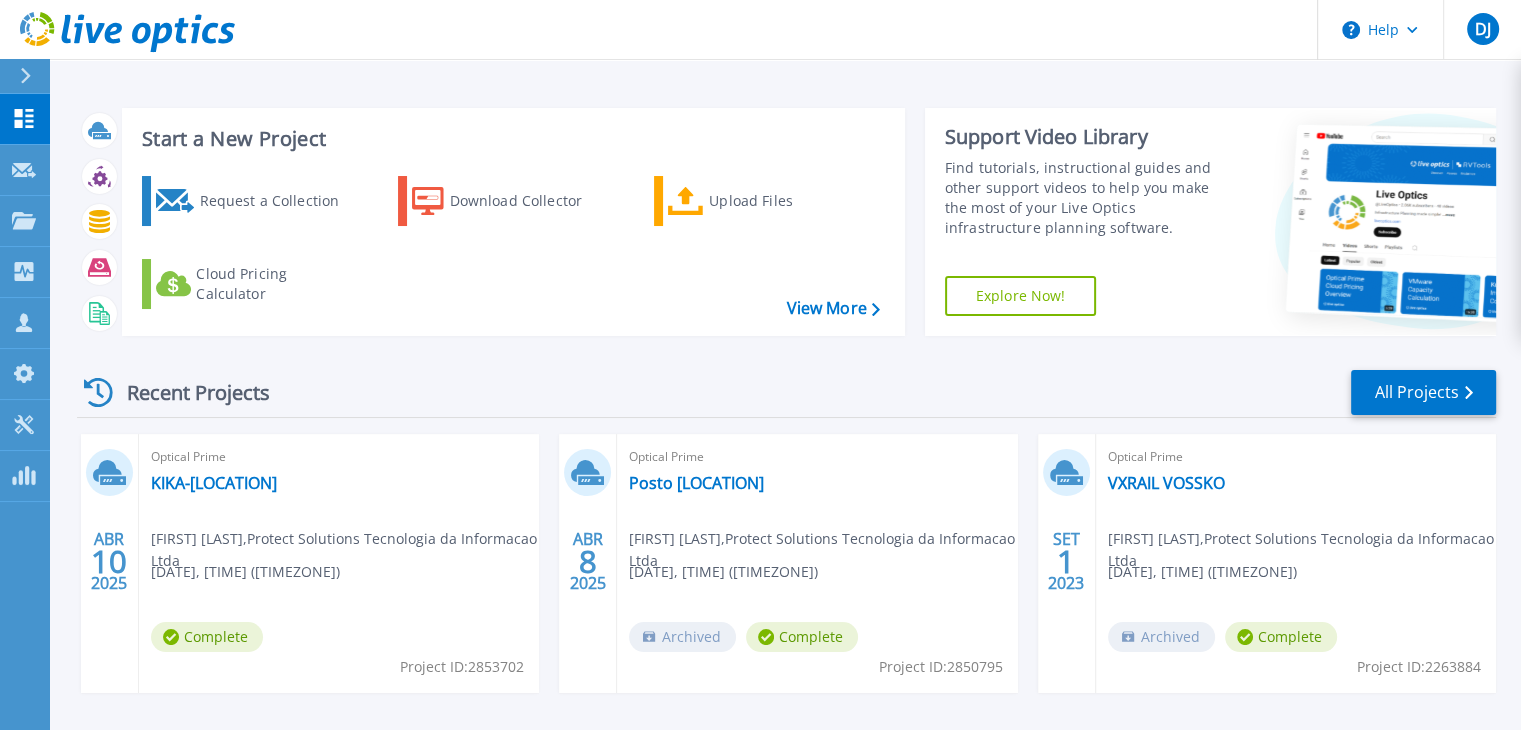 click on "Recent Projects All Projects" at bounding box center (786, 393) 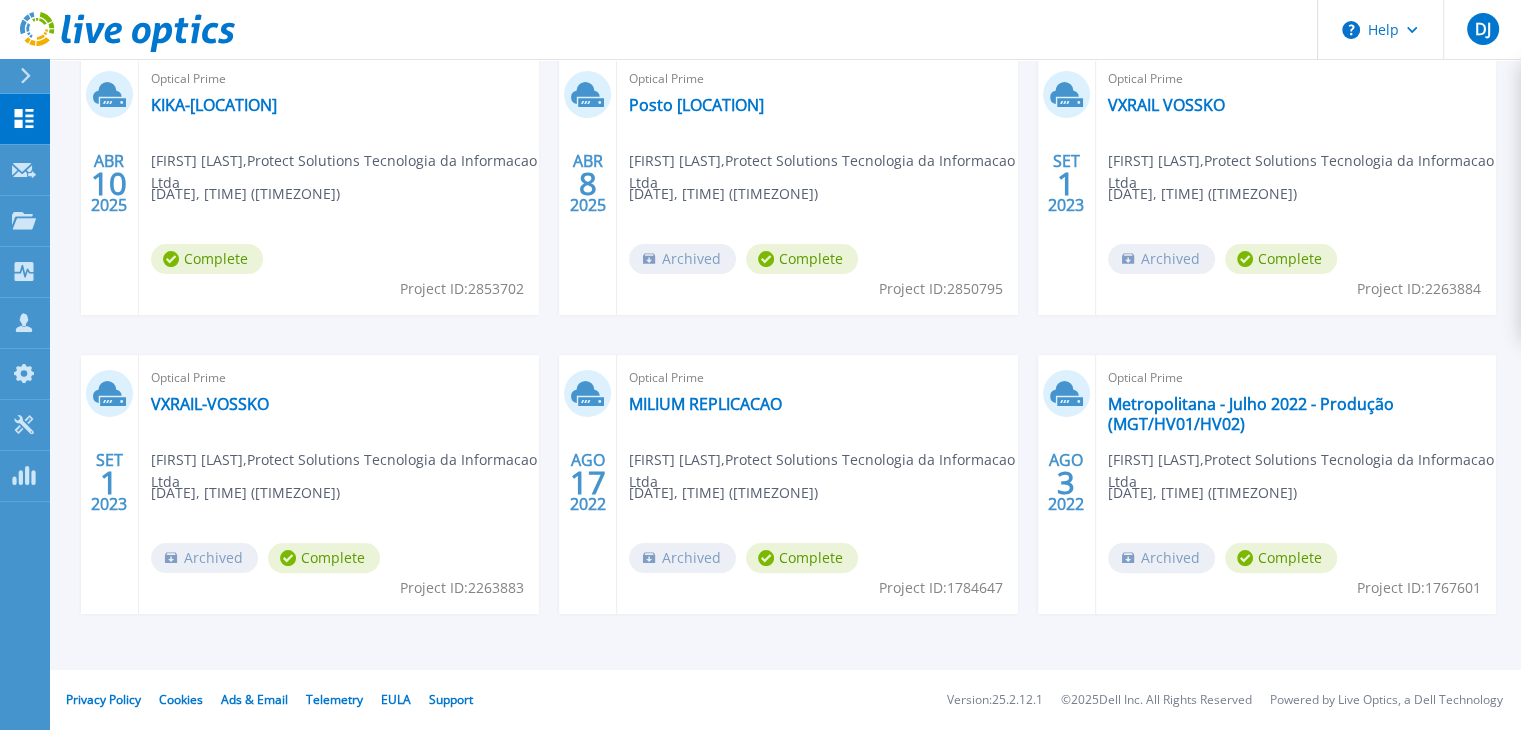 scroll, scrollTop: 0, scrollLeft: 0, axis: both 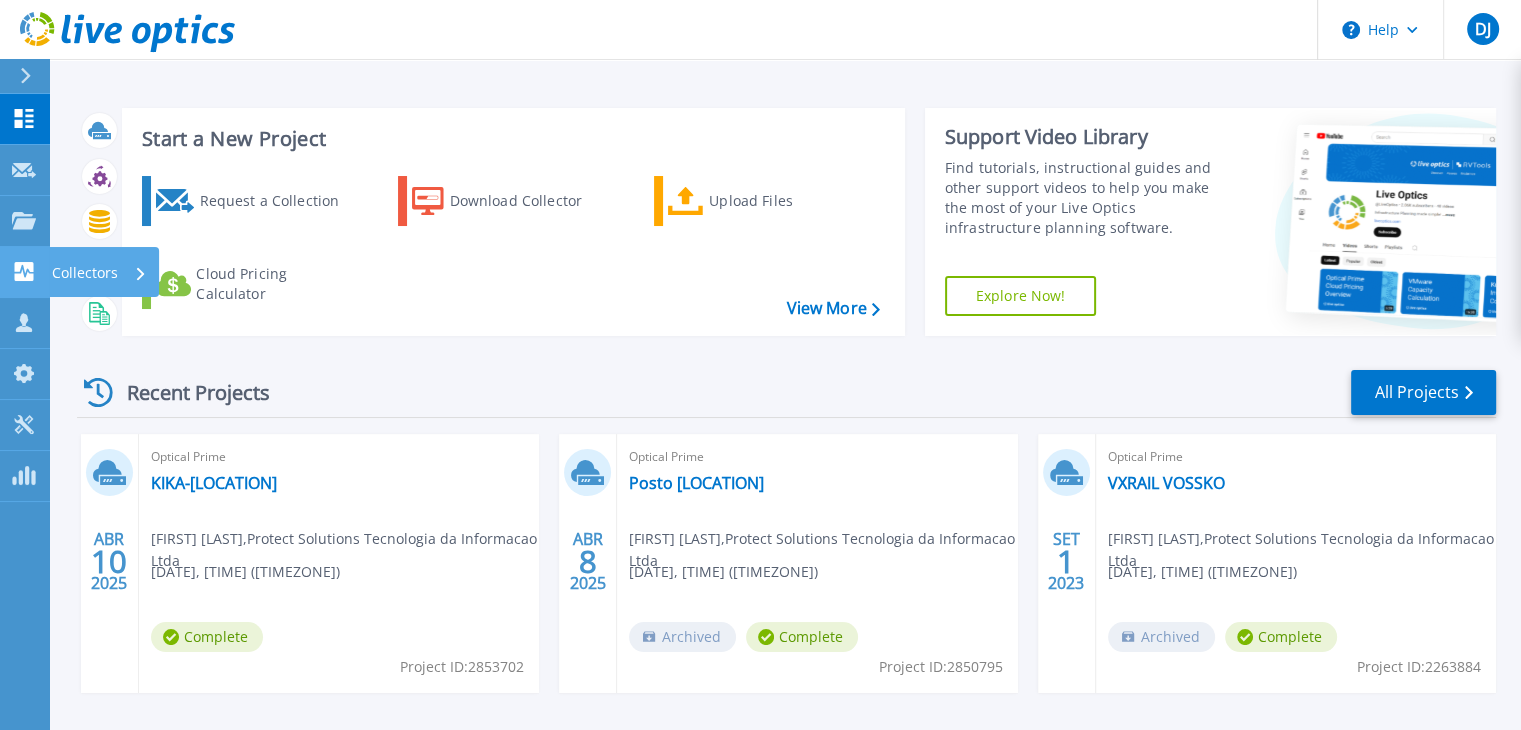 click on "Collectors Collectors" at bounding box center (25, 272) 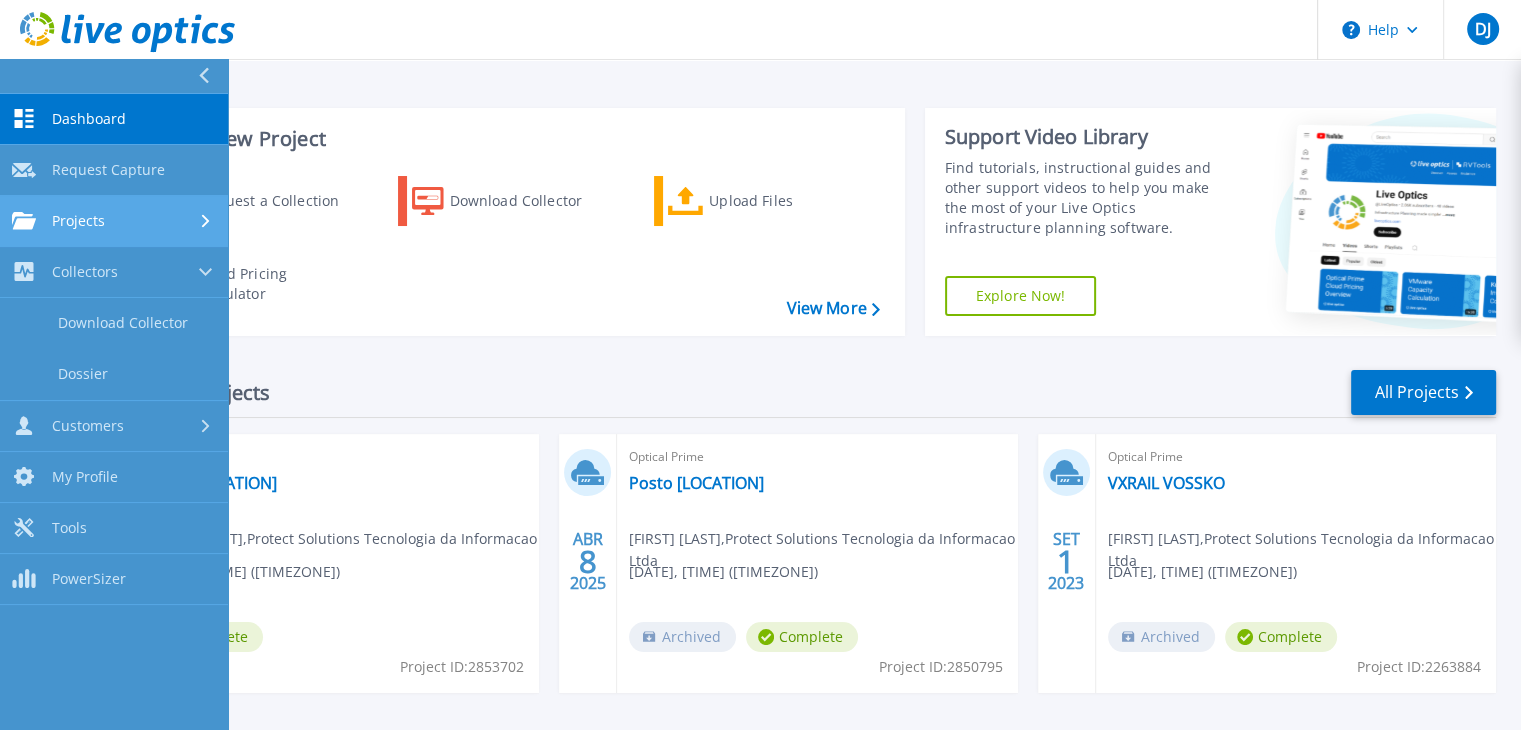 click on "Projects" at bounding box center (78, 221) 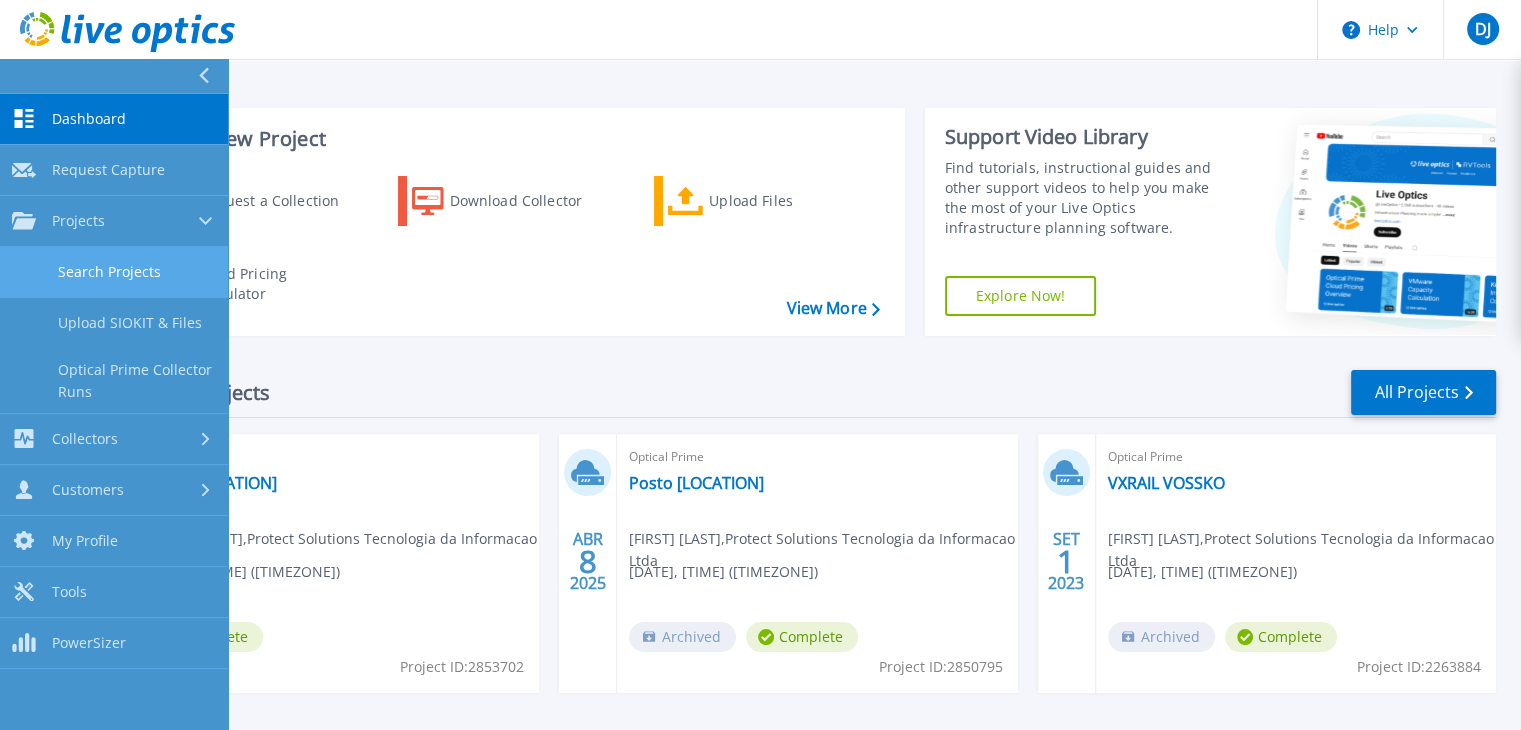 click on "Search Projects" at bounding box center [114, 272] 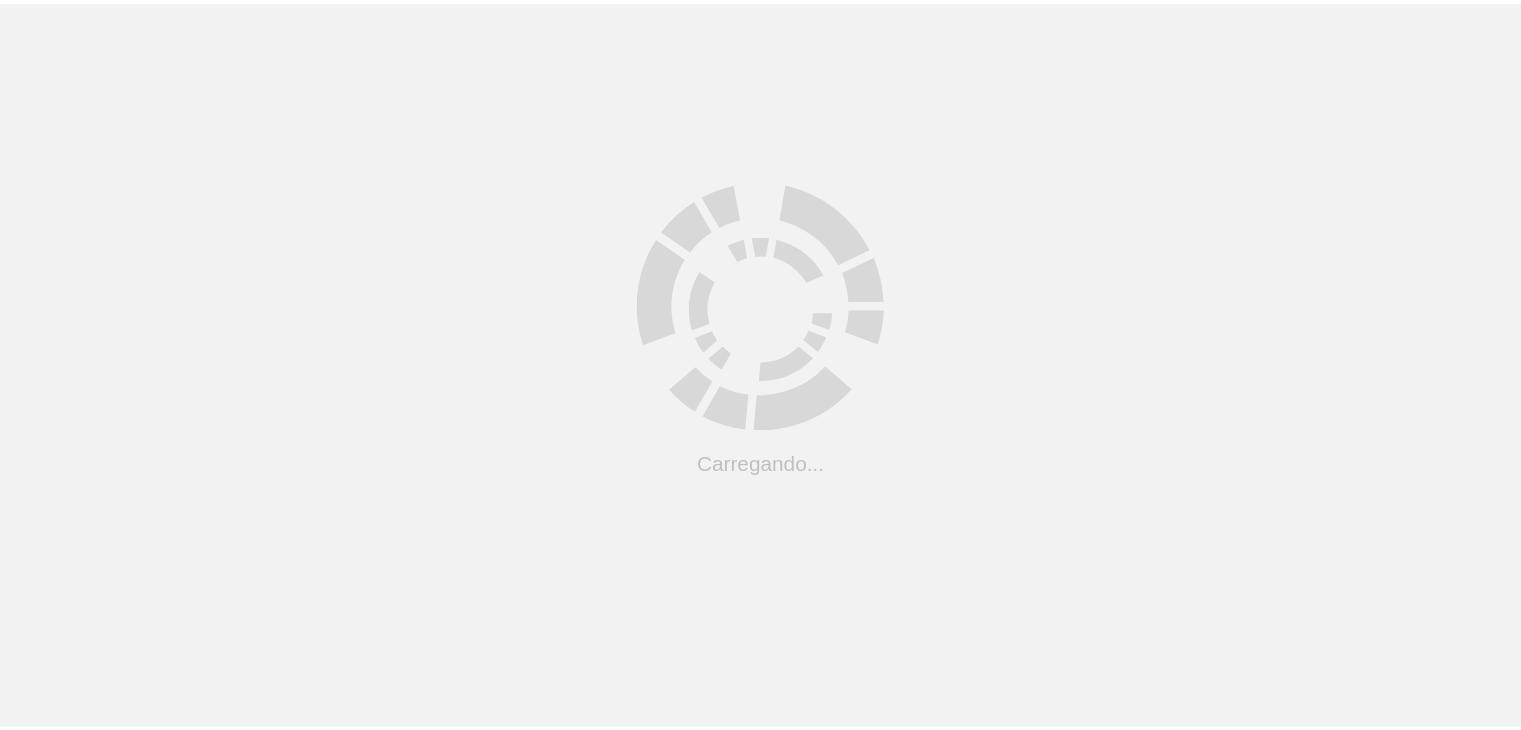 scroll, scrollTop: 0, scrollLeft: 0, axis: both 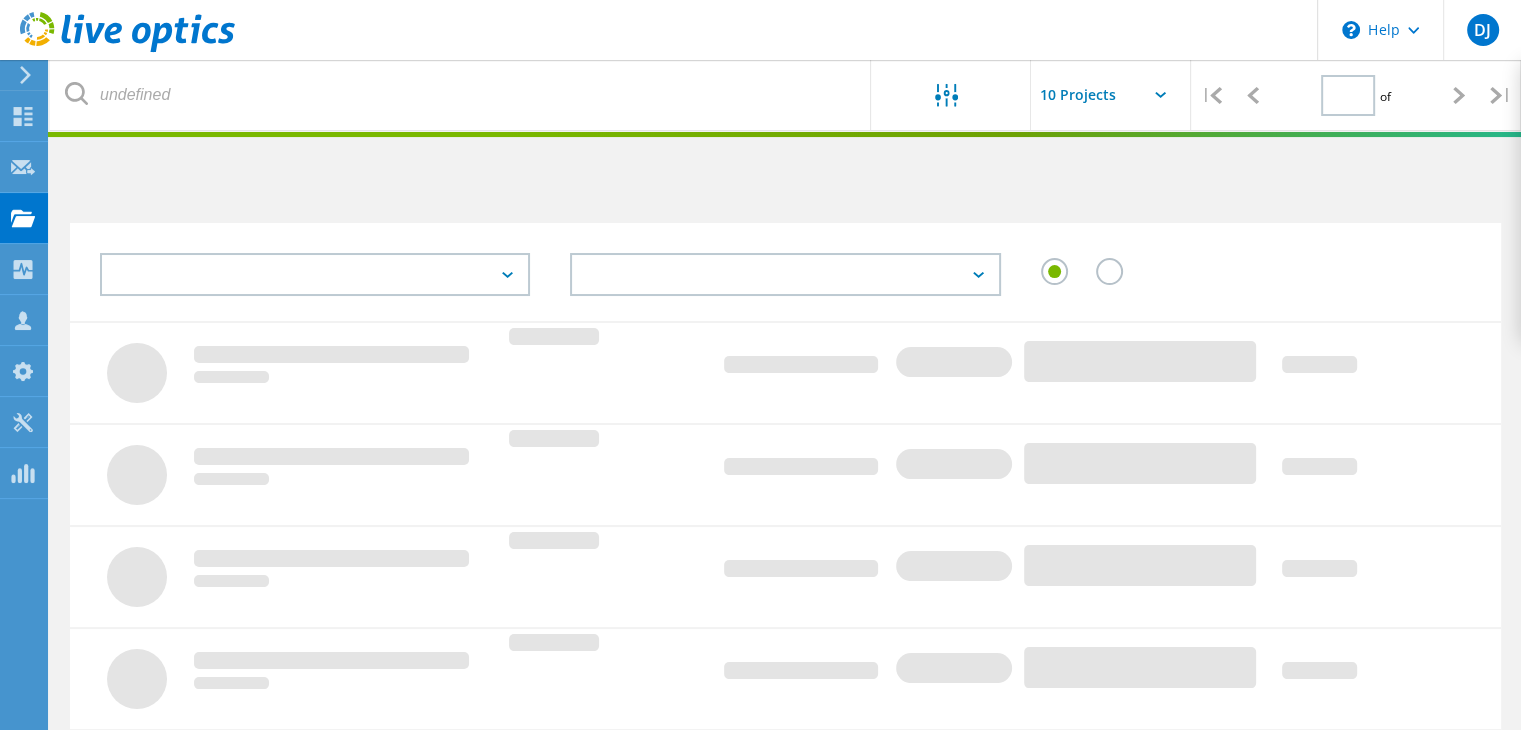 type on "1" 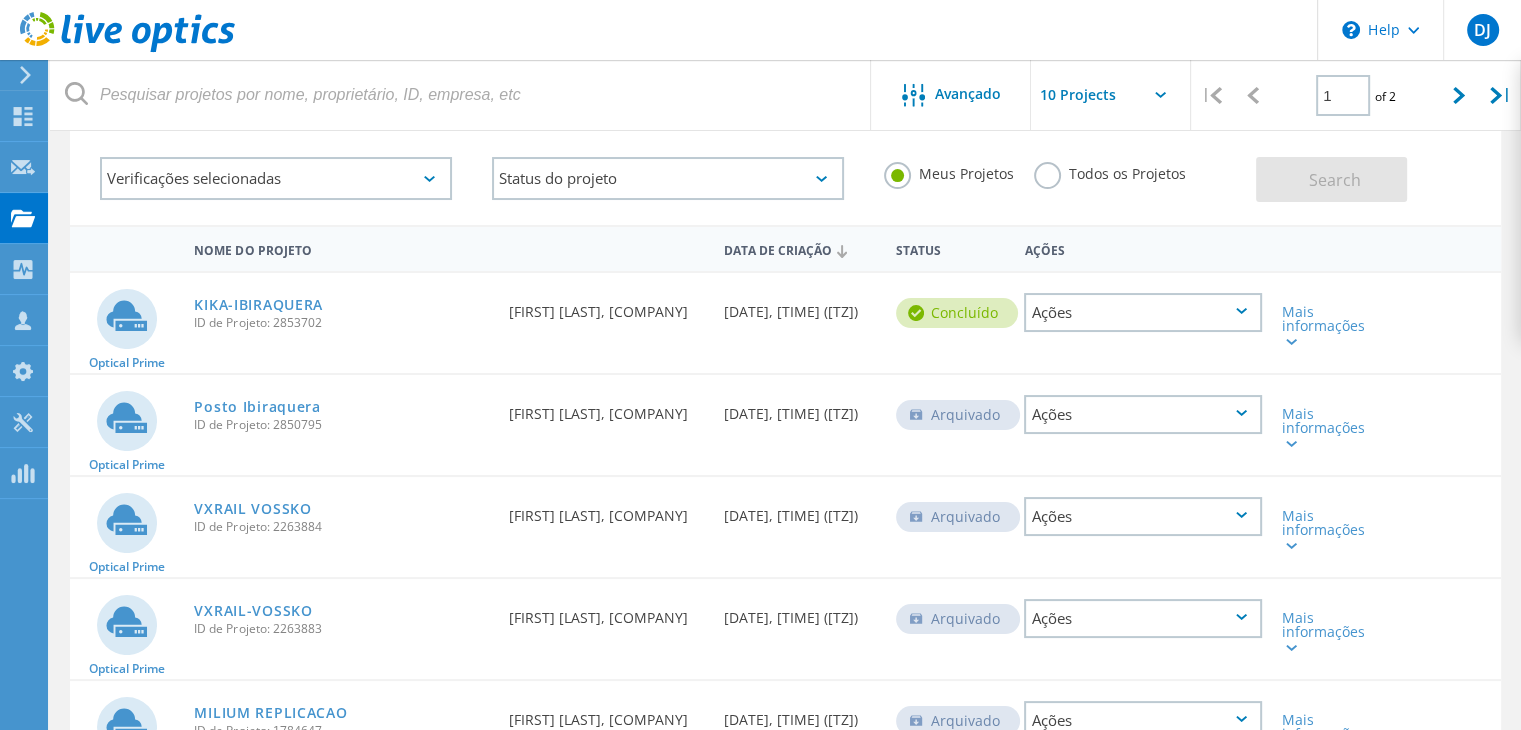 scroll, scrollTop: 0, scrollLeft: 0, axis: both 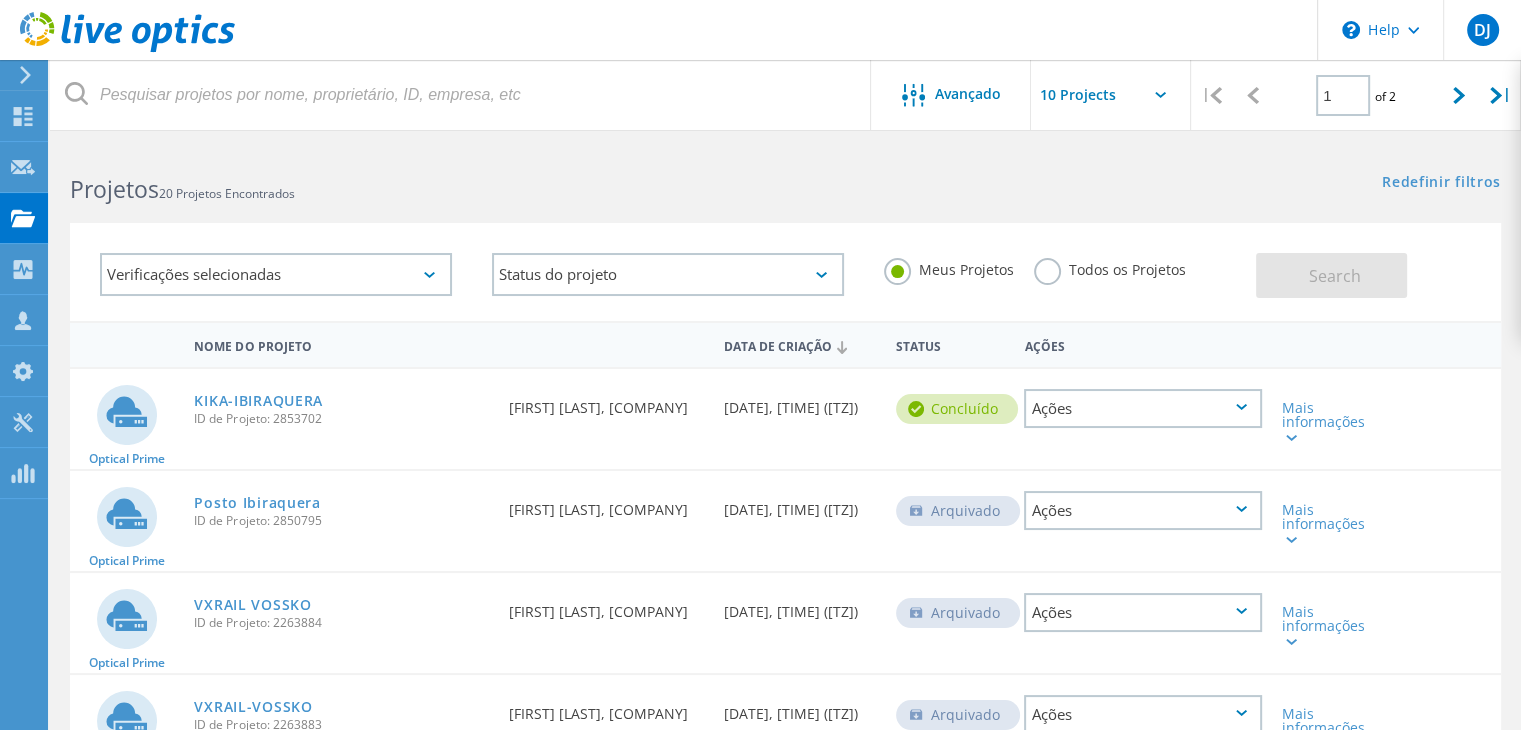 click on "Verificações selecionadas" 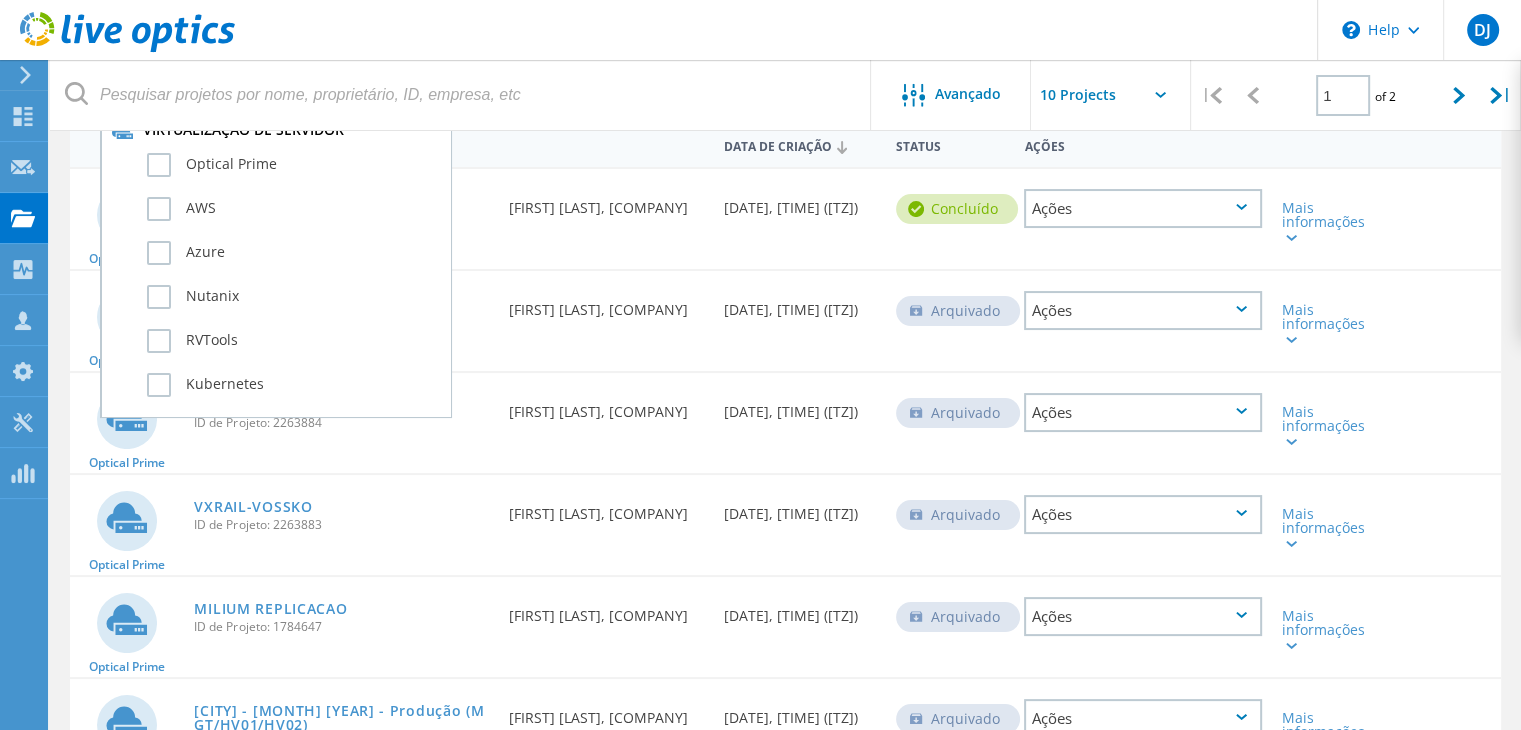 scroll, scrollTop: 100, scrollLeft: 0, axis: vertical 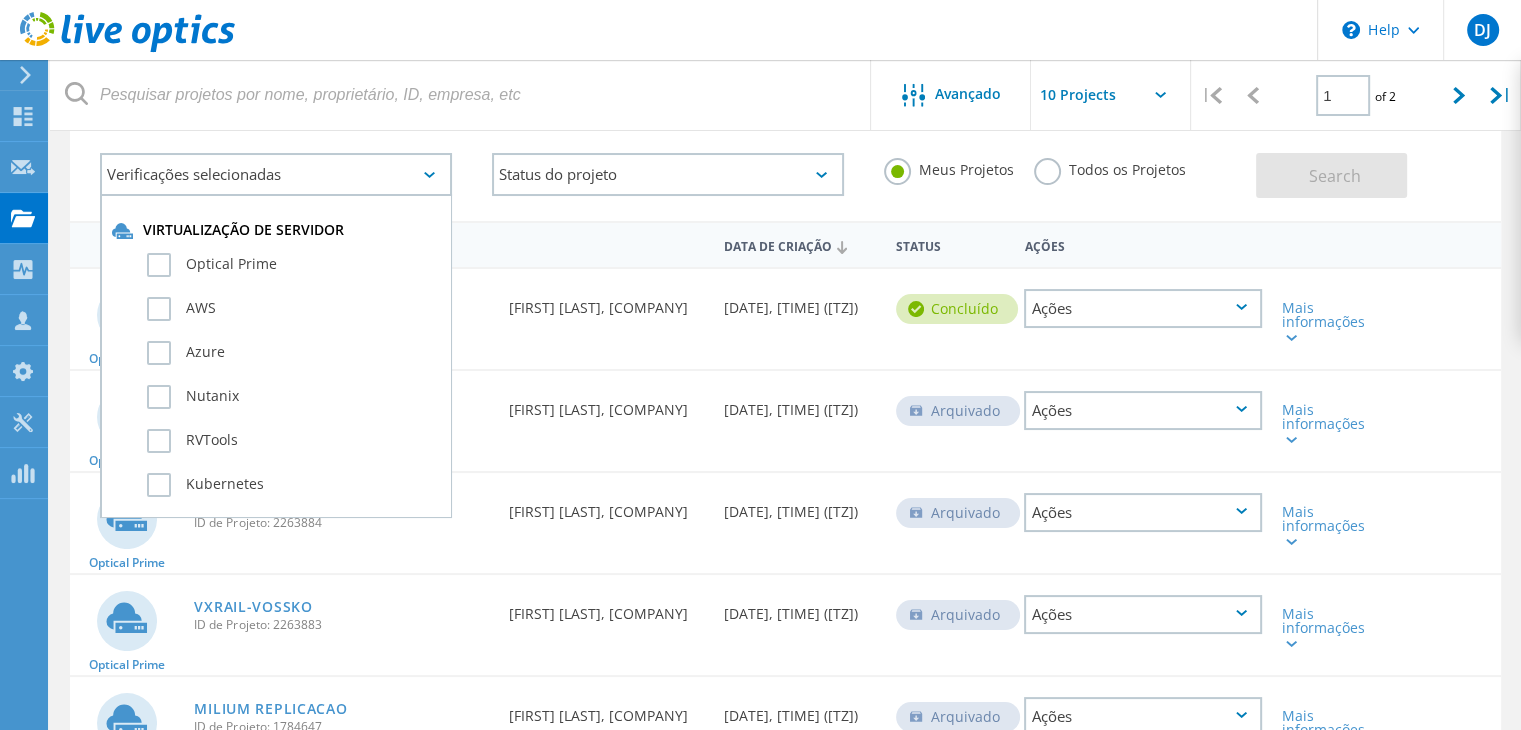 click on "Meus Projetos Todos os Projetos" 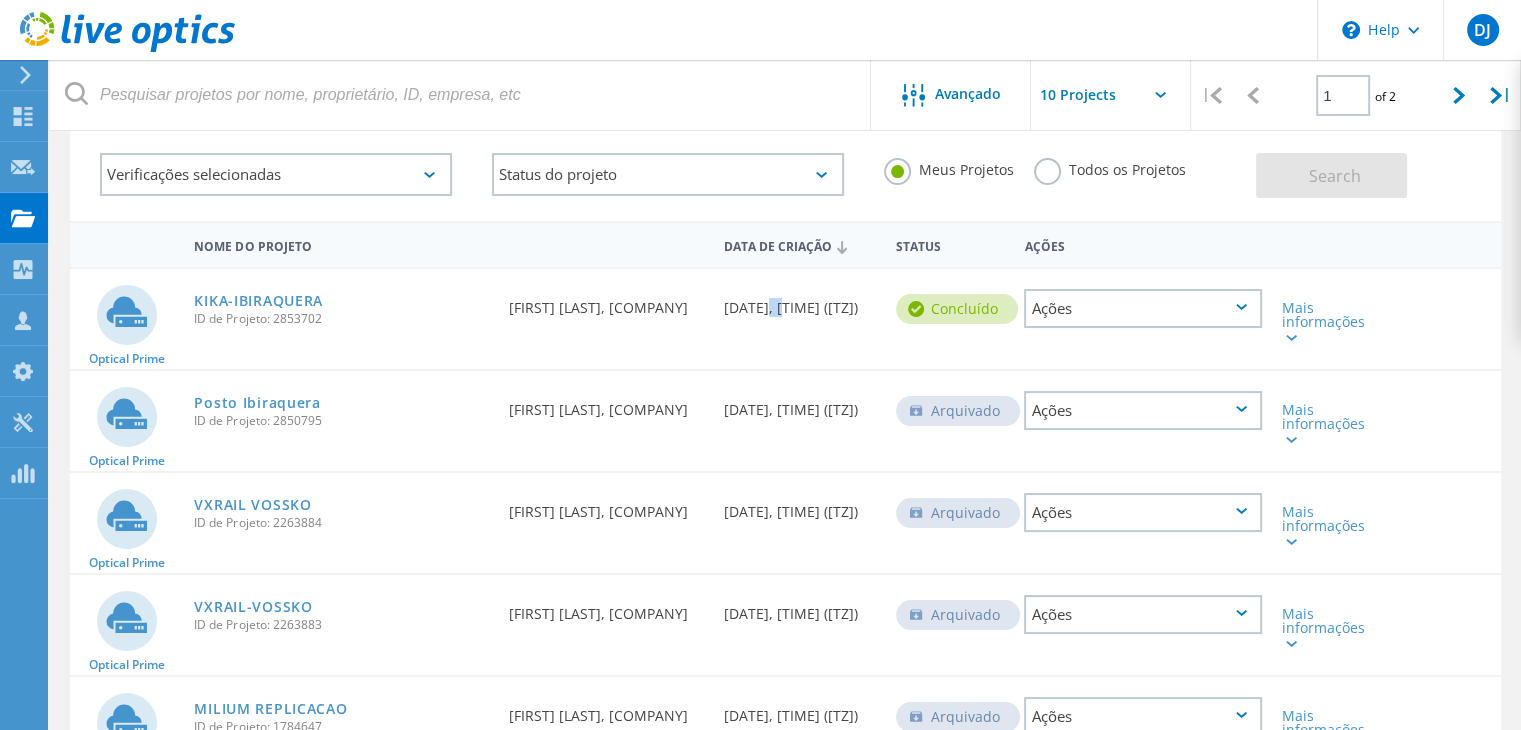 drag, startPoint x: 785, startPoint y: 308, endPoint x: 756, endPoint y: 307, distance: 29.017237 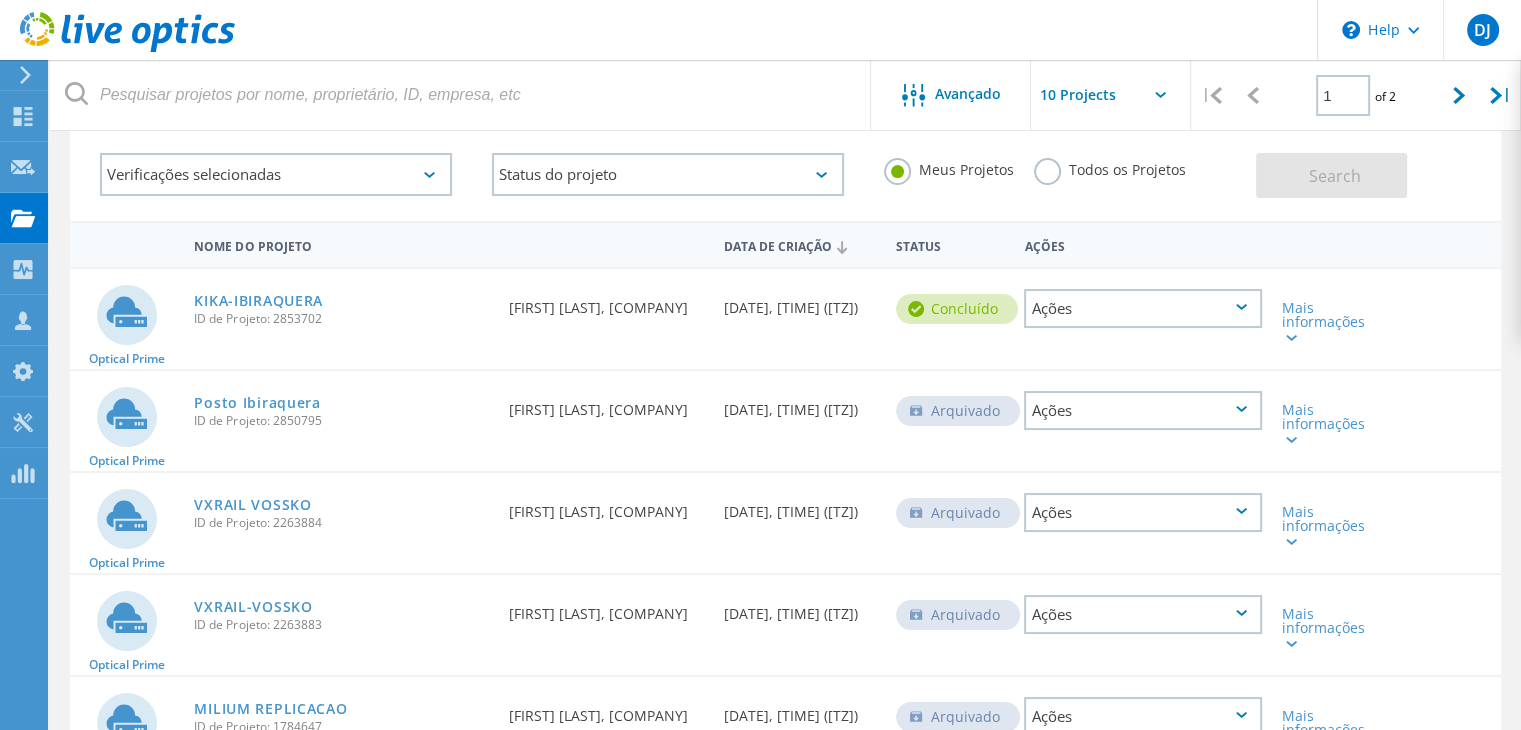 click on "Data de Criação  04/08/2025, 14:35 (-03:00)" 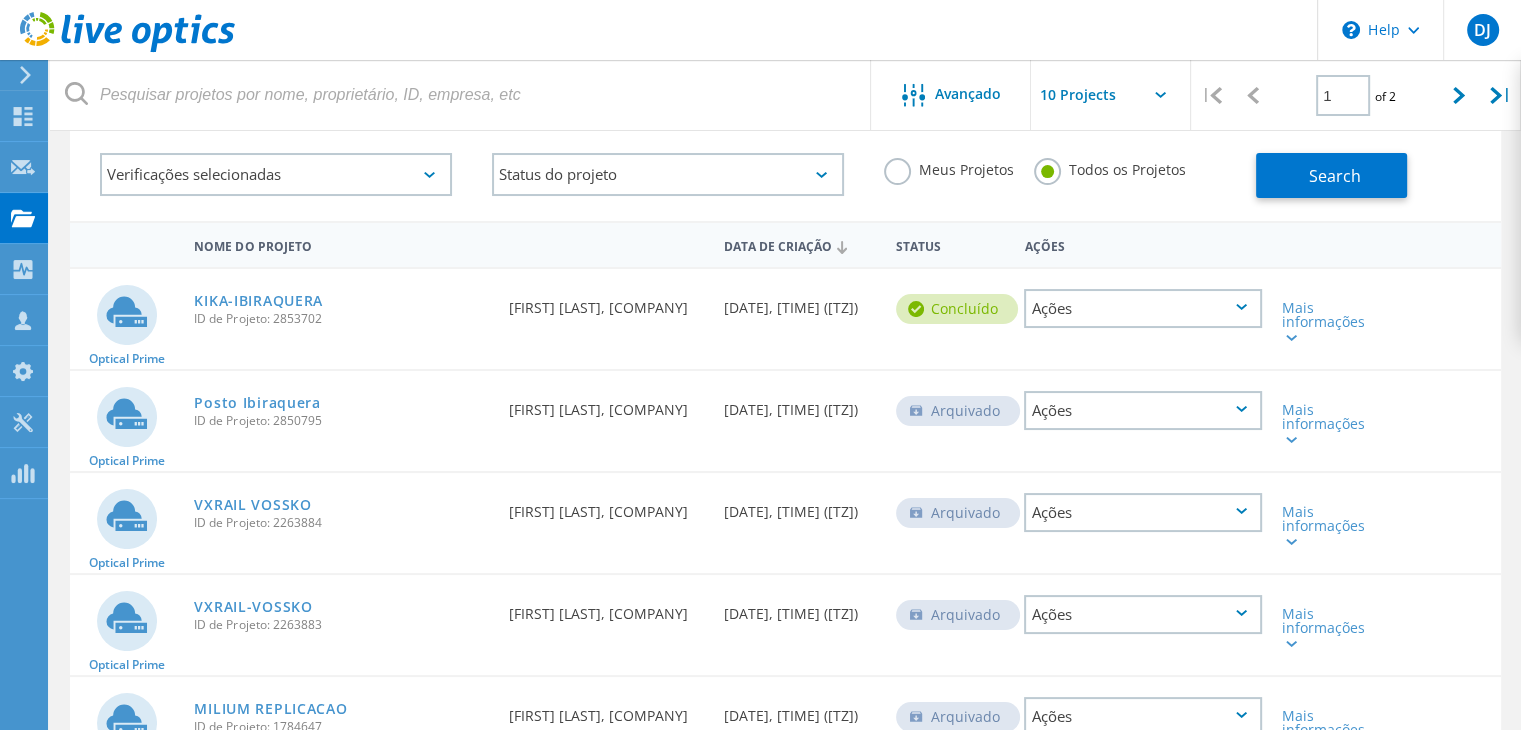 click on "Meus Projetos" 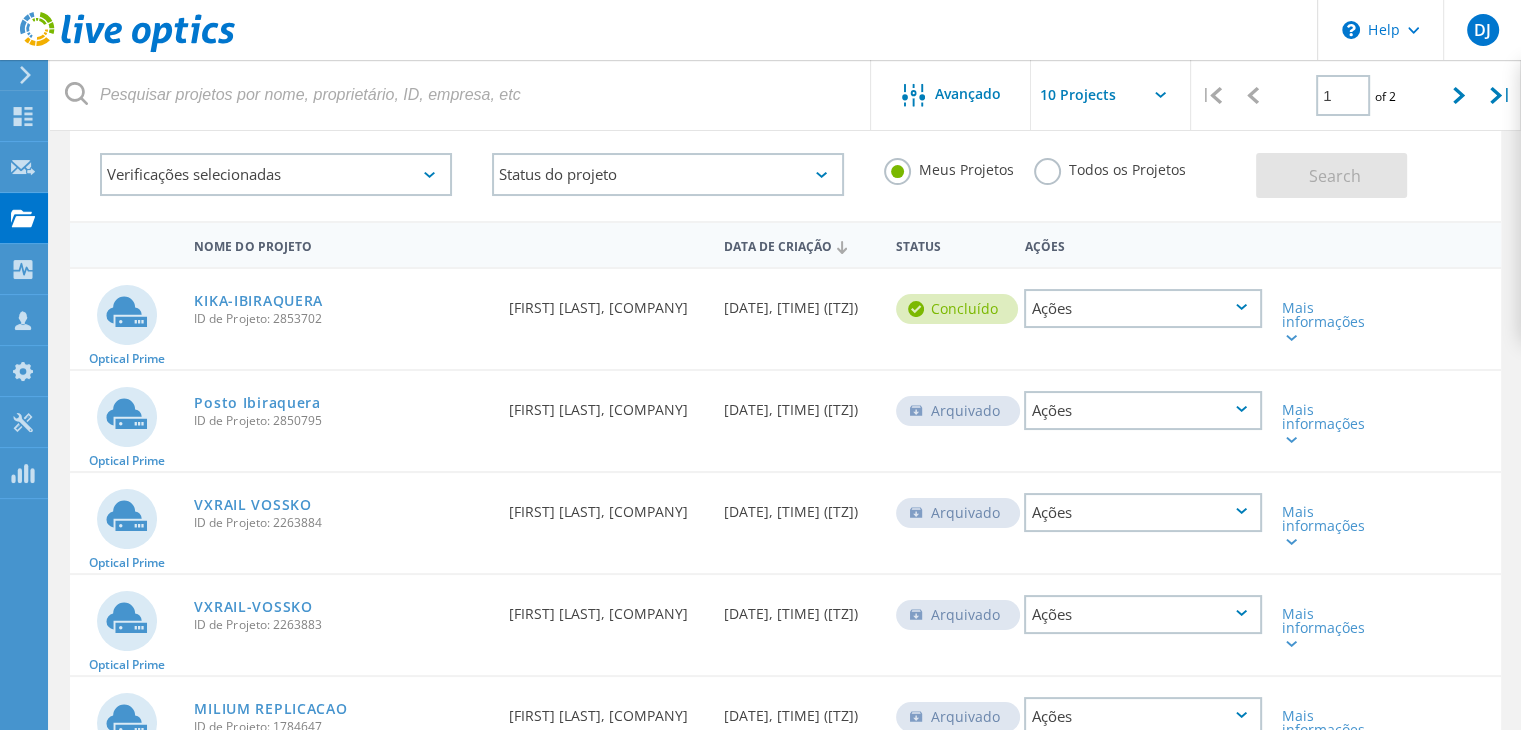 click on "Meus Projetos" 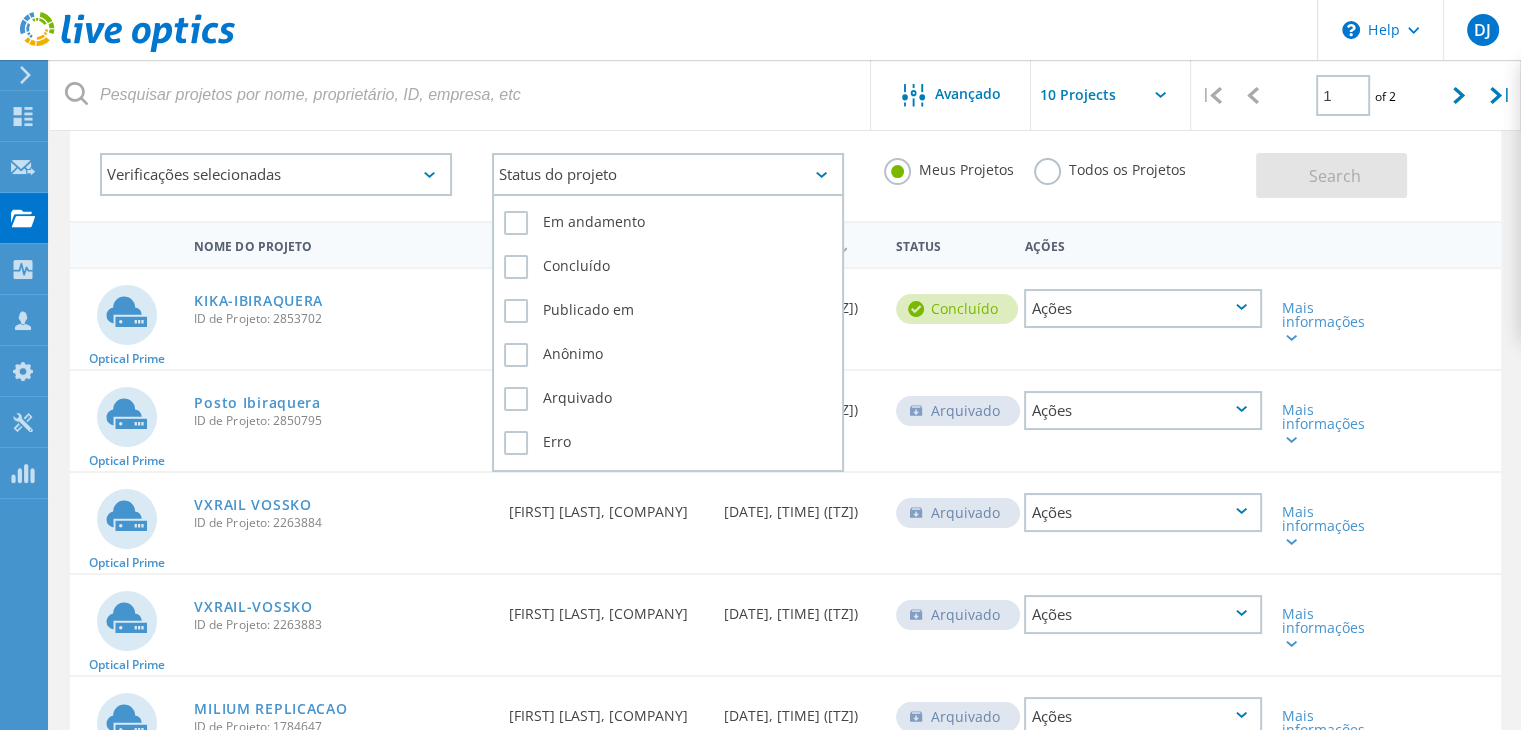 click on "Status do projeto" 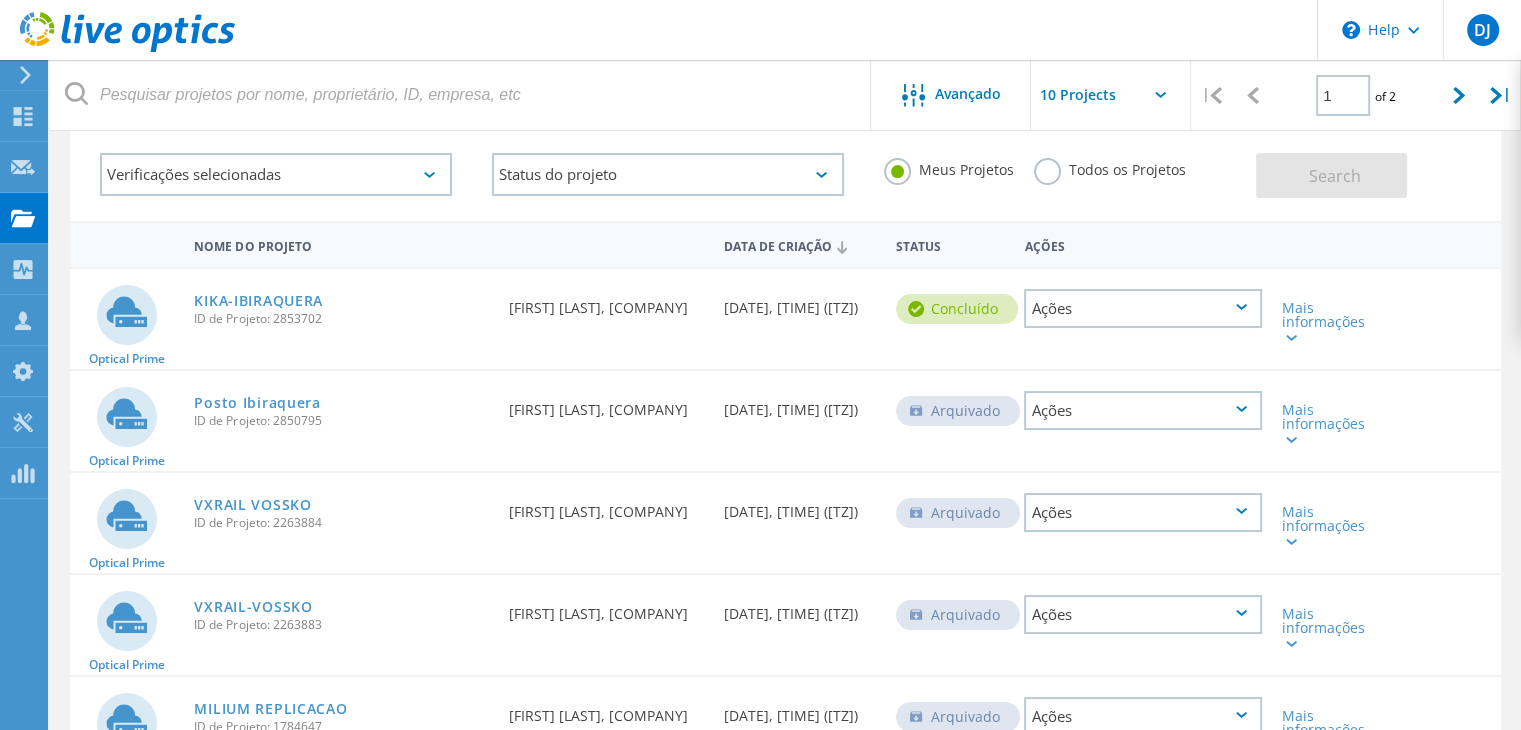 click on "Meus Projetos Todos os Projetos" 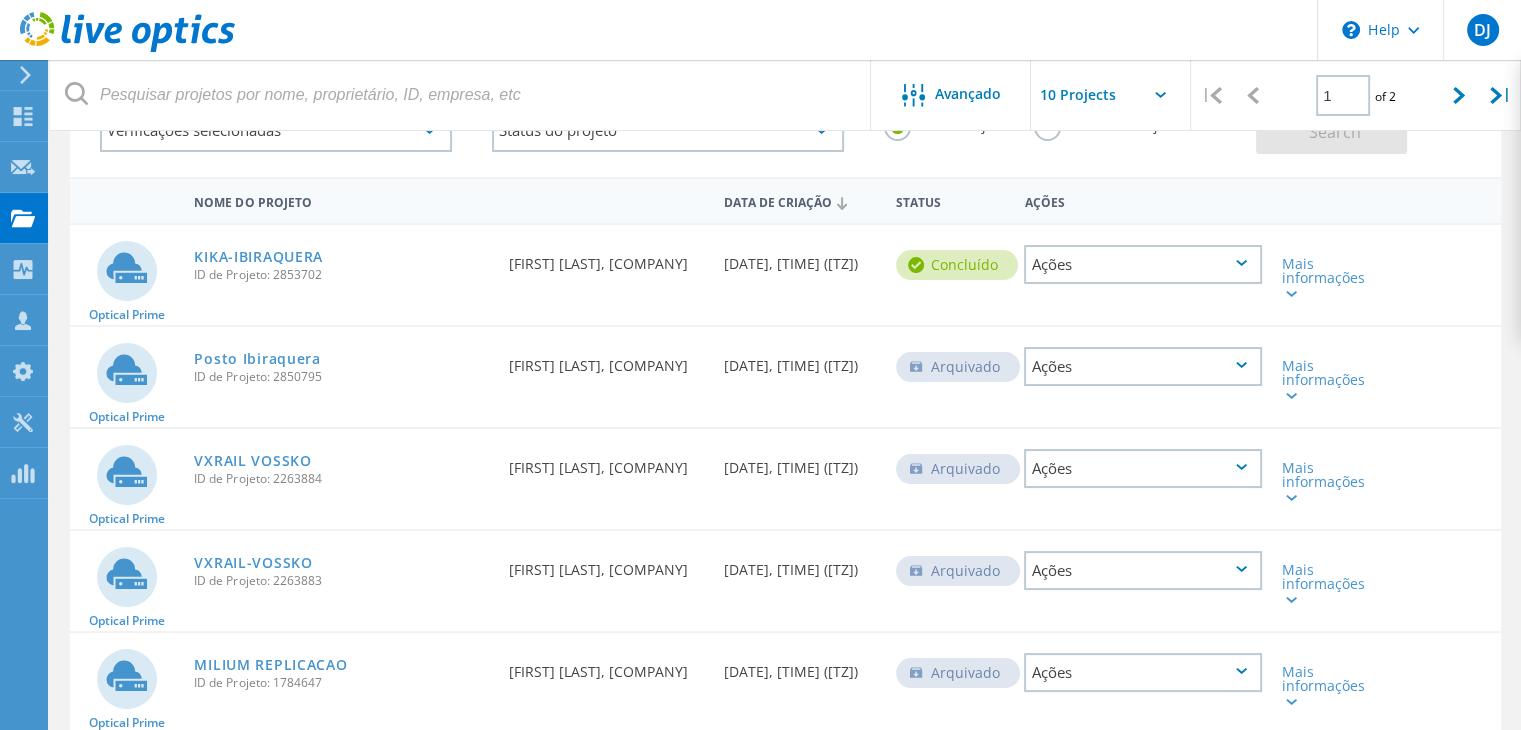 scroll, scrollTop: 0, scrollLeft: 0, axis: both 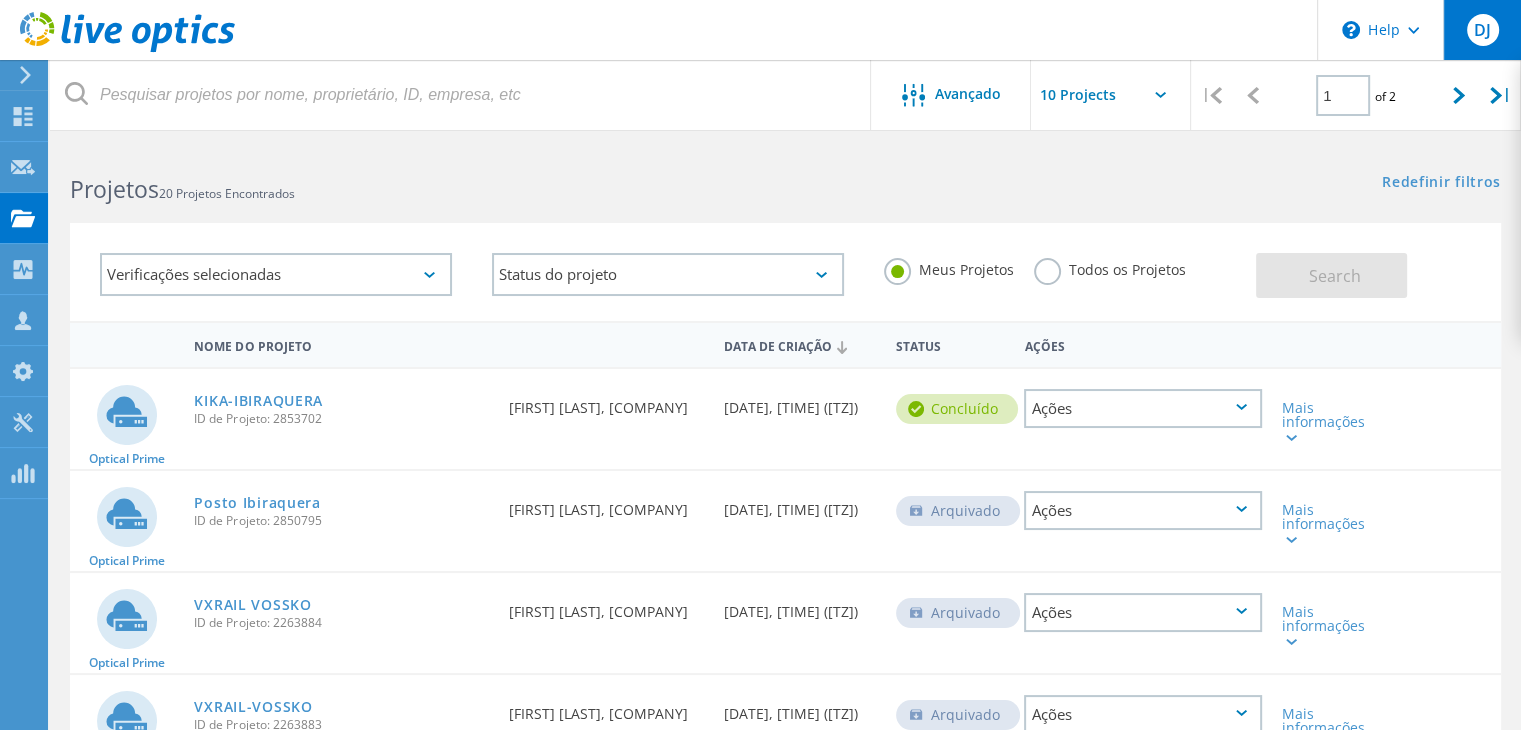 click on "DJ" at bounding box center [1483, 30] 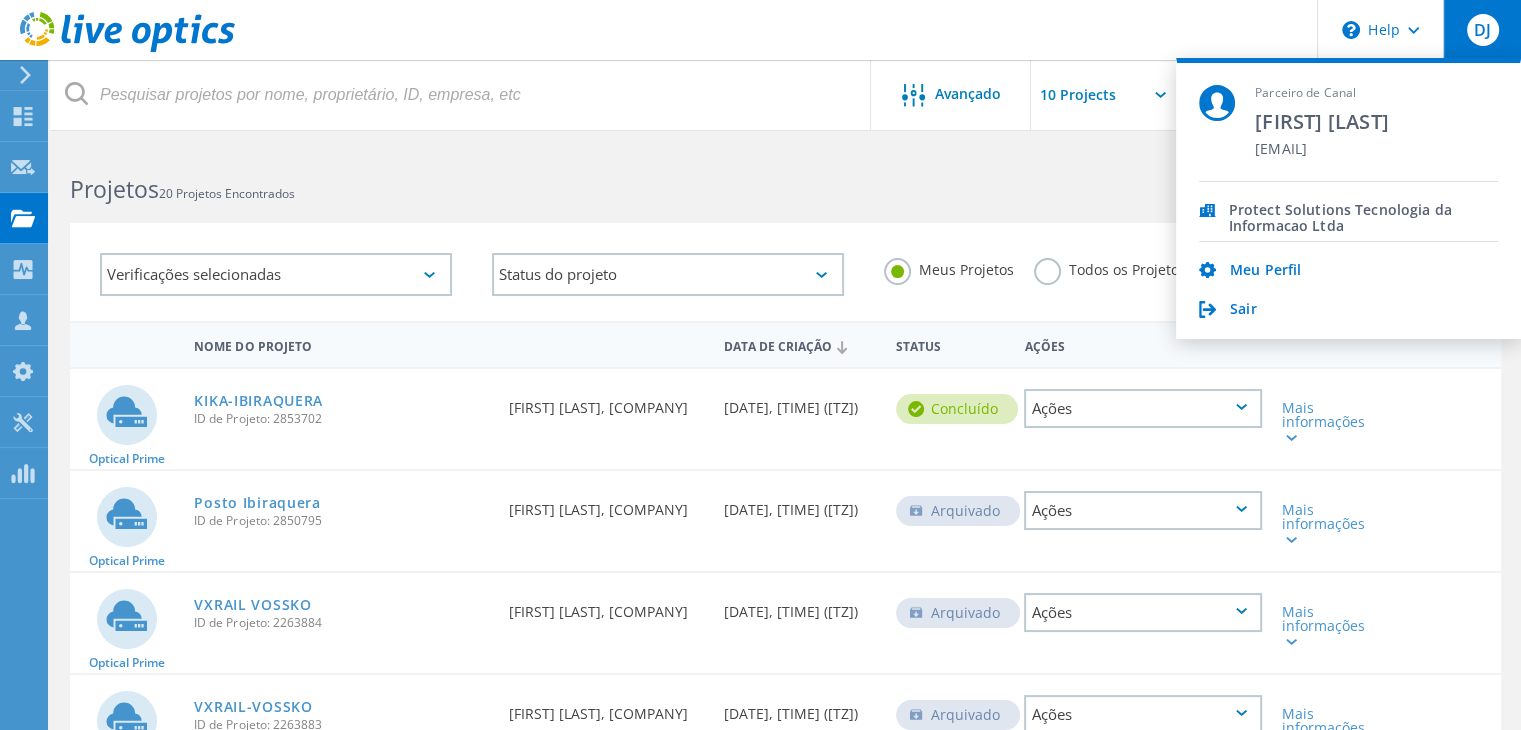 click on "Sair" 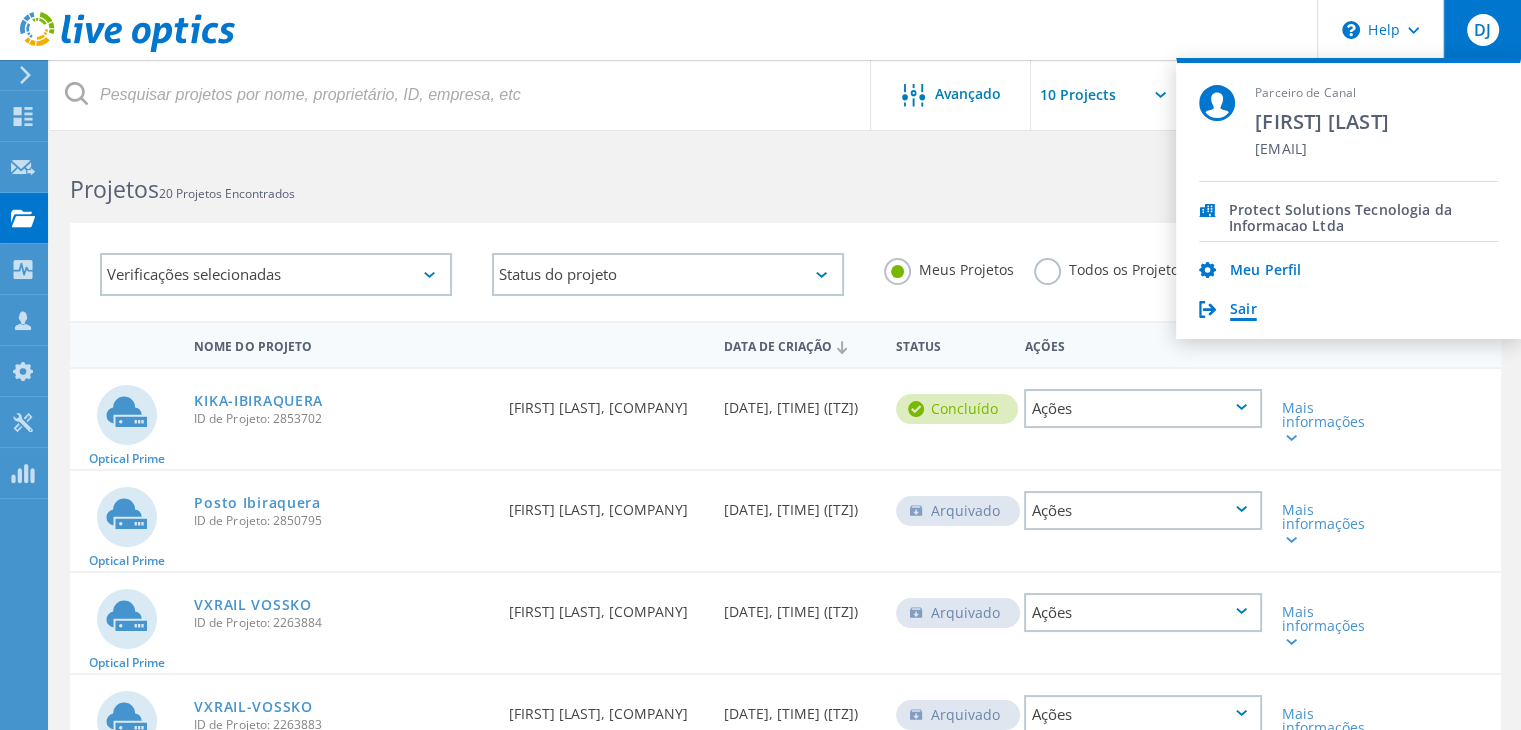 click on "Sair" 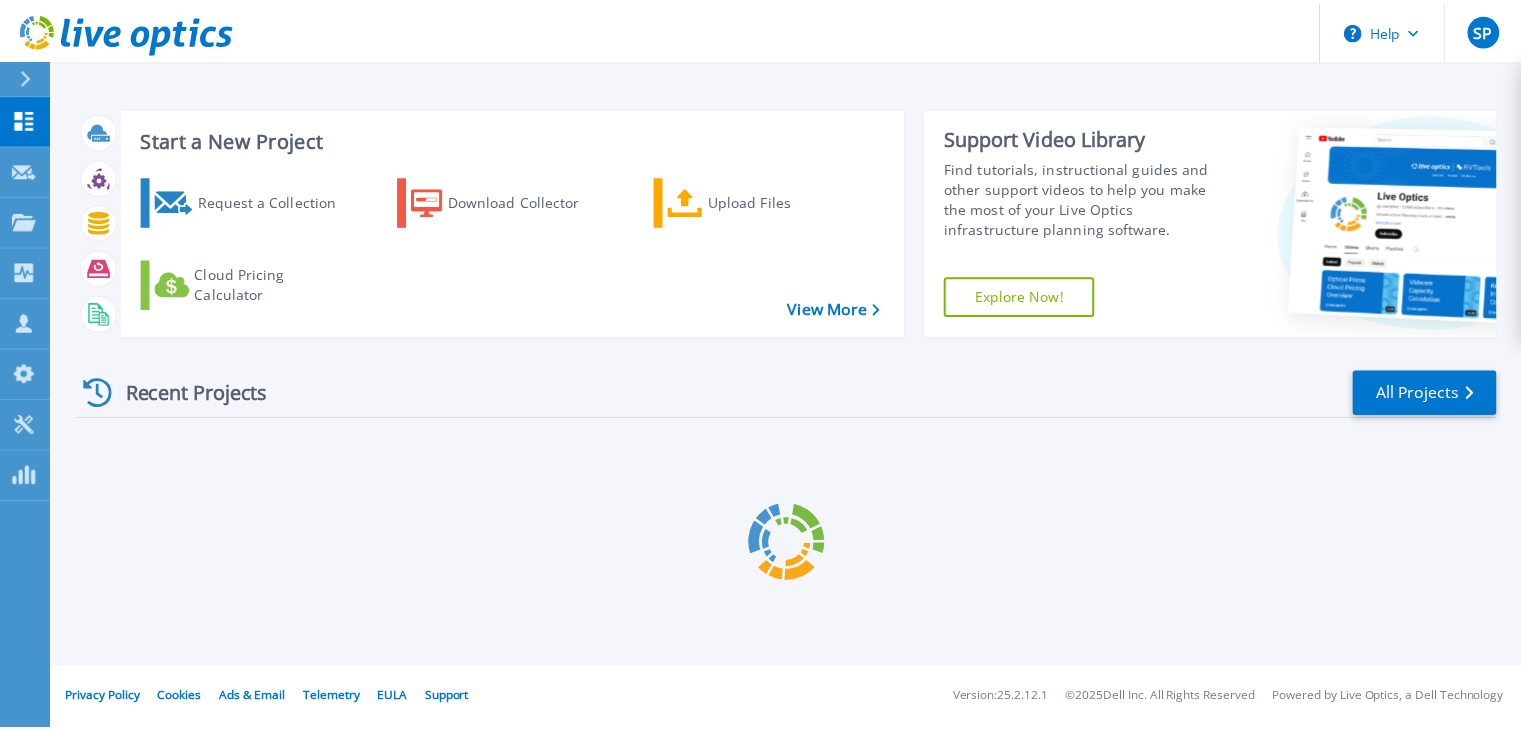 scroll, scrollTop: 0, scrollLeft: 0, axis: both 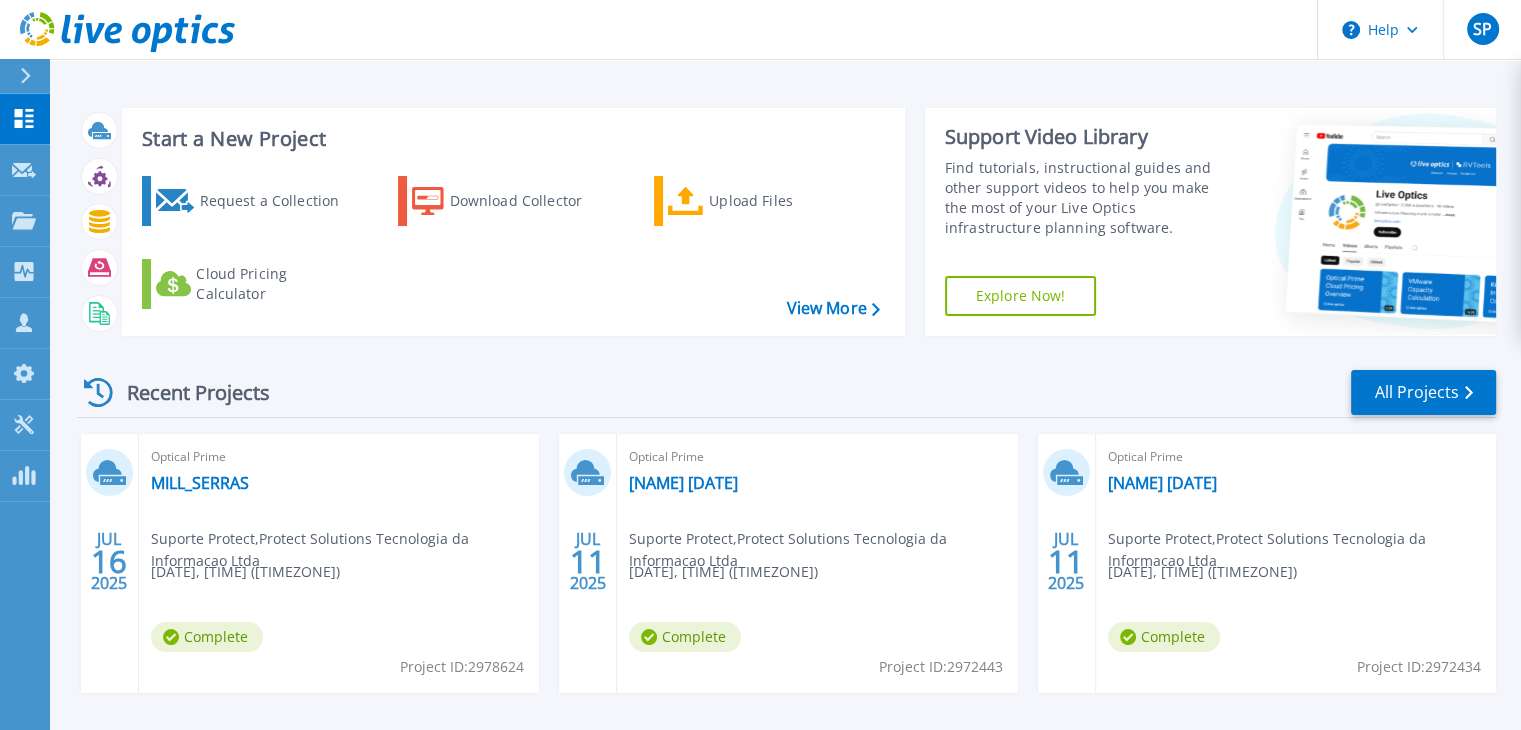 click on "Recent Projects All Projects" at bounding box center (786, 393) 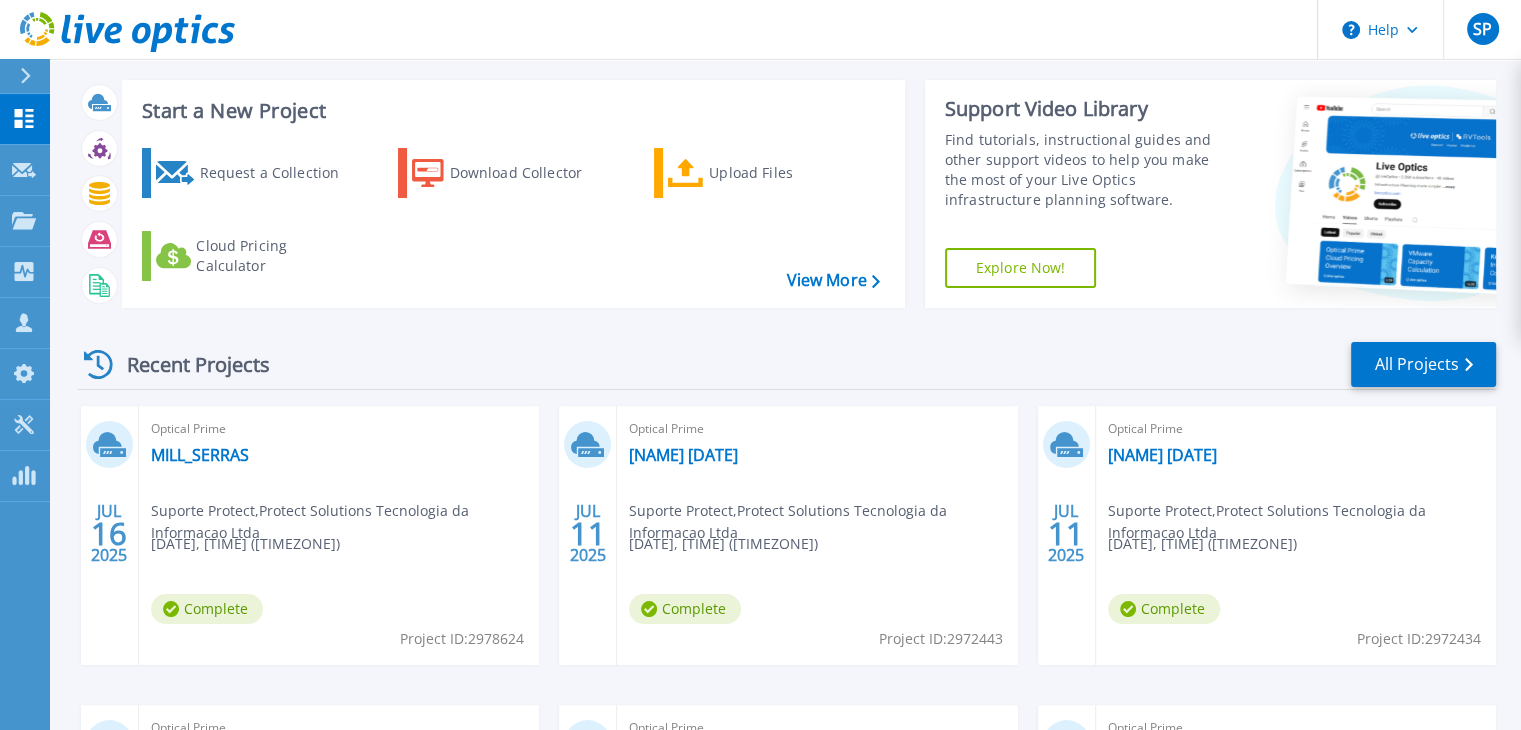 scroll, scrollTop: 0, scrollLeft: 0, axis: both 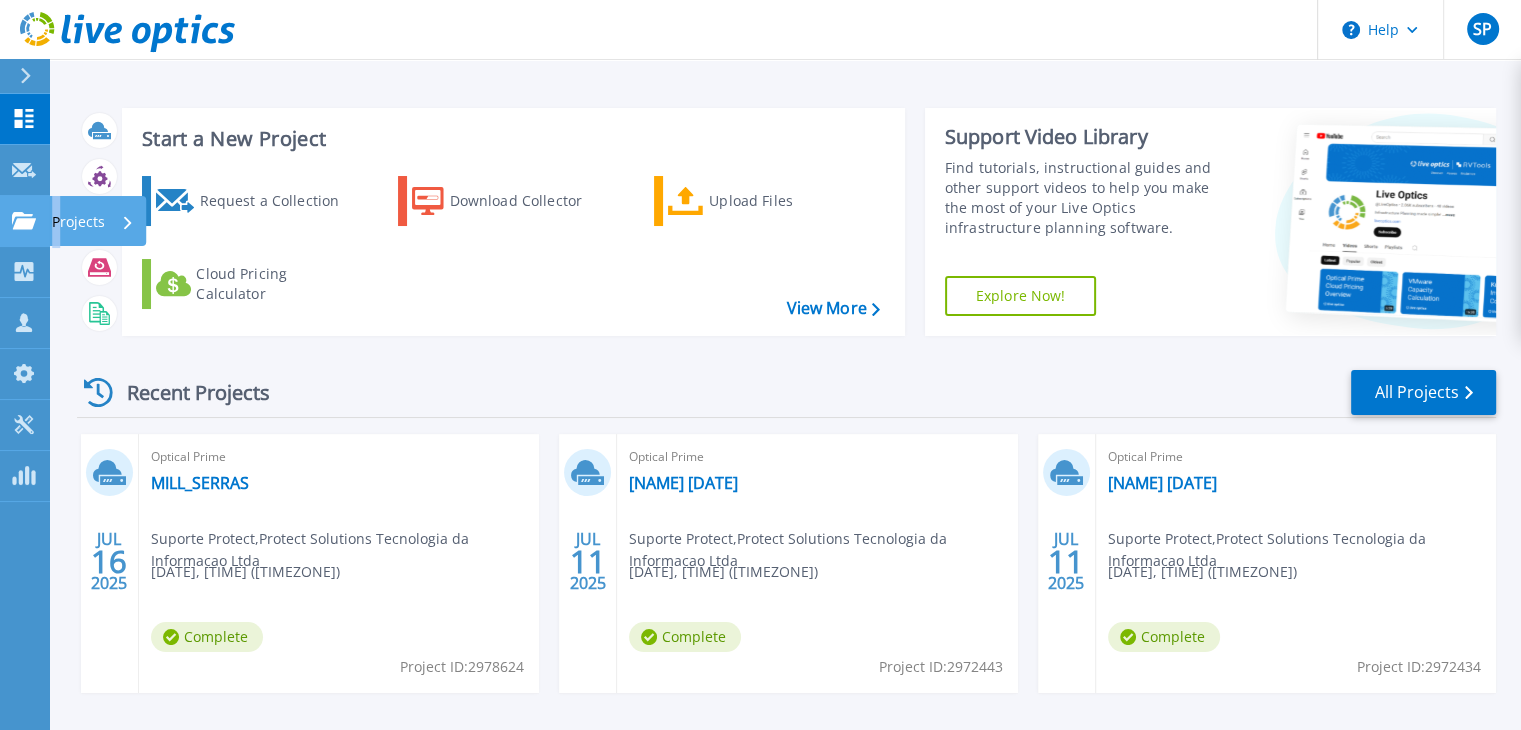 click on "Projects" at bounding box center [78, 222] 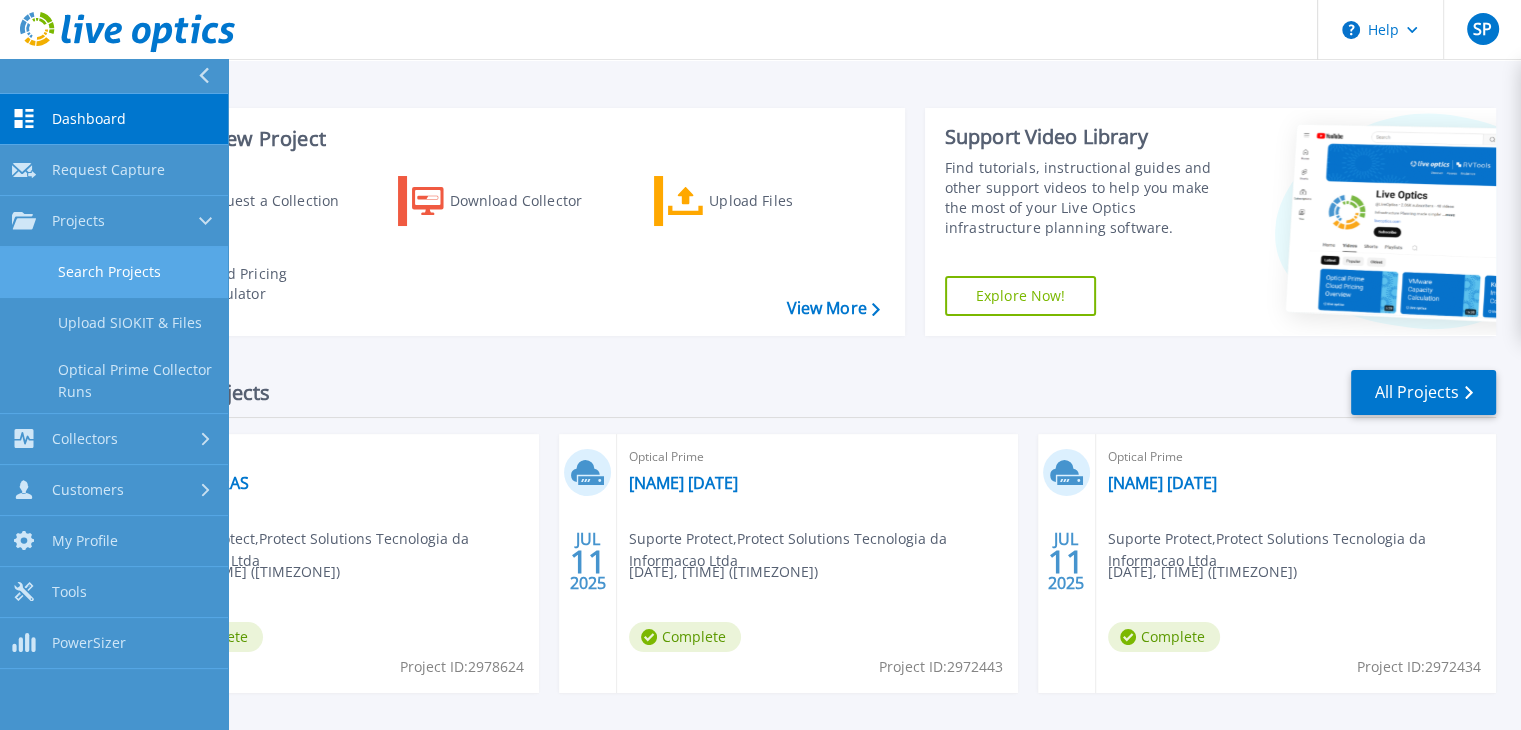 click on "Search Projects" at bounding box center (114, 272) 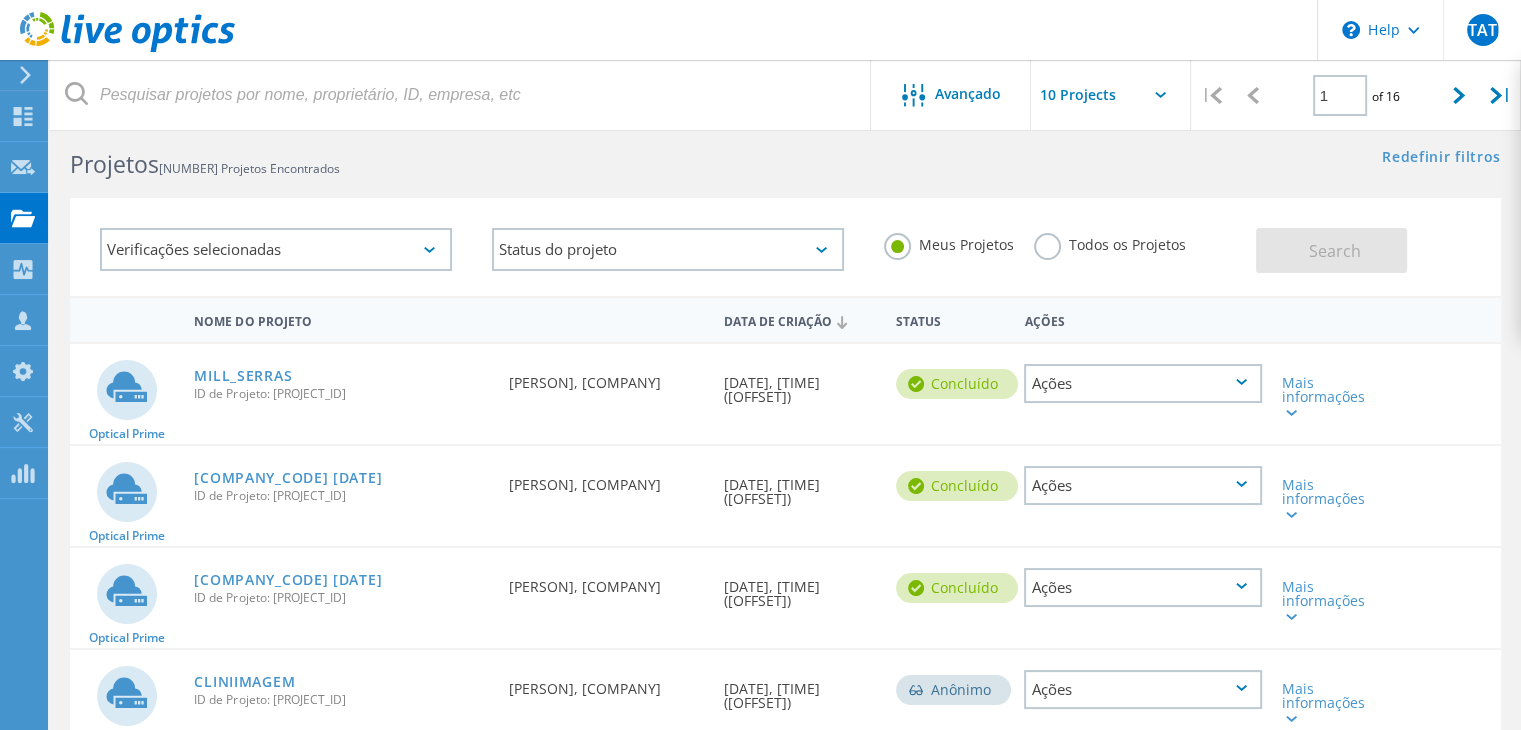 scroll, scrollTop: 1, scrollLeft: 0, axis: vertical 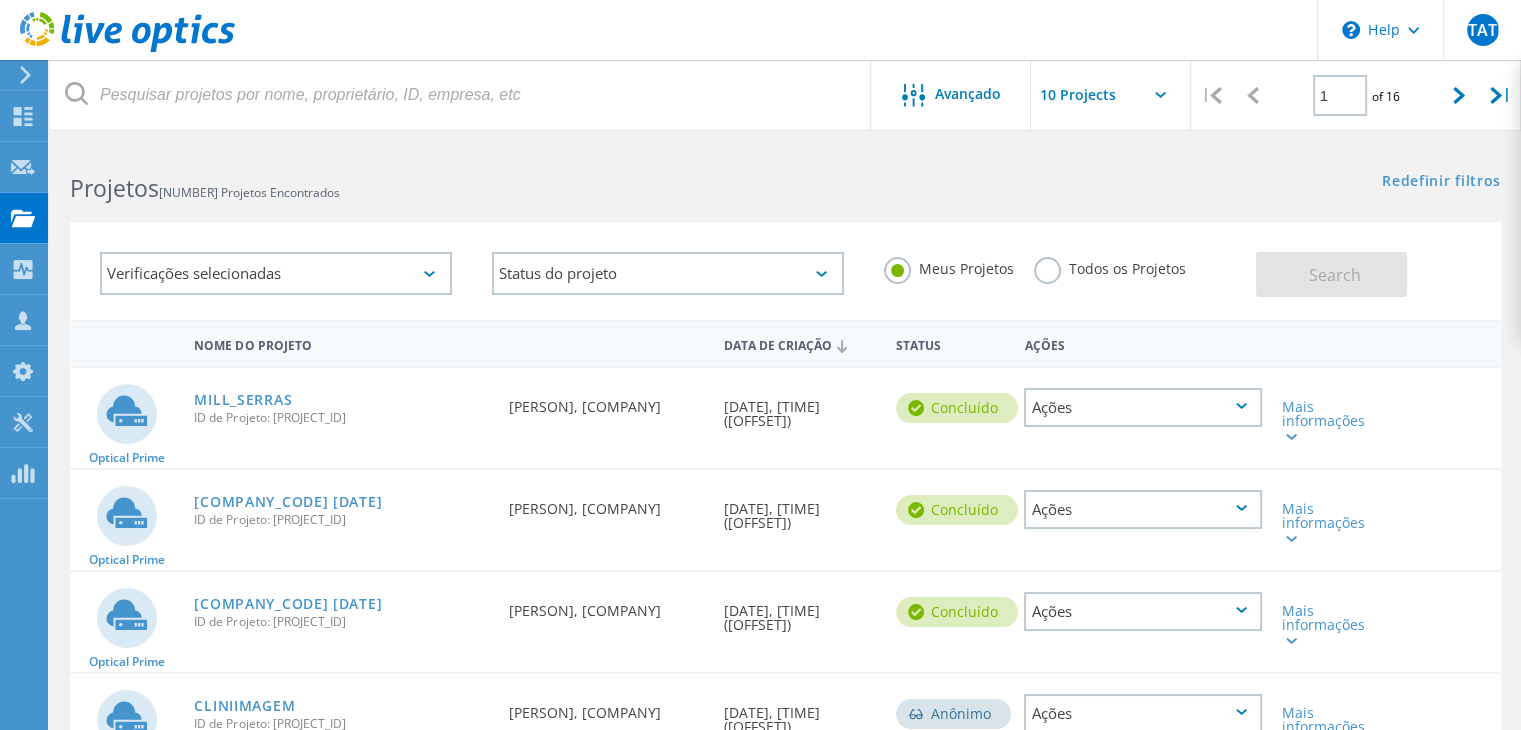 click on "Todos os Projetos" 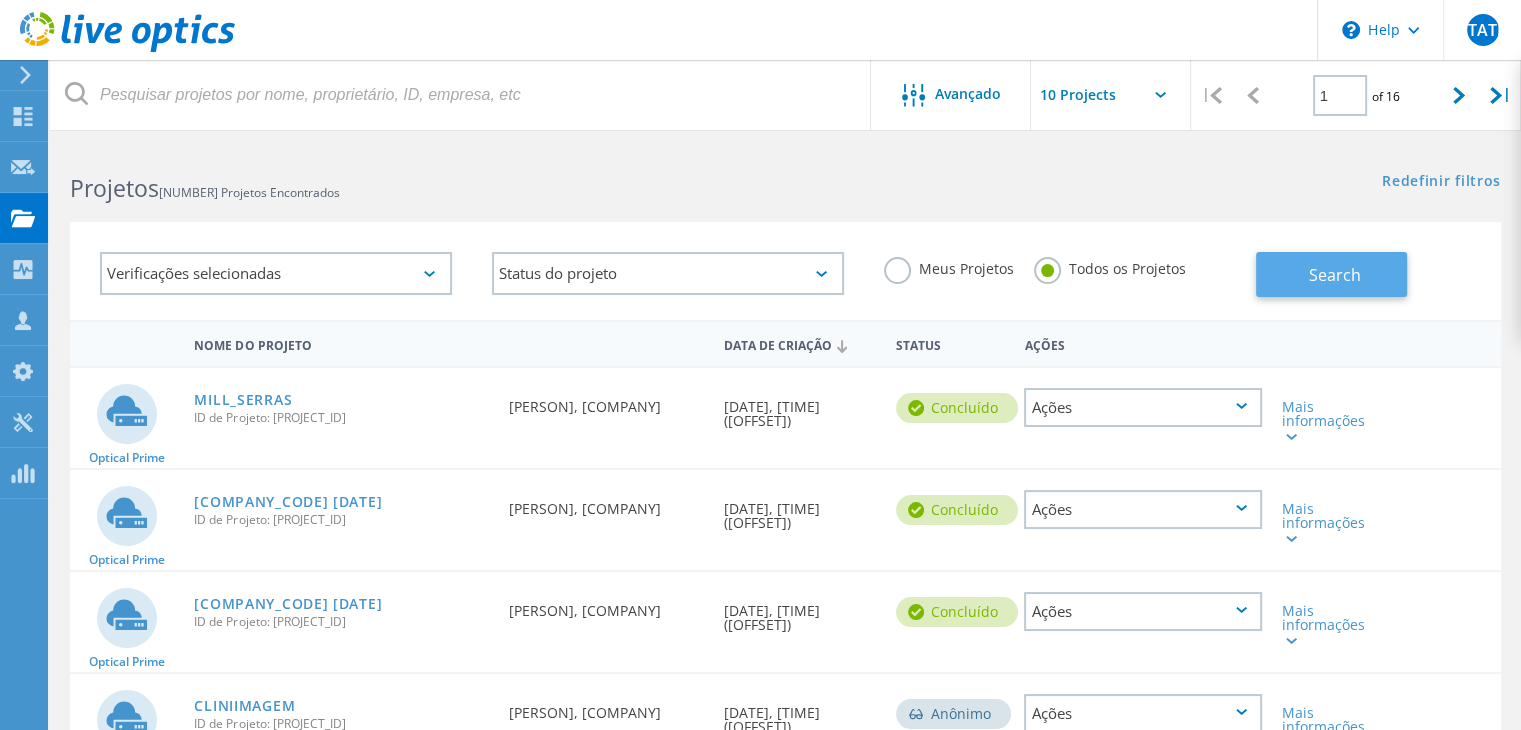 click on "Search" 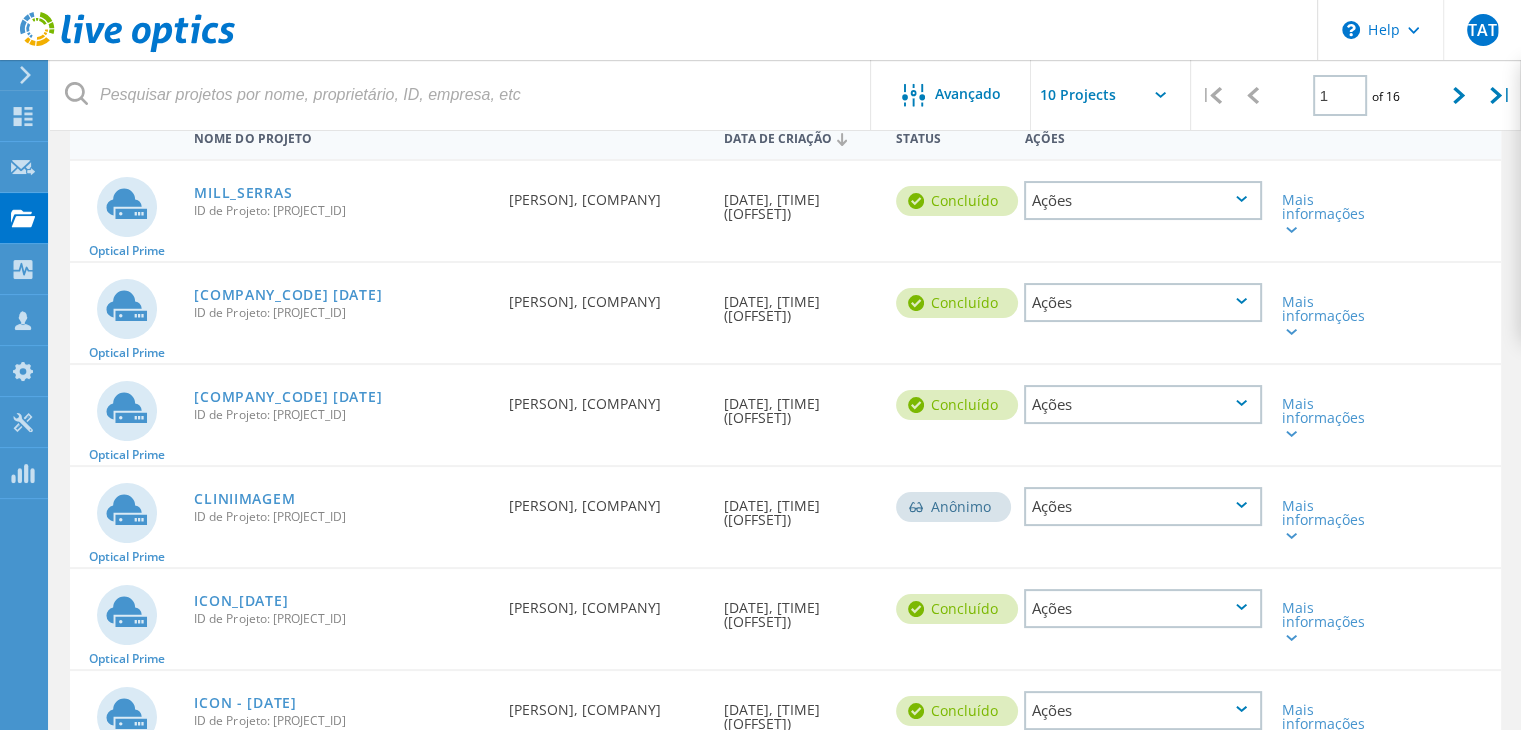scroll, scrollTop: 101, scrollLeft: 0, axis: vertical 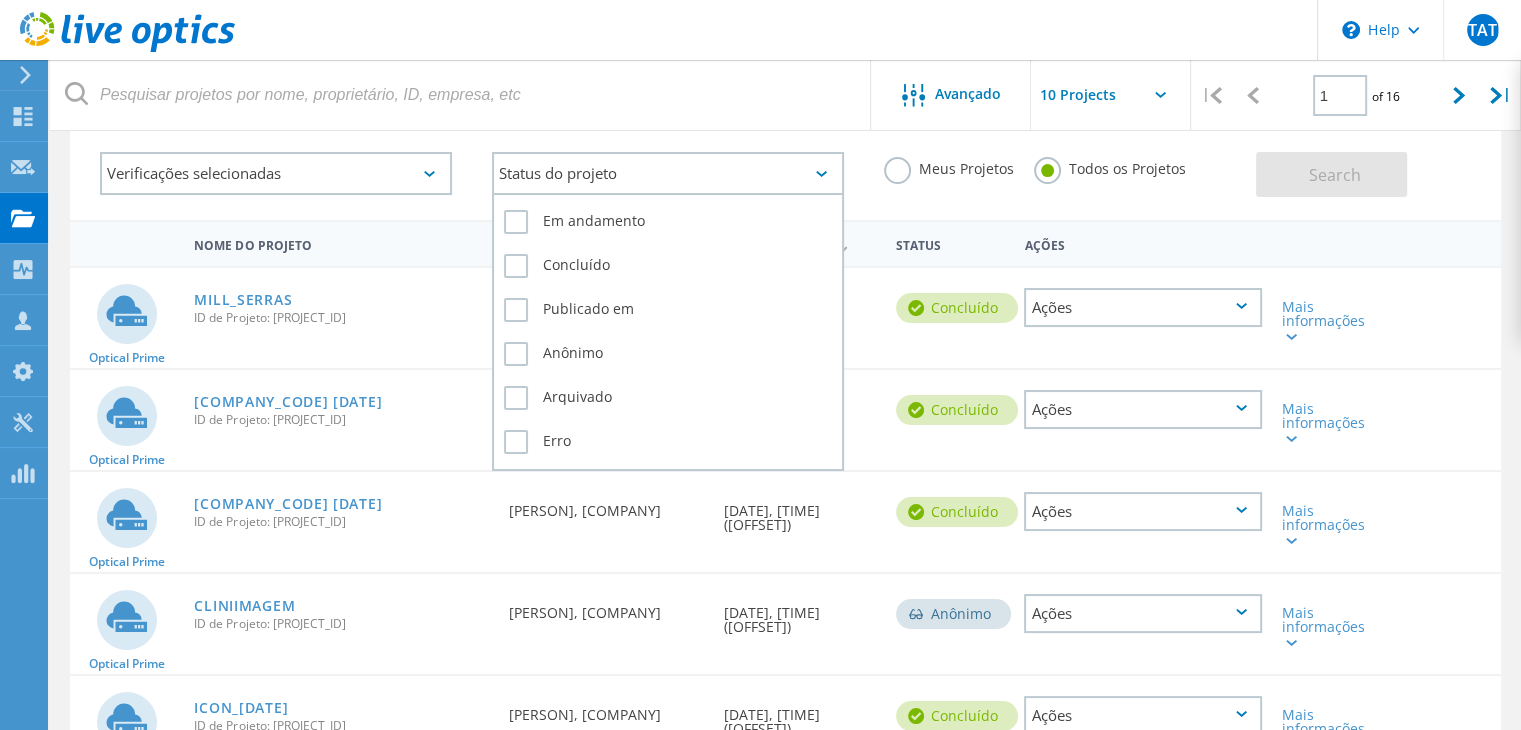 click on "Status do projeto" 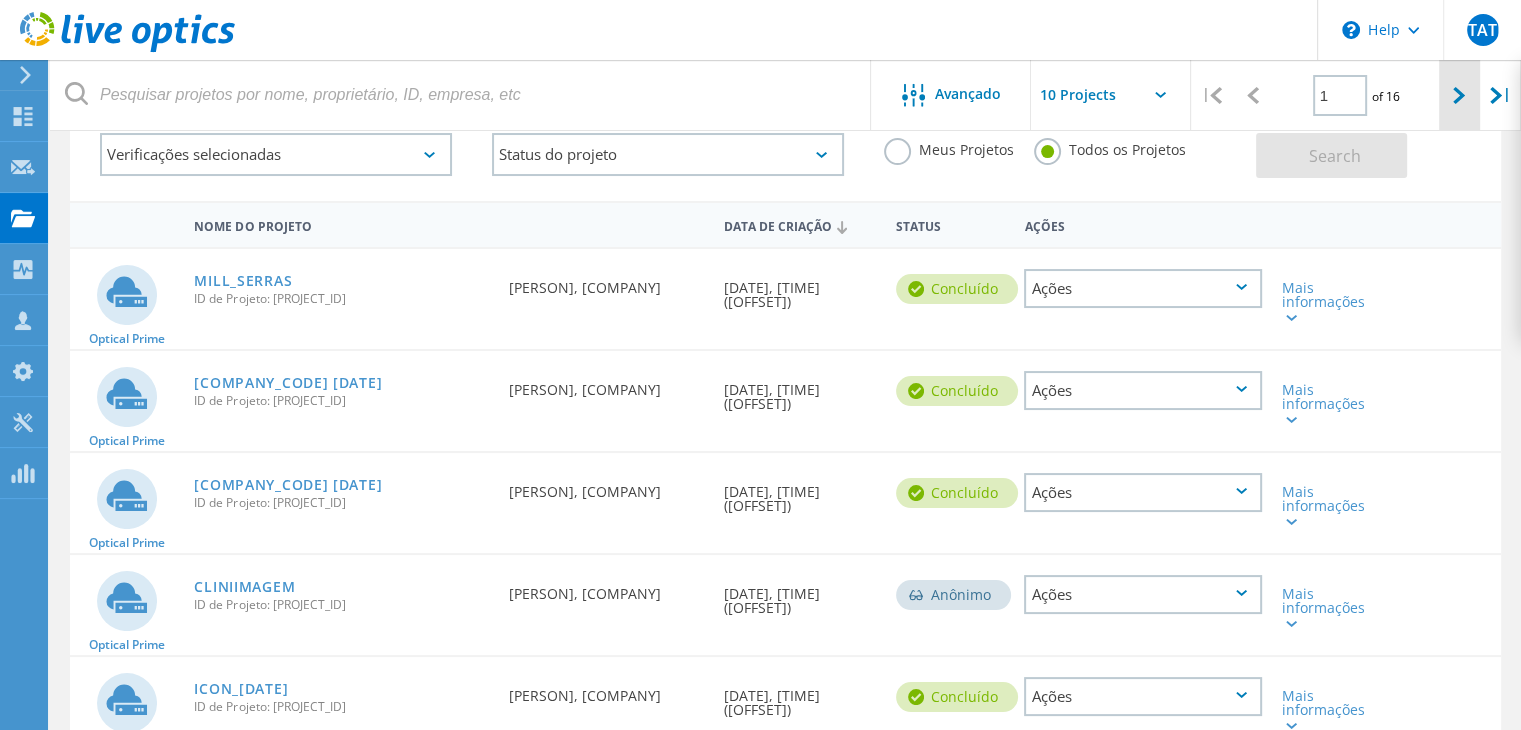 scroll, scrollTop: 101, scrollLeft: 0, axis: vertical 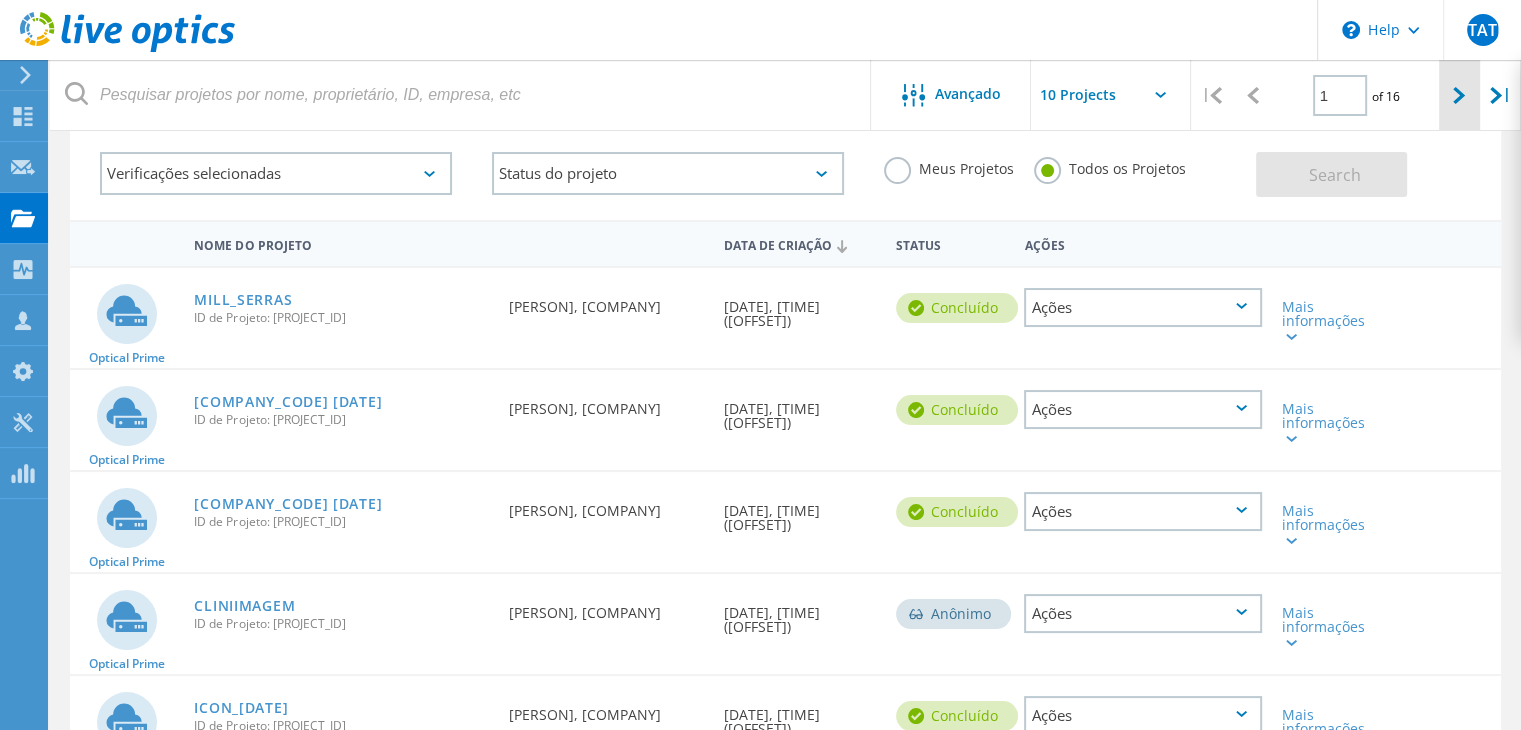click 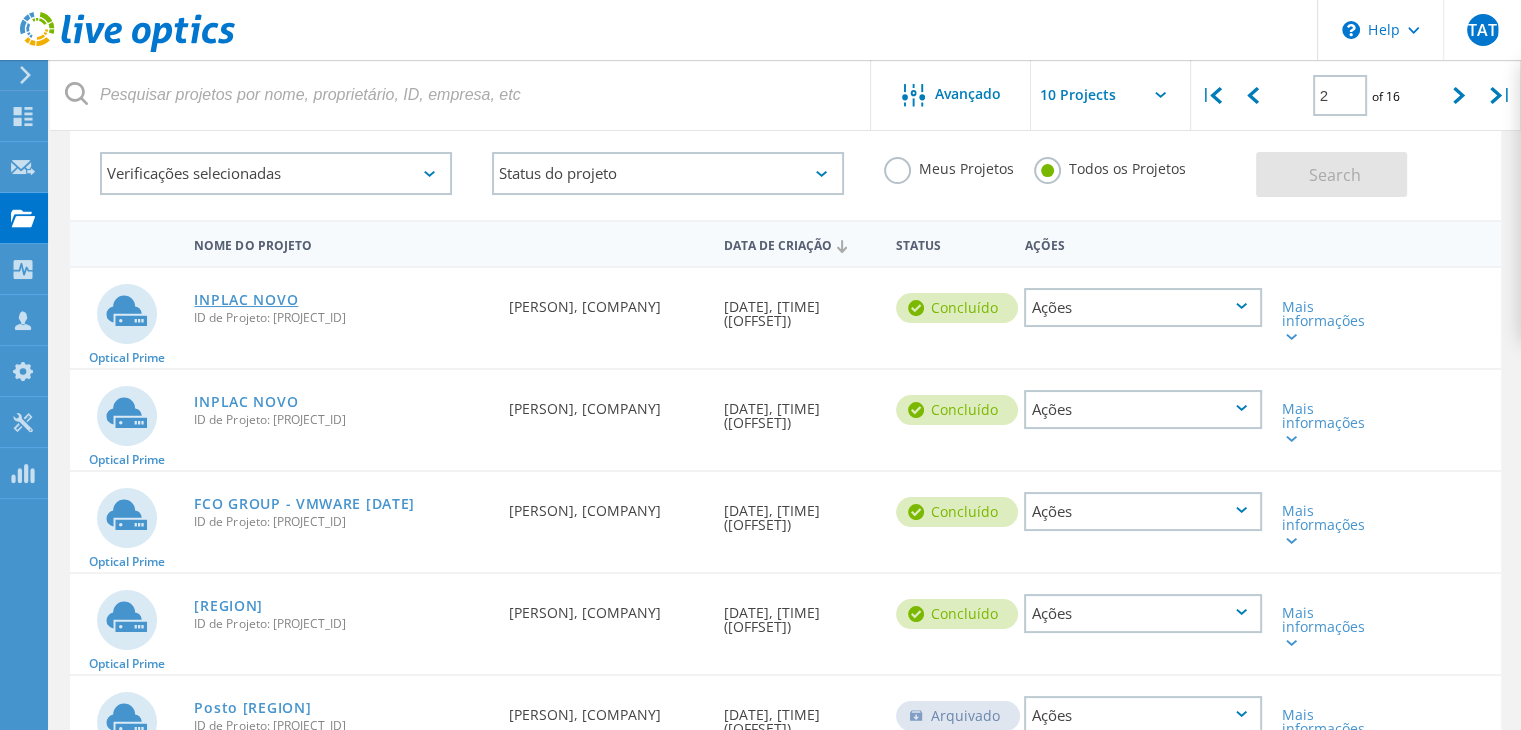 click on "INPLAC NOVO" 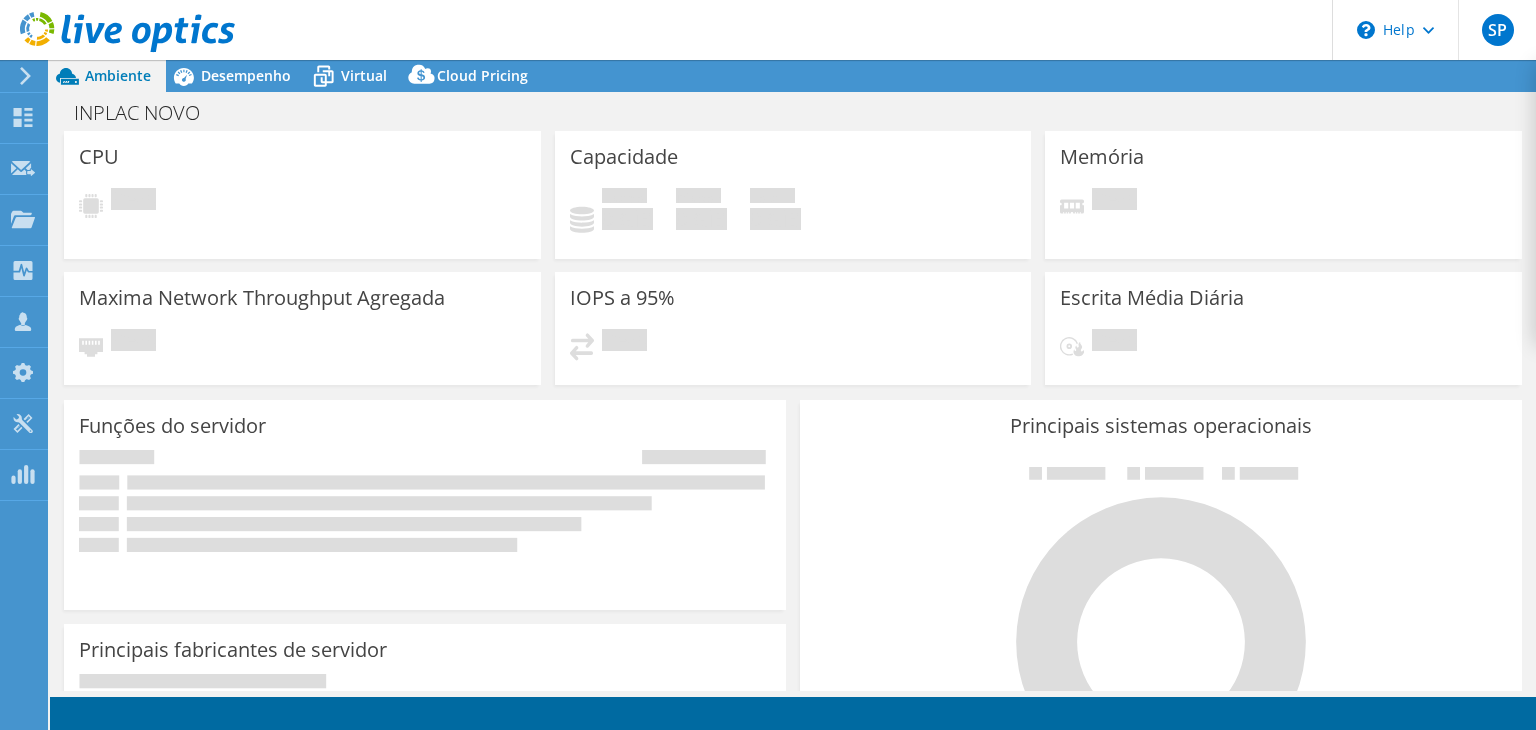 scroll, scrollTop: 0, scrollLeft: 0, axis: both 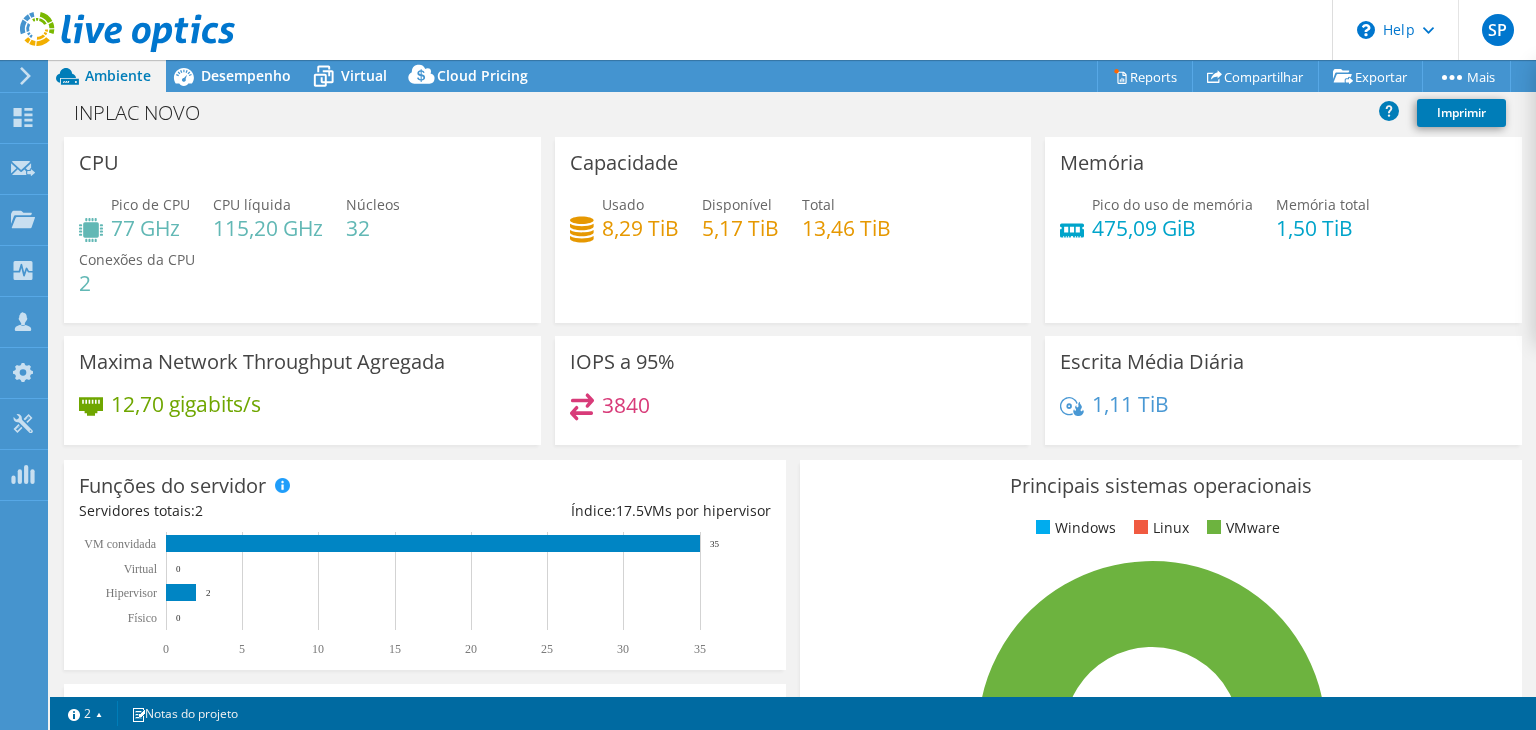 select on "SouthAmerica" 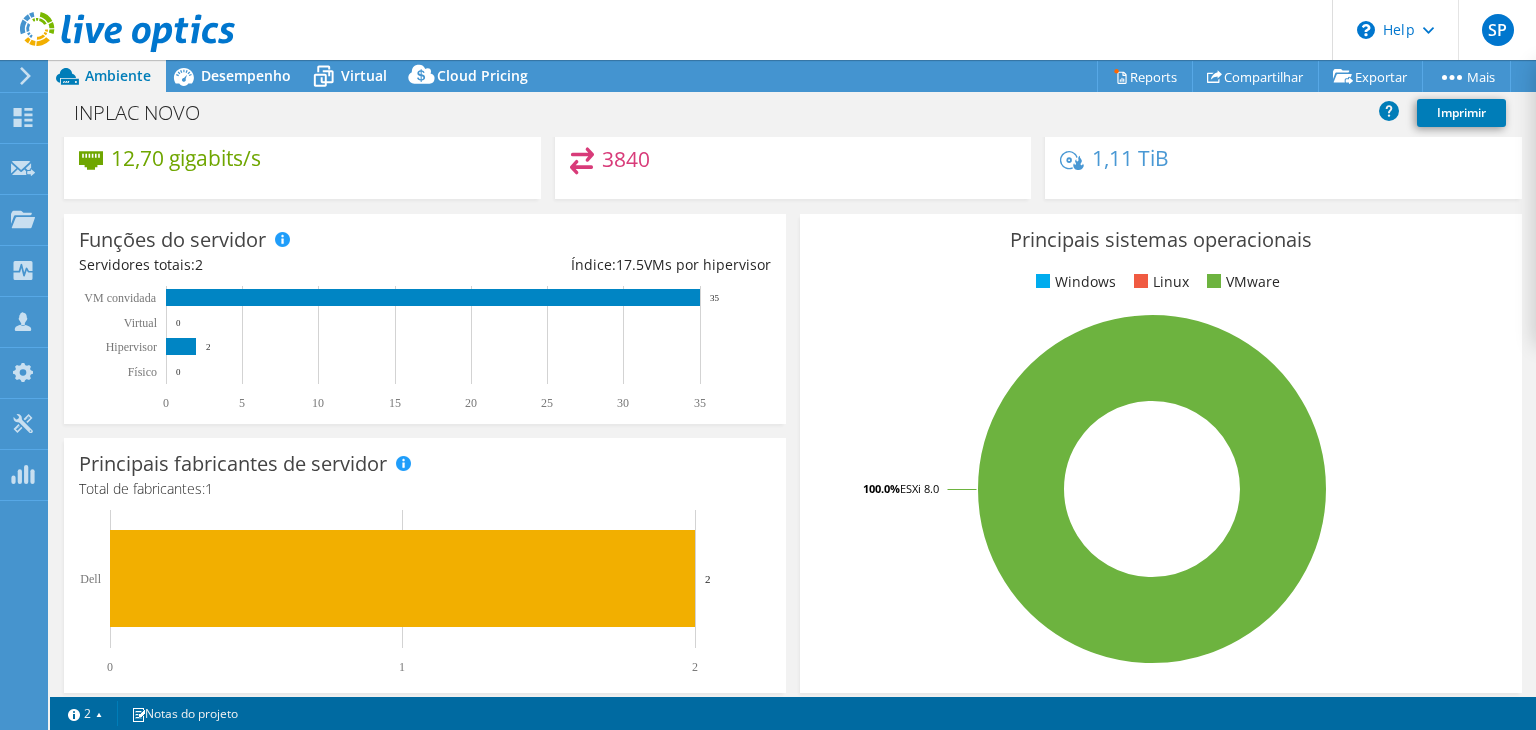 scroll, scrollTop: 0, scrollLeft: 0, axis: both 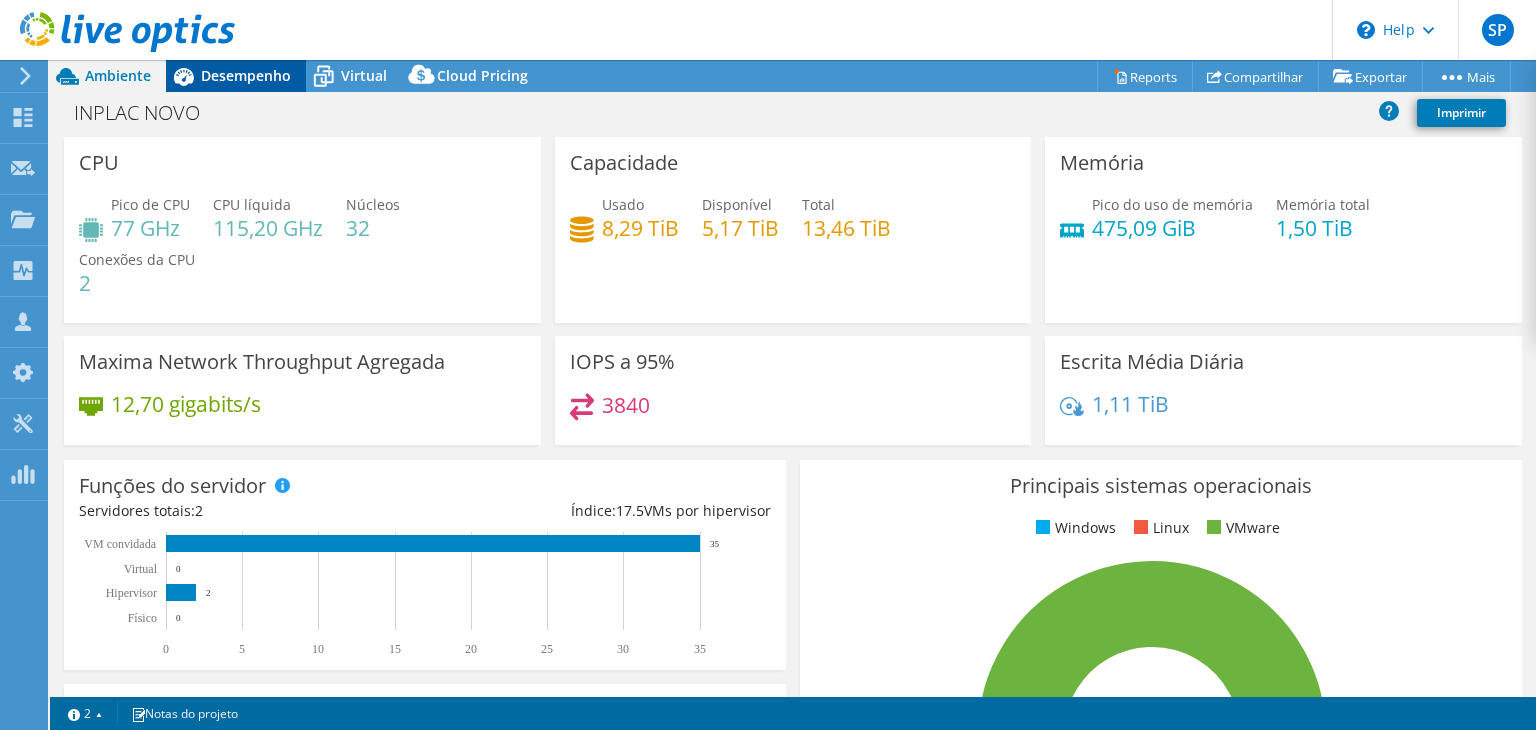 click on "Desempenho" at bounding box center [246, 75] 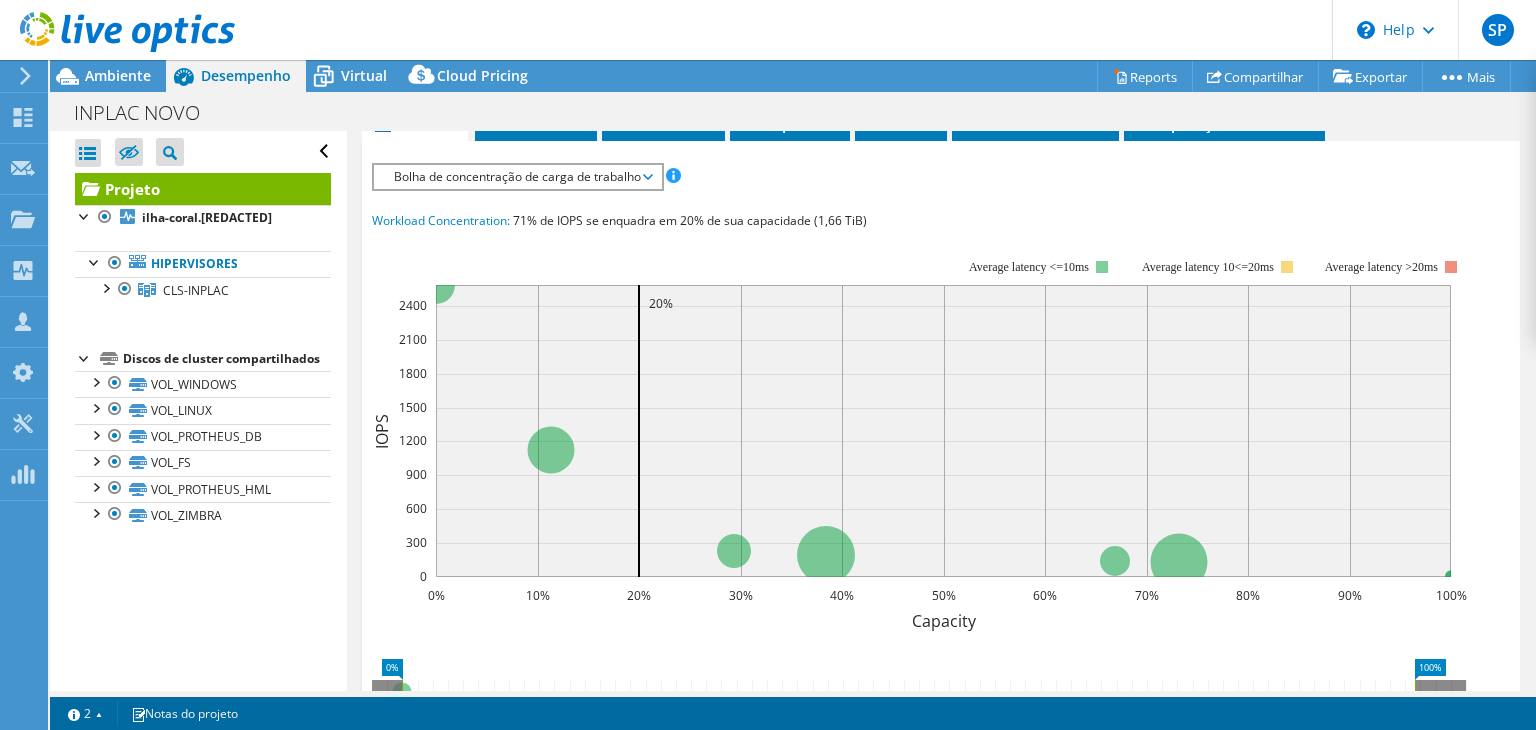 scroll, scrollTop: 300, scrollLeft: 0, axis: vertical 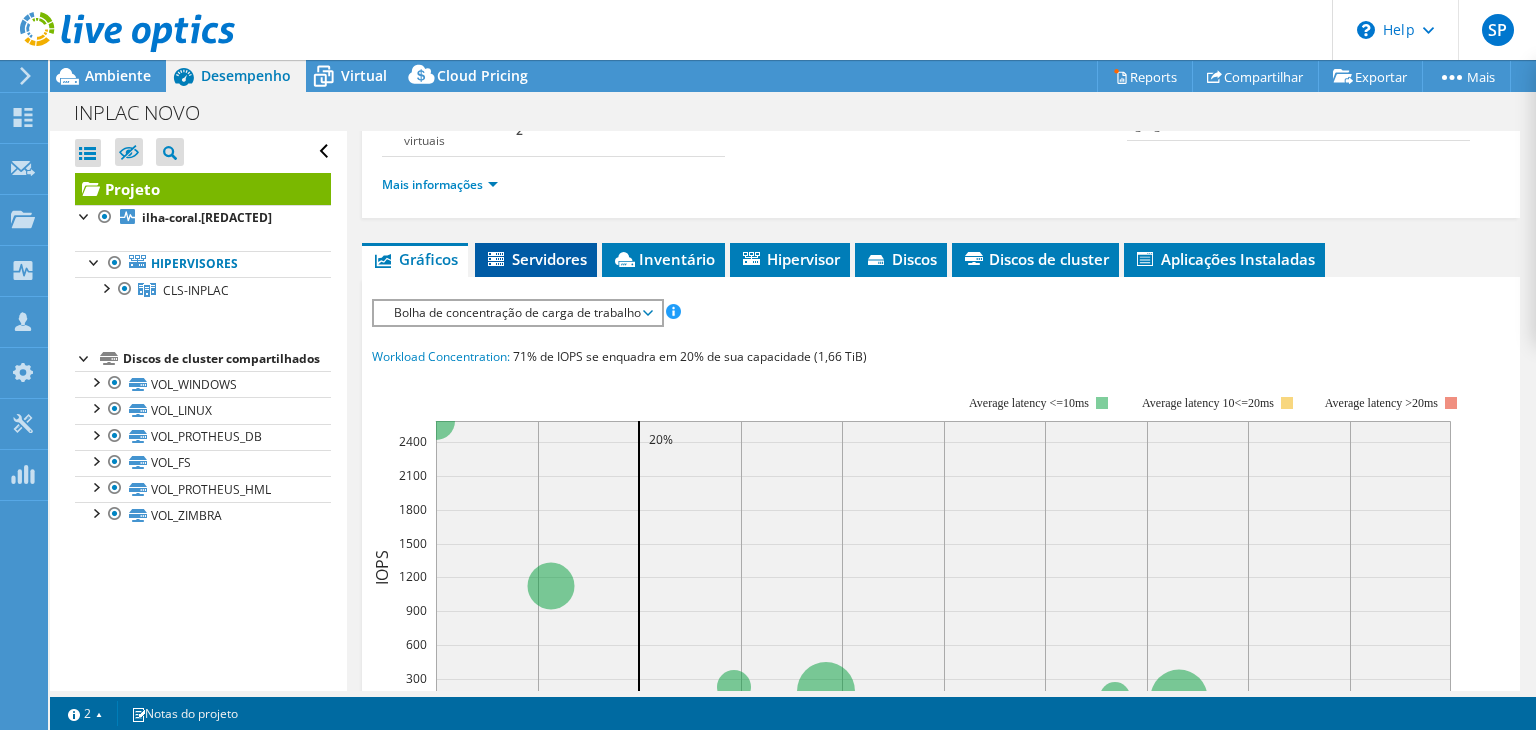 click on "Servidores" at bounding box center [536, 260] 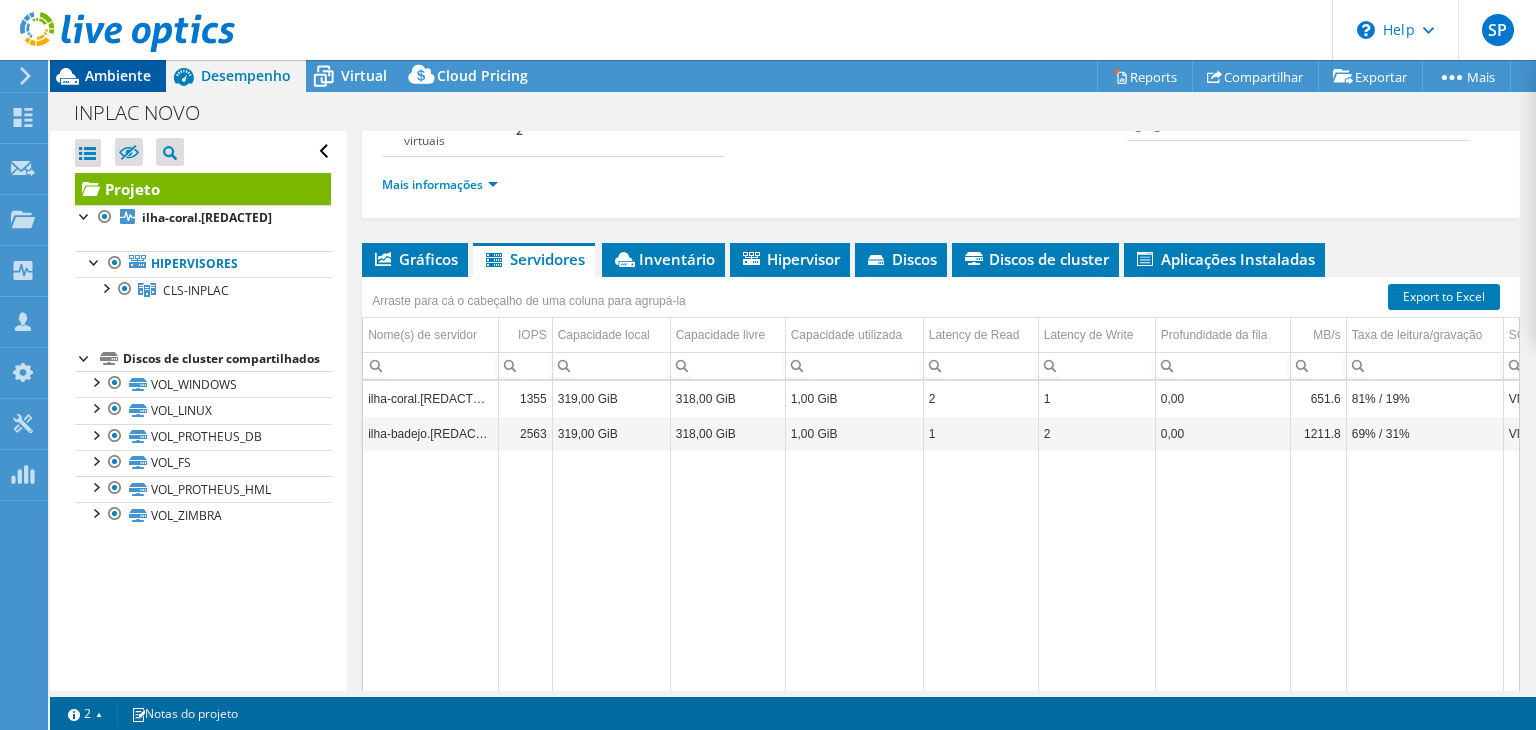 click on "Ambiente" at bounding box center (118, 75) 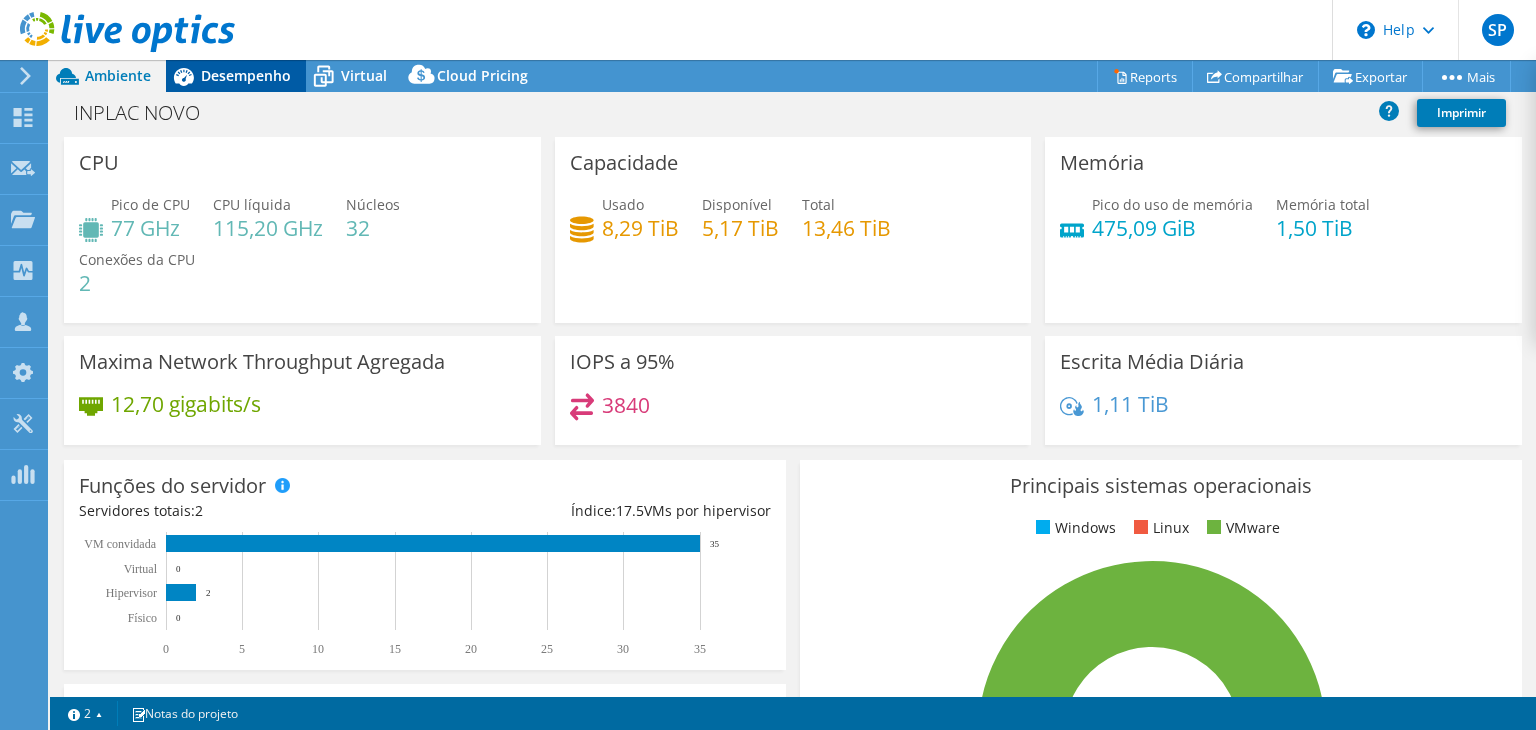 click on "Desempenho" at bounding box center (236, 76) 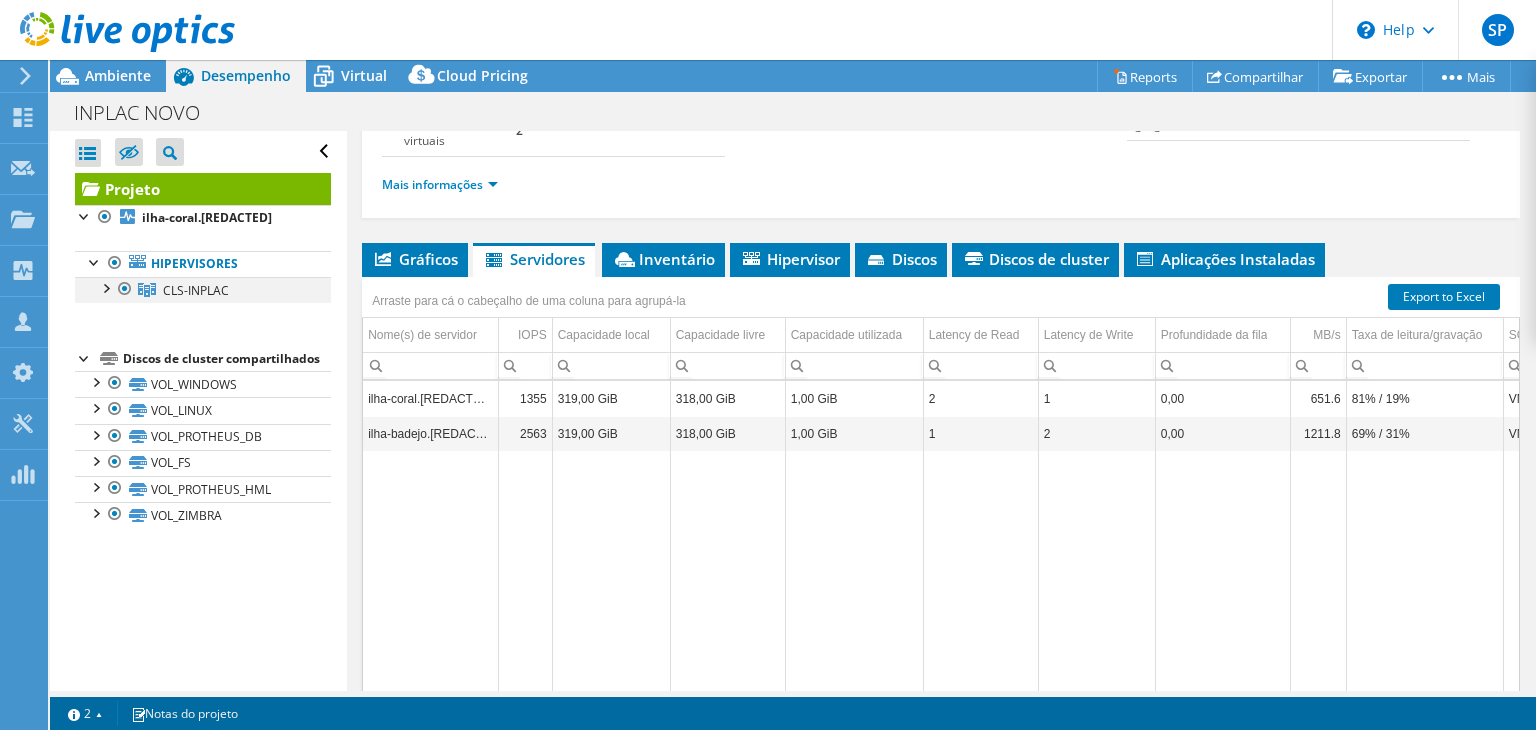 click at bounding box center [105, 287] 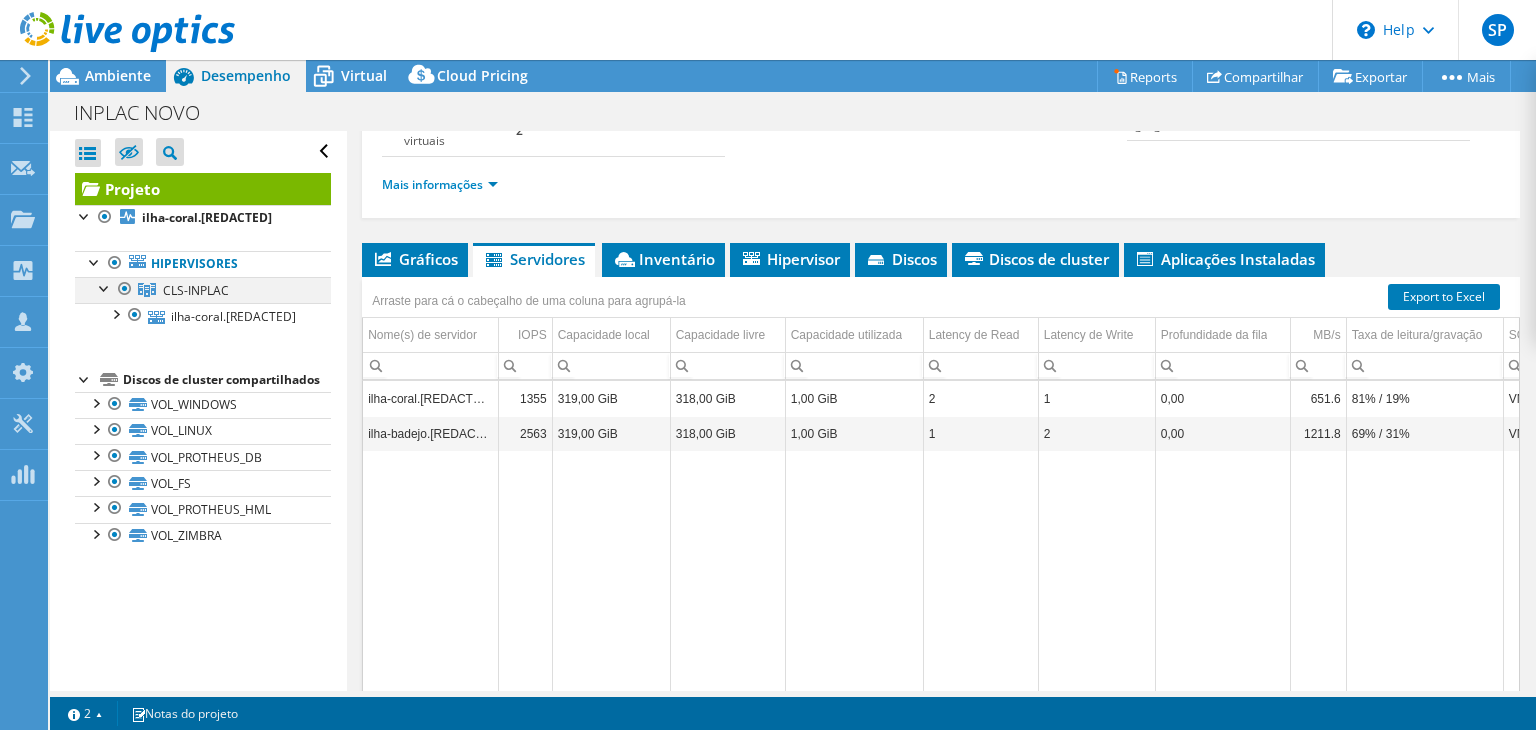 click at bounding box center [105, 287] 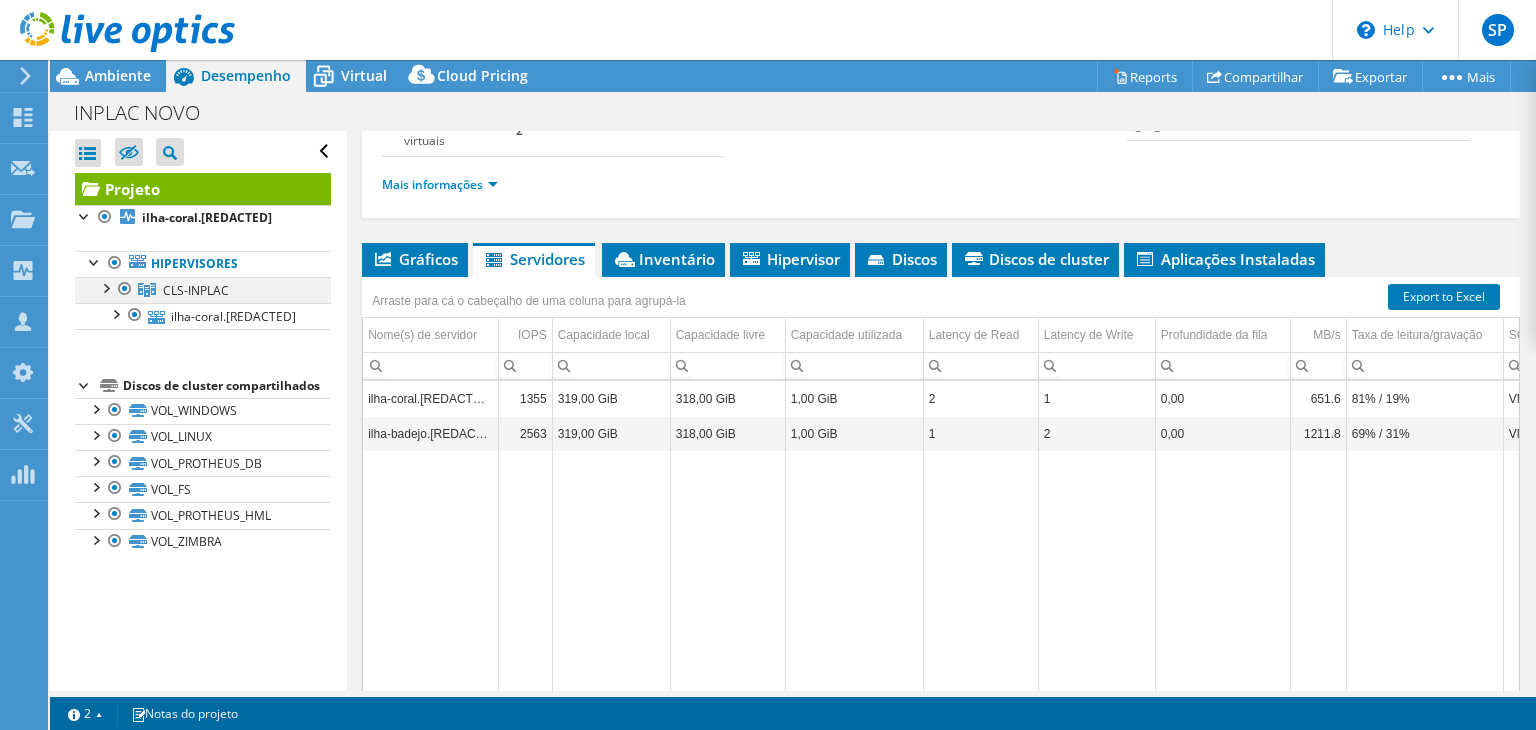 click at bounding box center (105, 287) 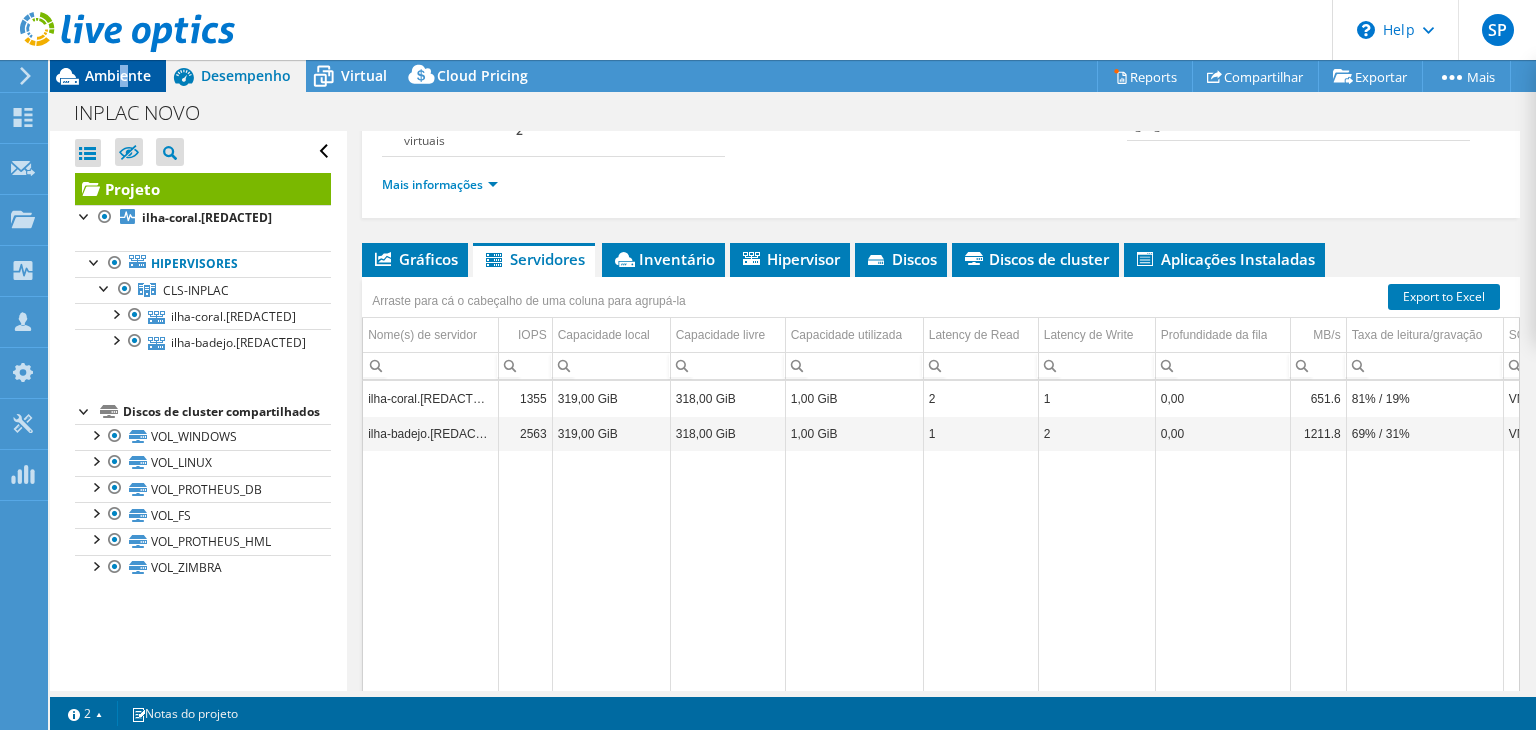click on "Ambiente" at bounding box center (118, 75) 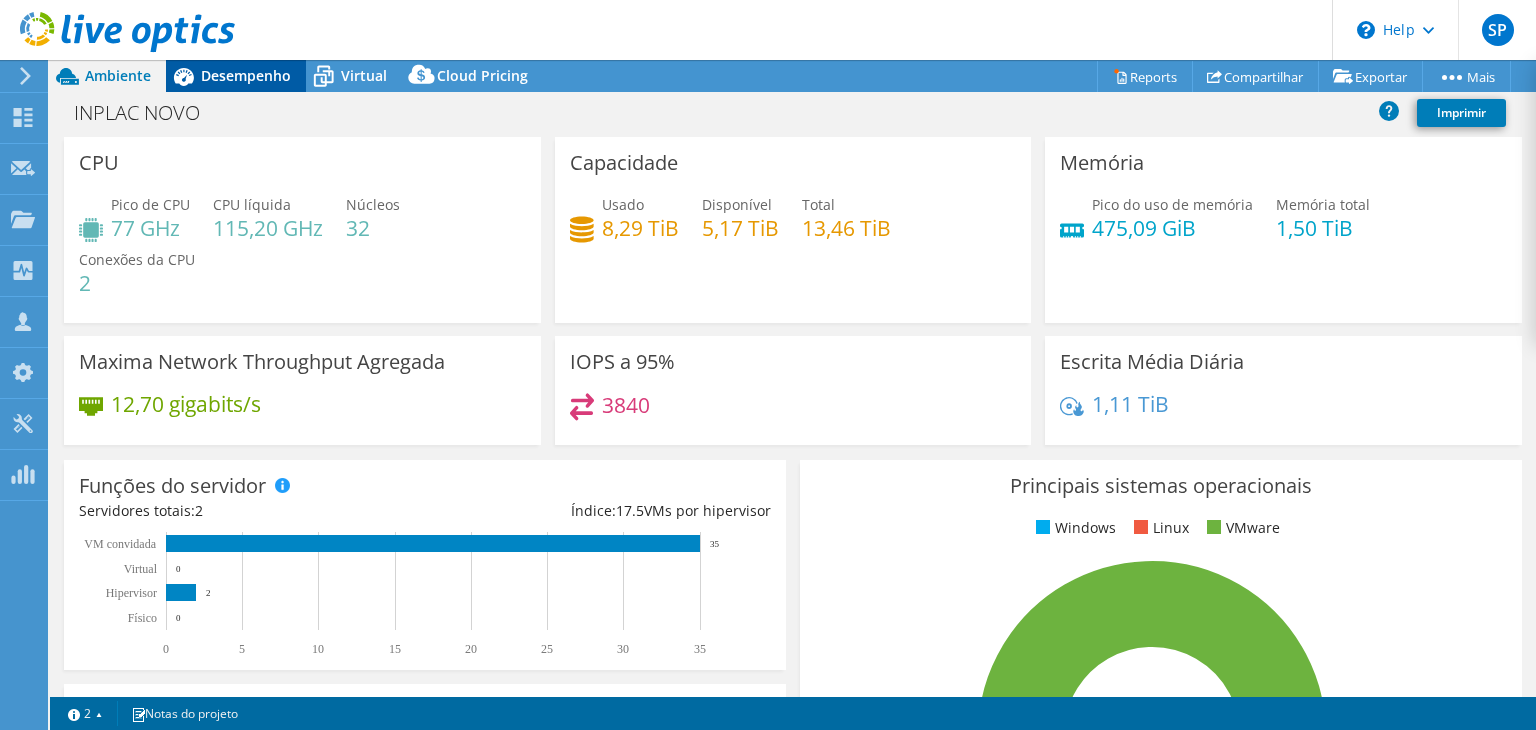click on "Desempenho" at bounding box center (246, 75) 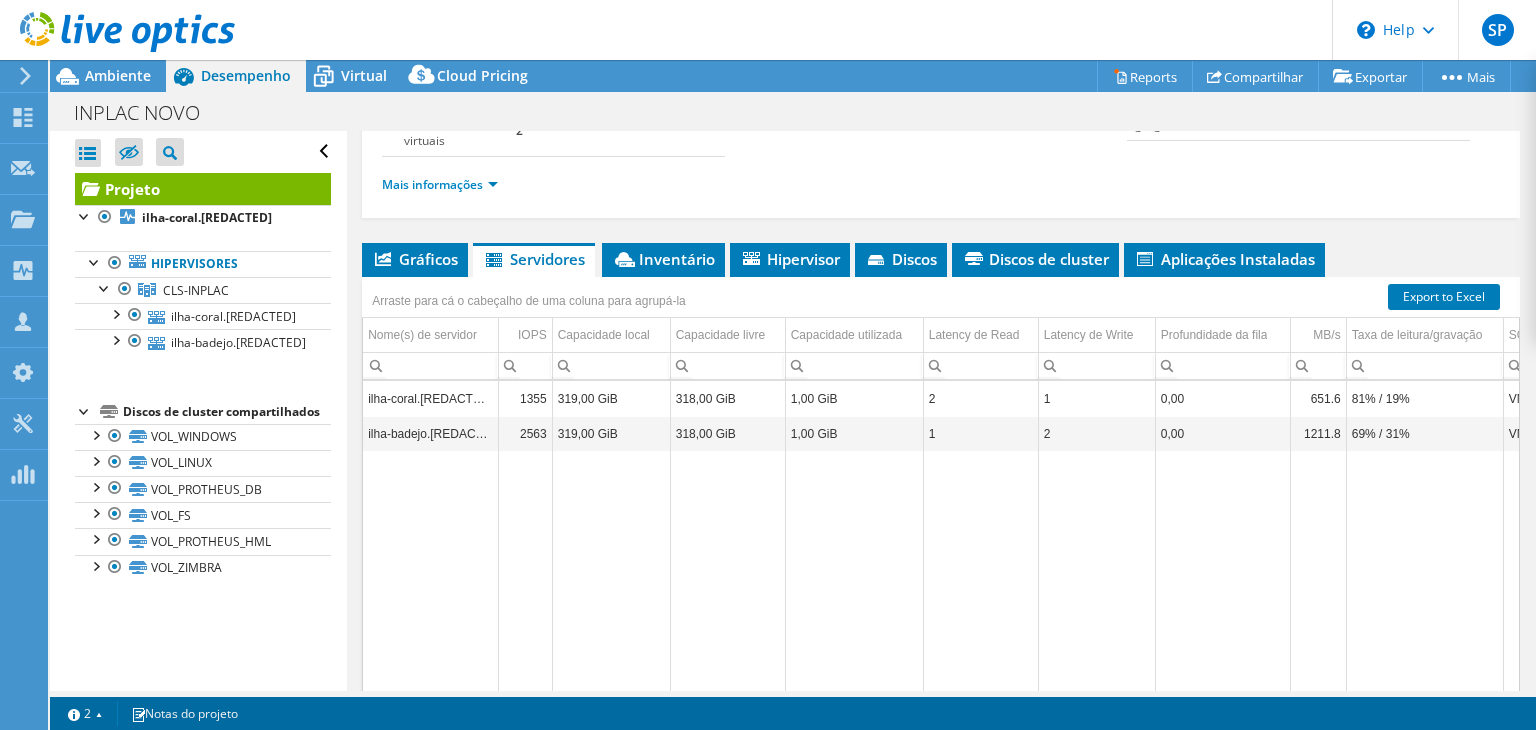 click at bounding box center [117, 33] 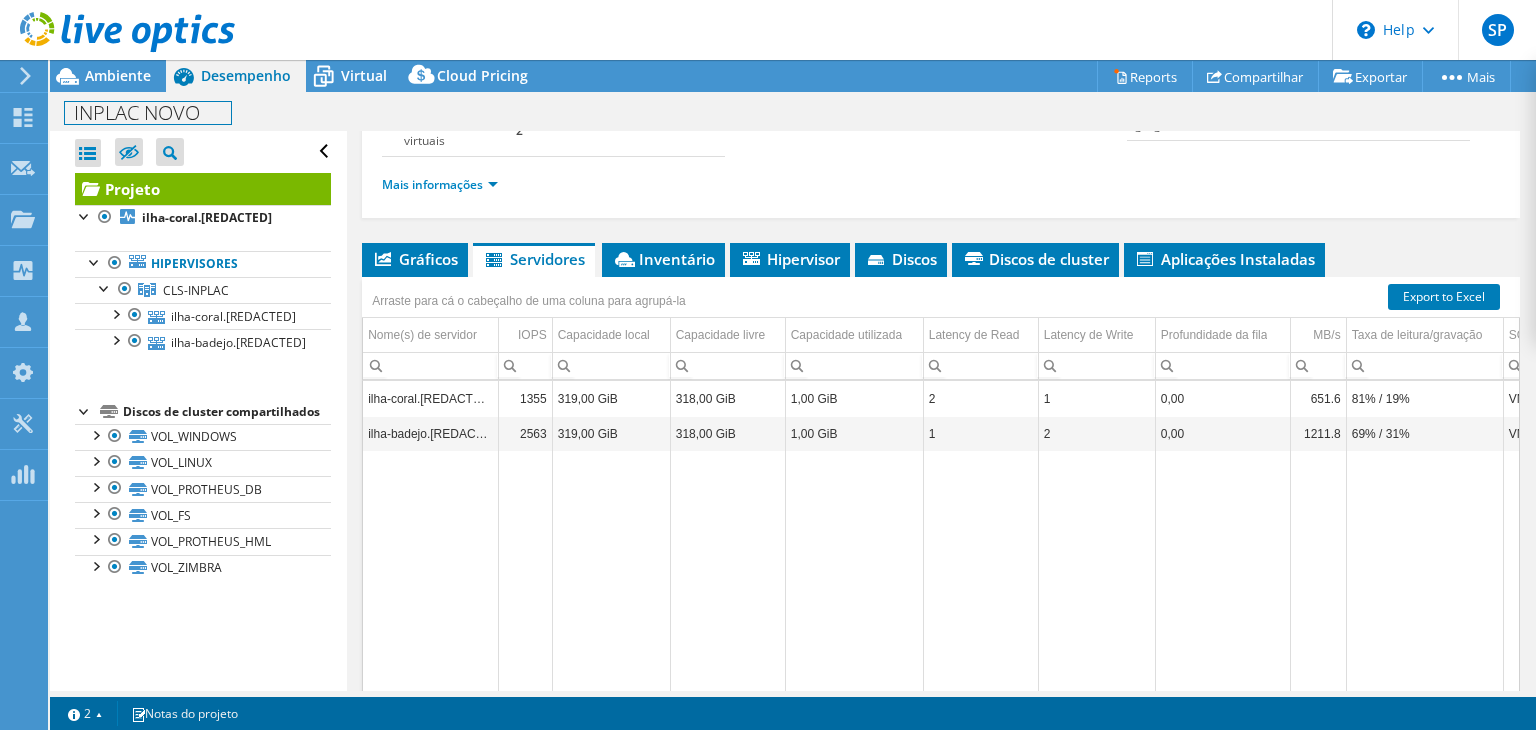 click on "INPLAC NOVO
Imprimir" at bounding box center (793, 111) 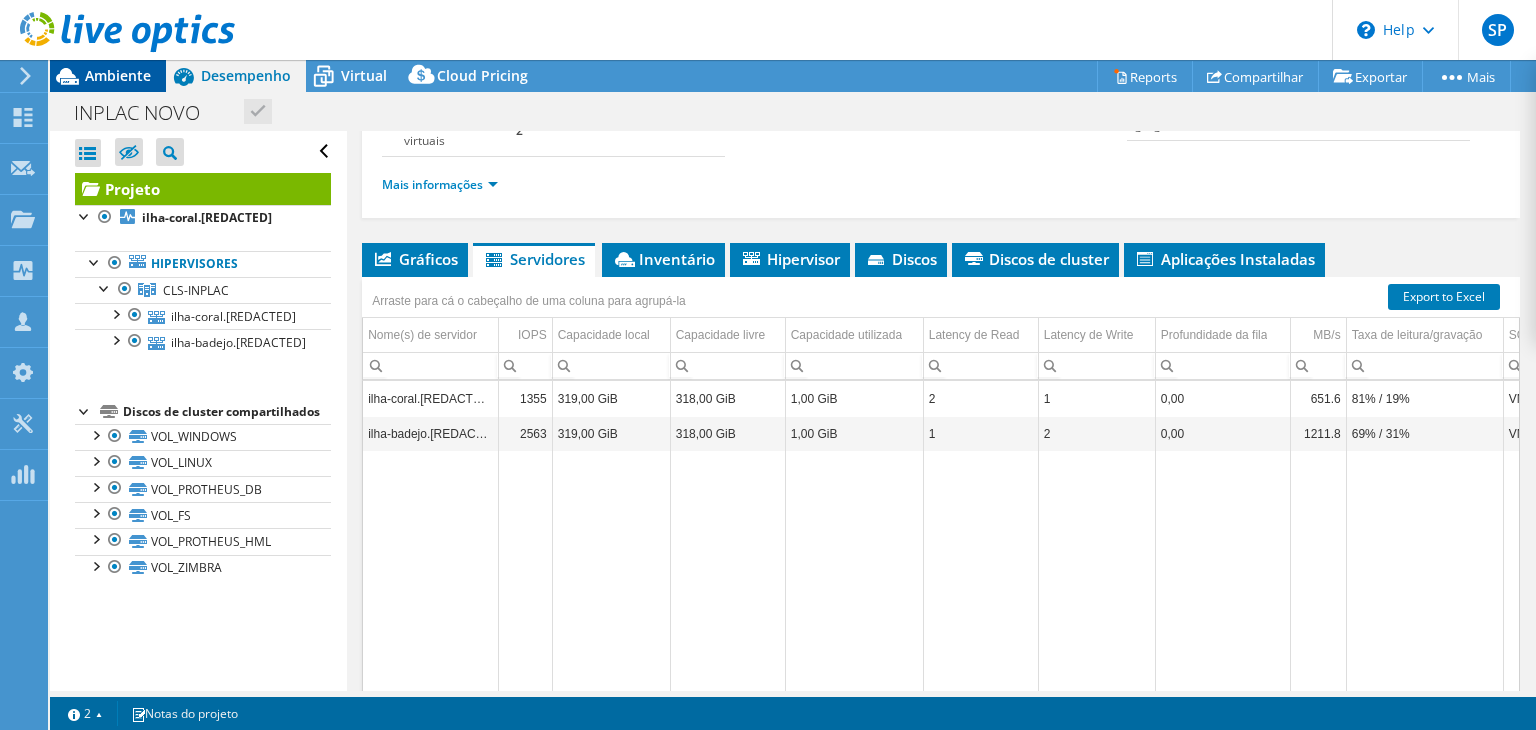 click on "Ambiente" at bounding box center (118, 75) 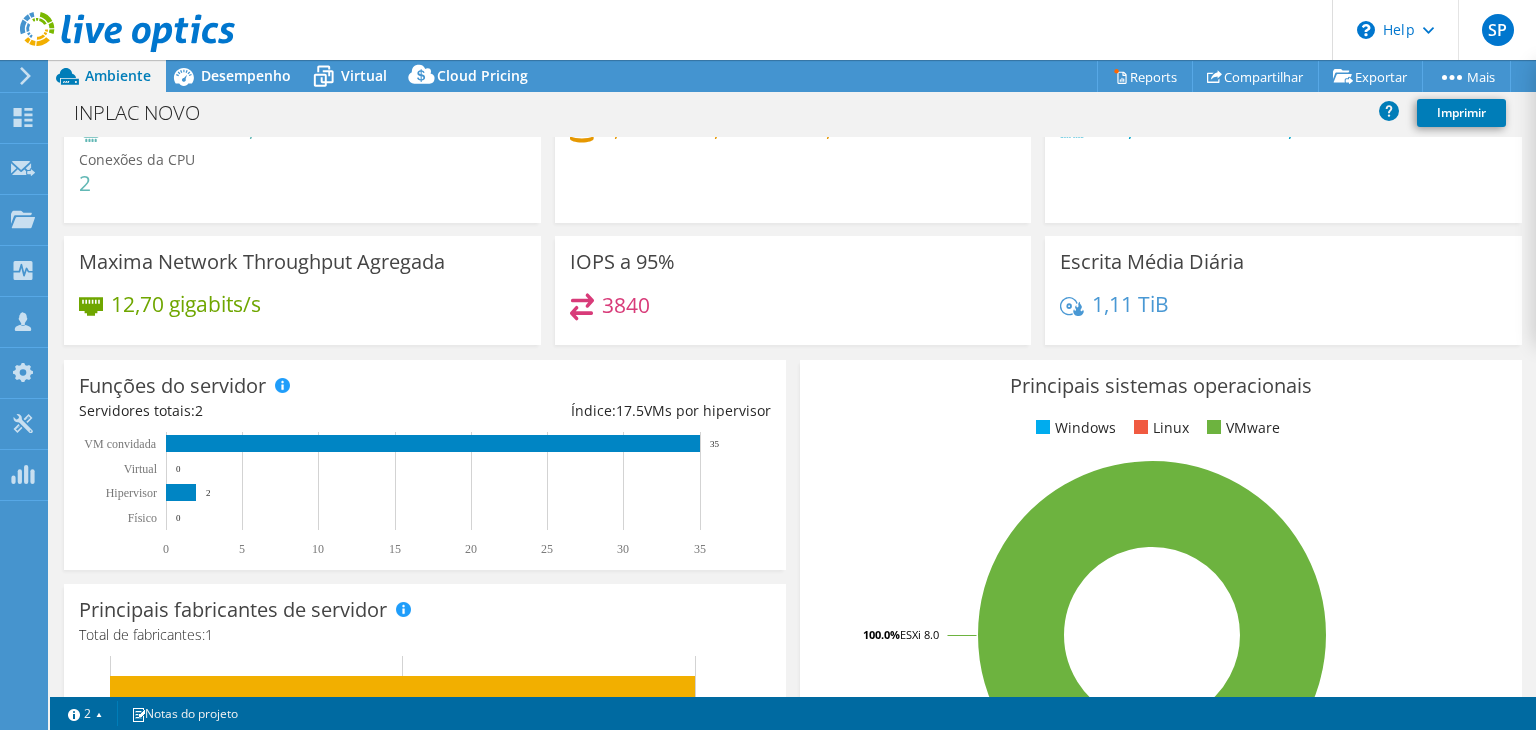 scroll, scrollTop: 0, scrollLeft: 0, axis: both 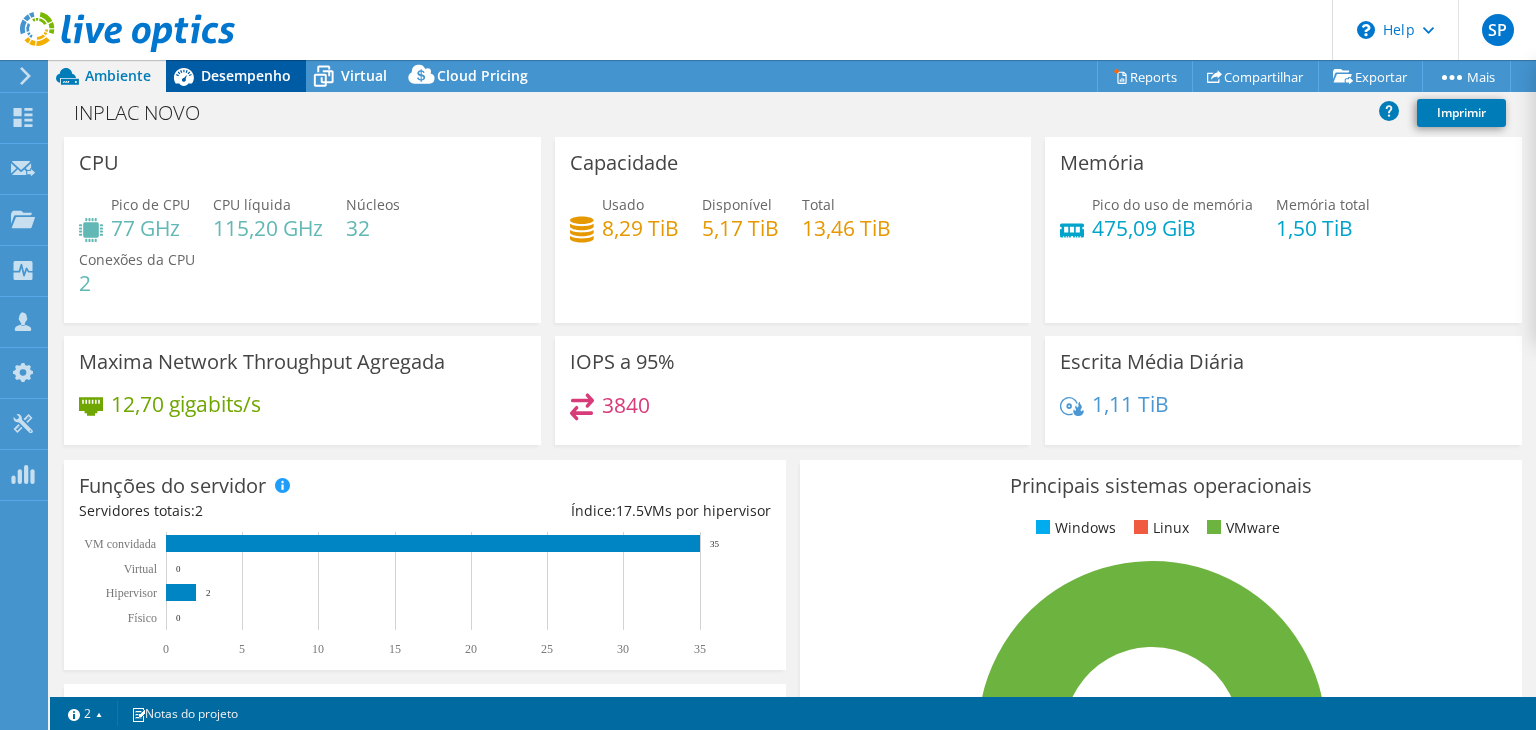 click on "Desempenho" at bounding box center (246, 75) 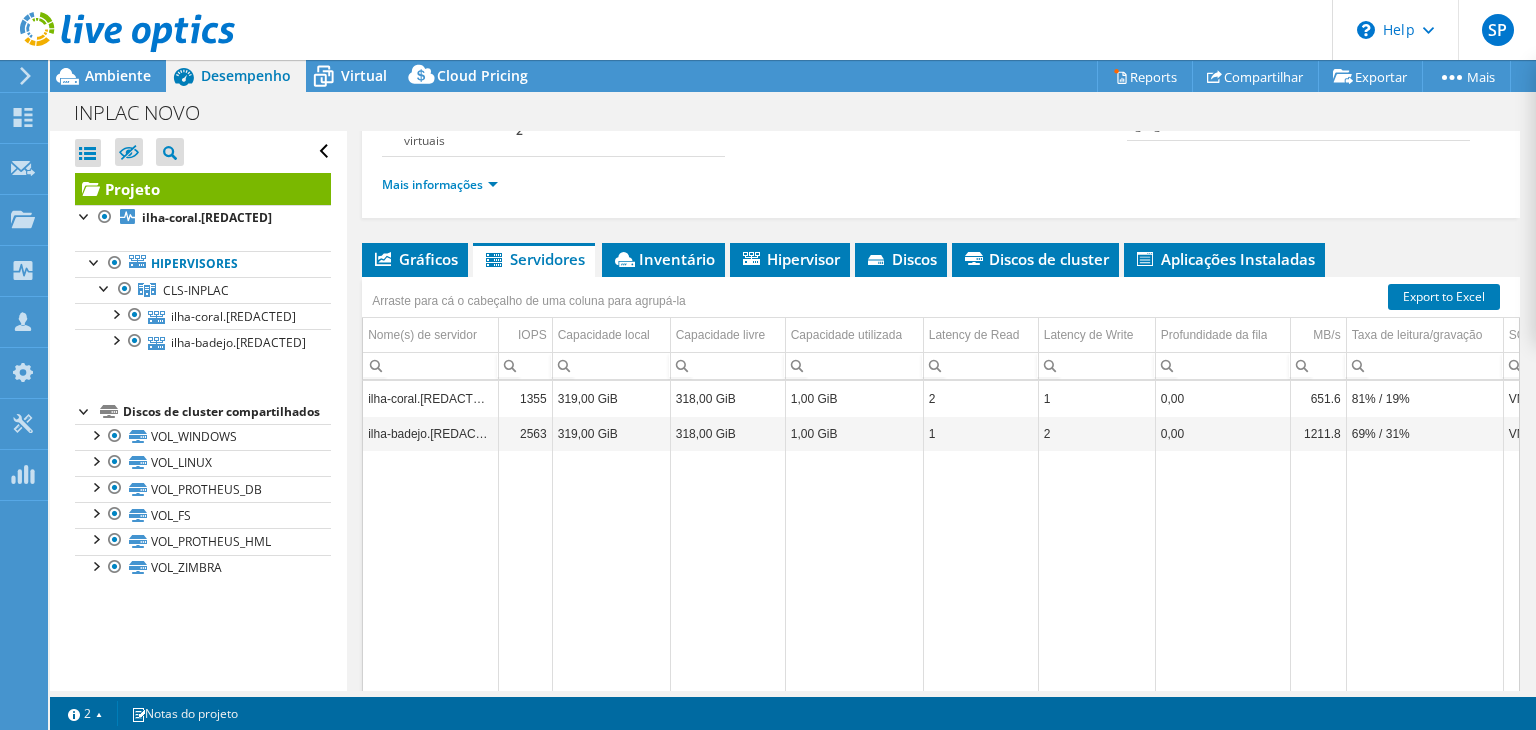 scroll, scrollTop: 0, scrollLeft: 0, axis: both 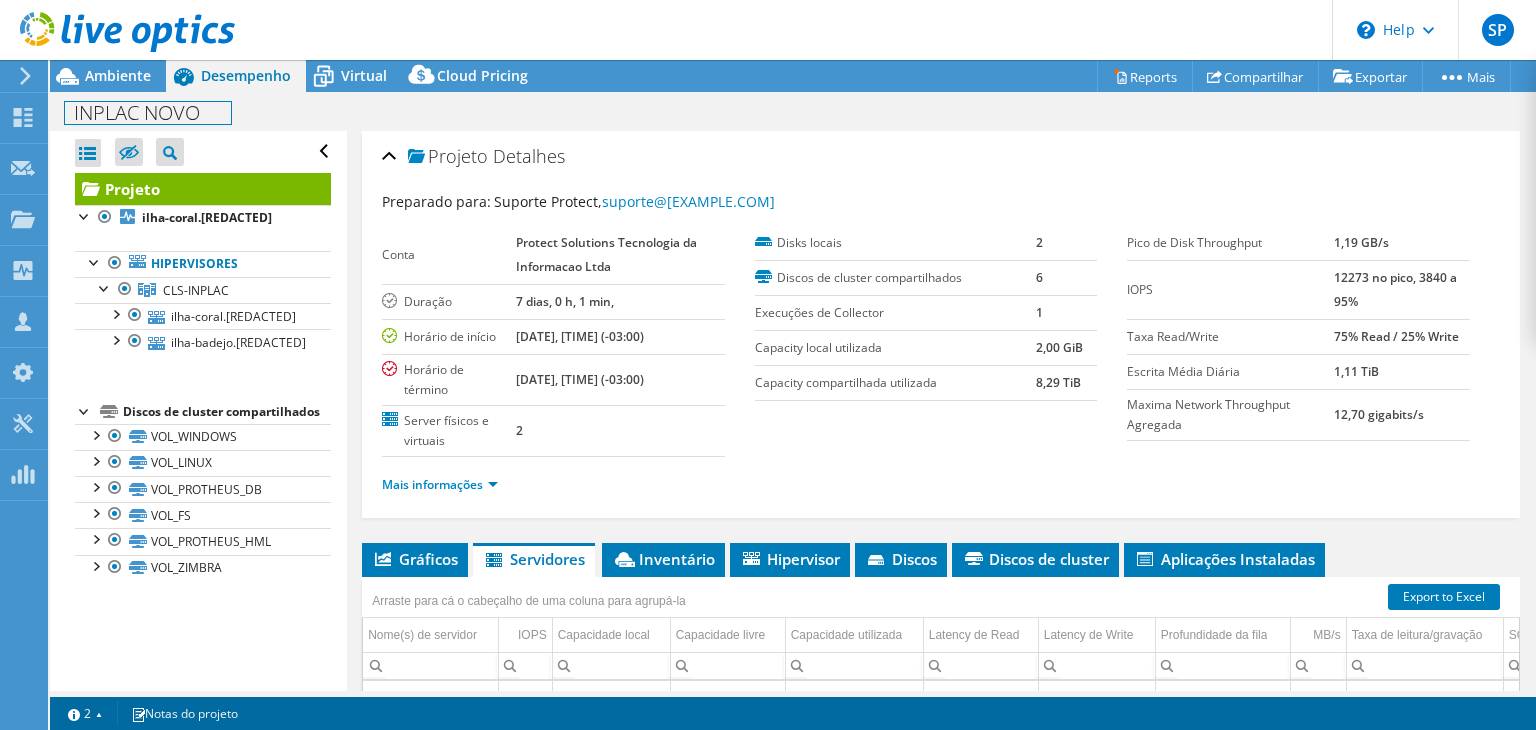 click on "INPLAC NOVO" at bounding box center (148, 113) 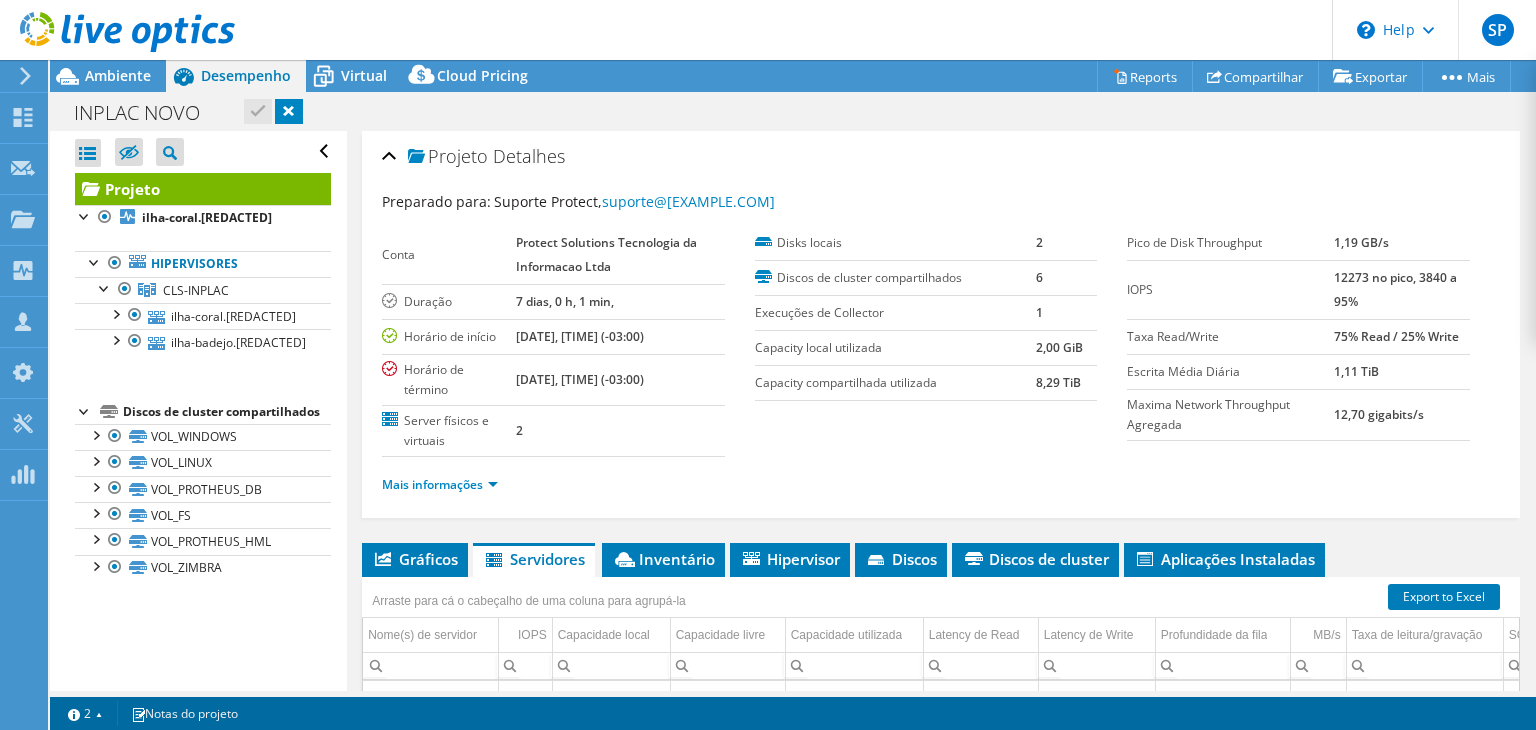 click on "Projeto
Detalhes" at bounding box center (941, 157) 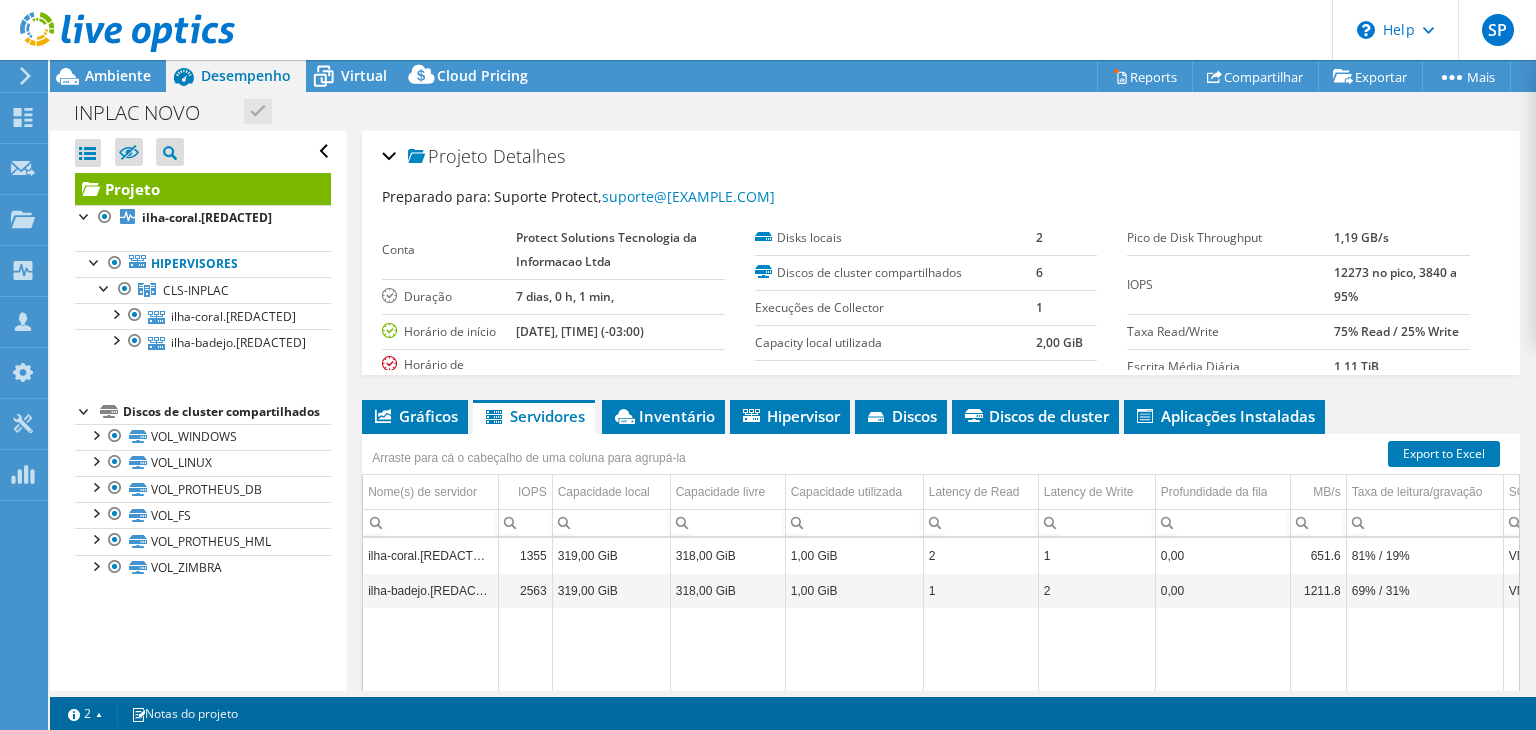 click on "Projeto
Detalhes" at bounding box center (941, 157) 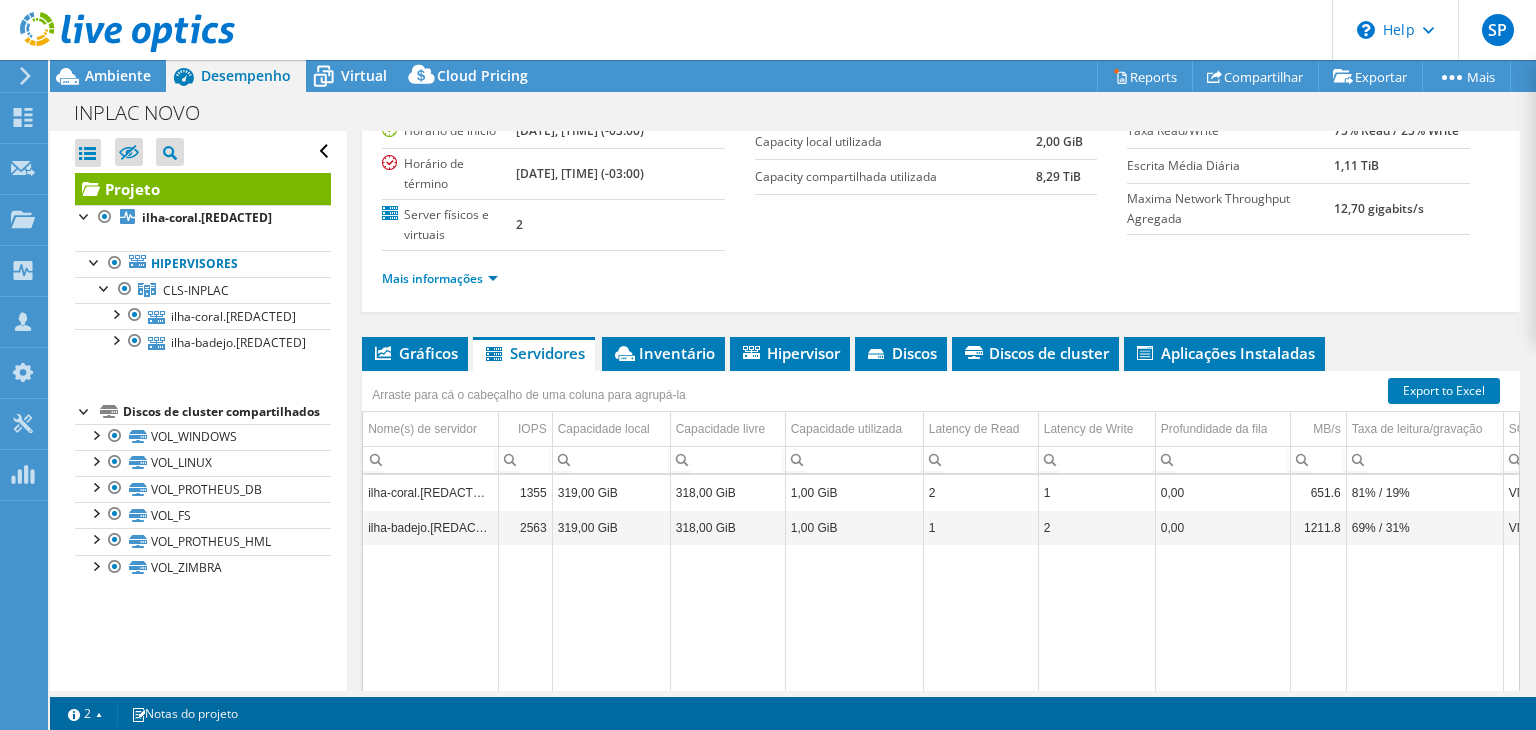 scroll, scrollTop: 384, scrollLeft: 0, axis: vertical 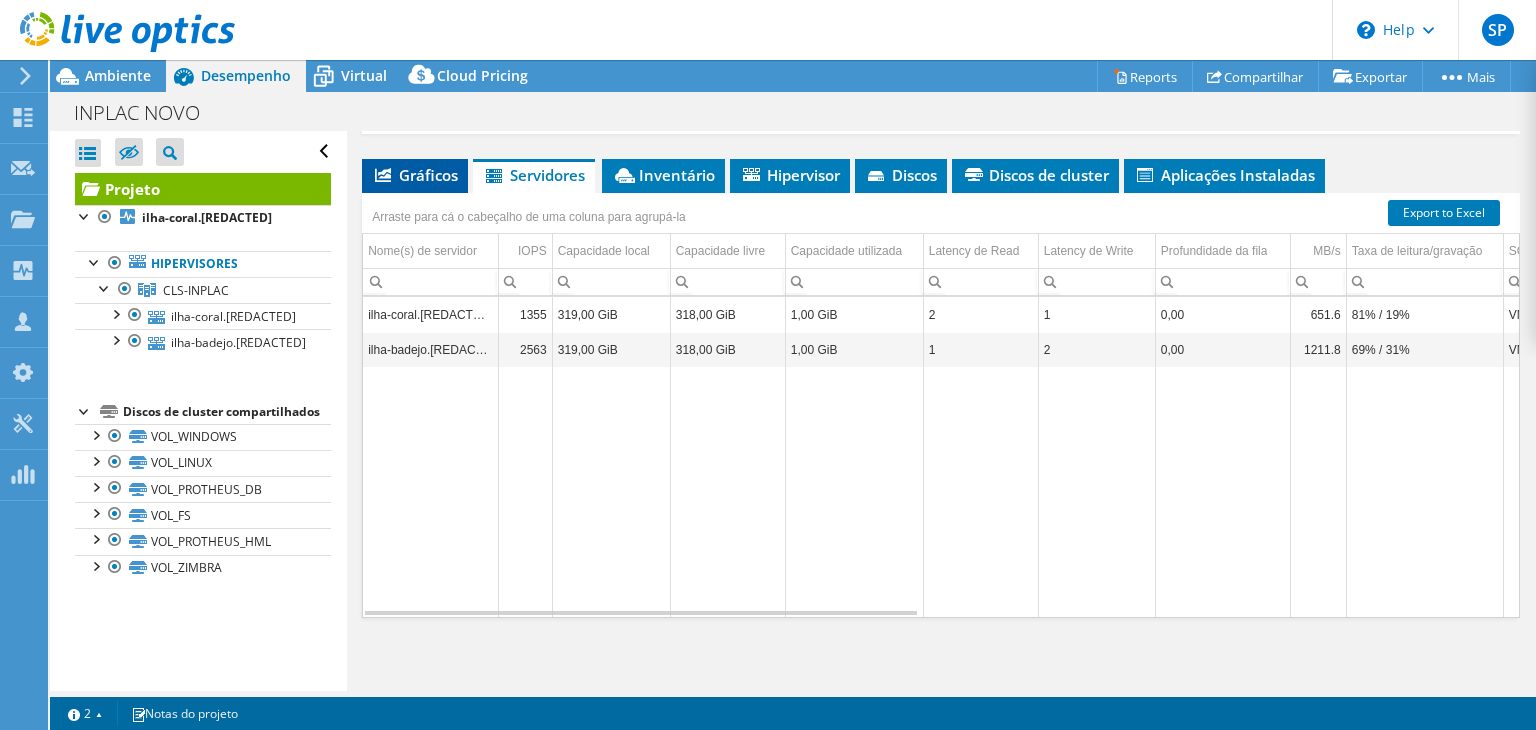 click on "Gráficos" at bounding box center (415, 175) 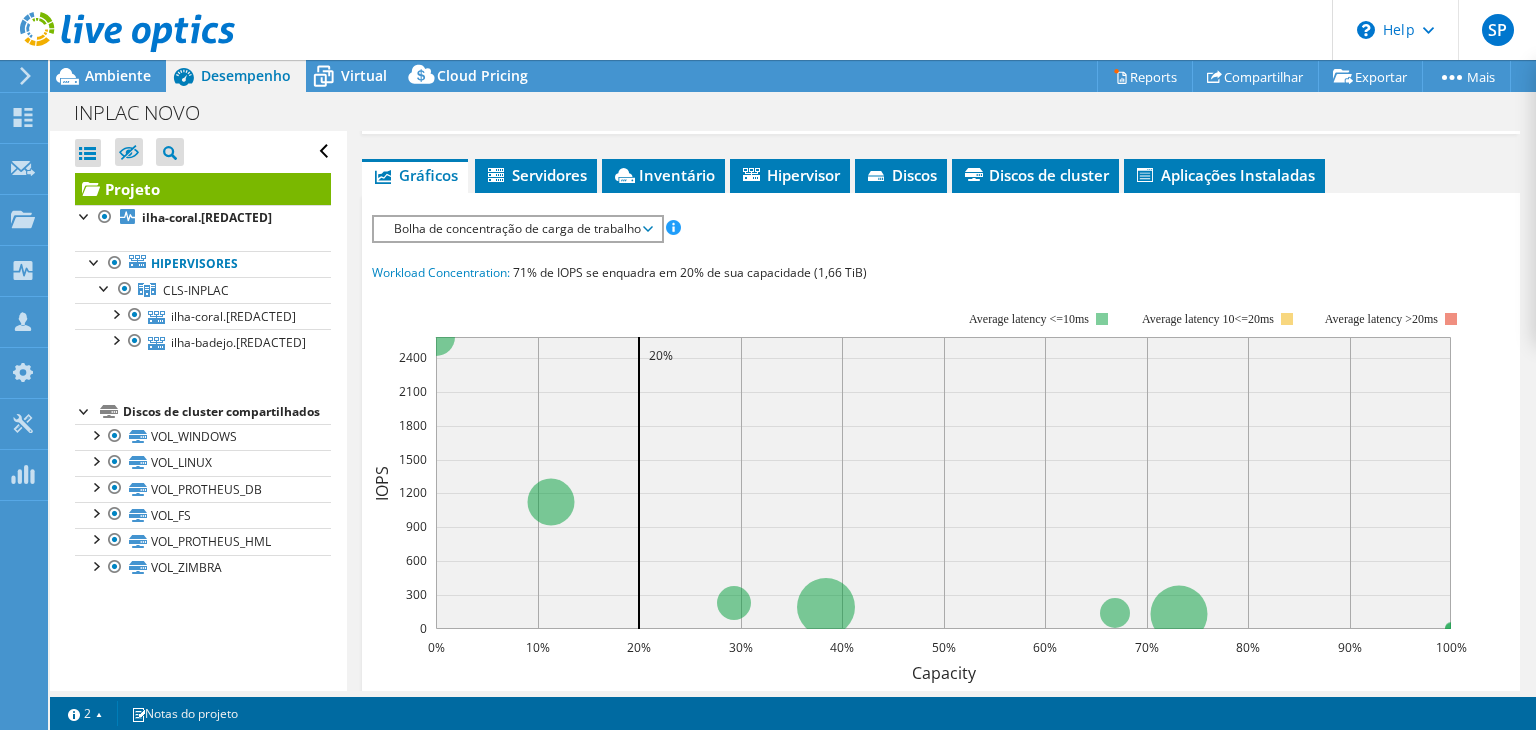 click on "Bolha de concentração de carga de trabalho" at bounding box center [517, 229] 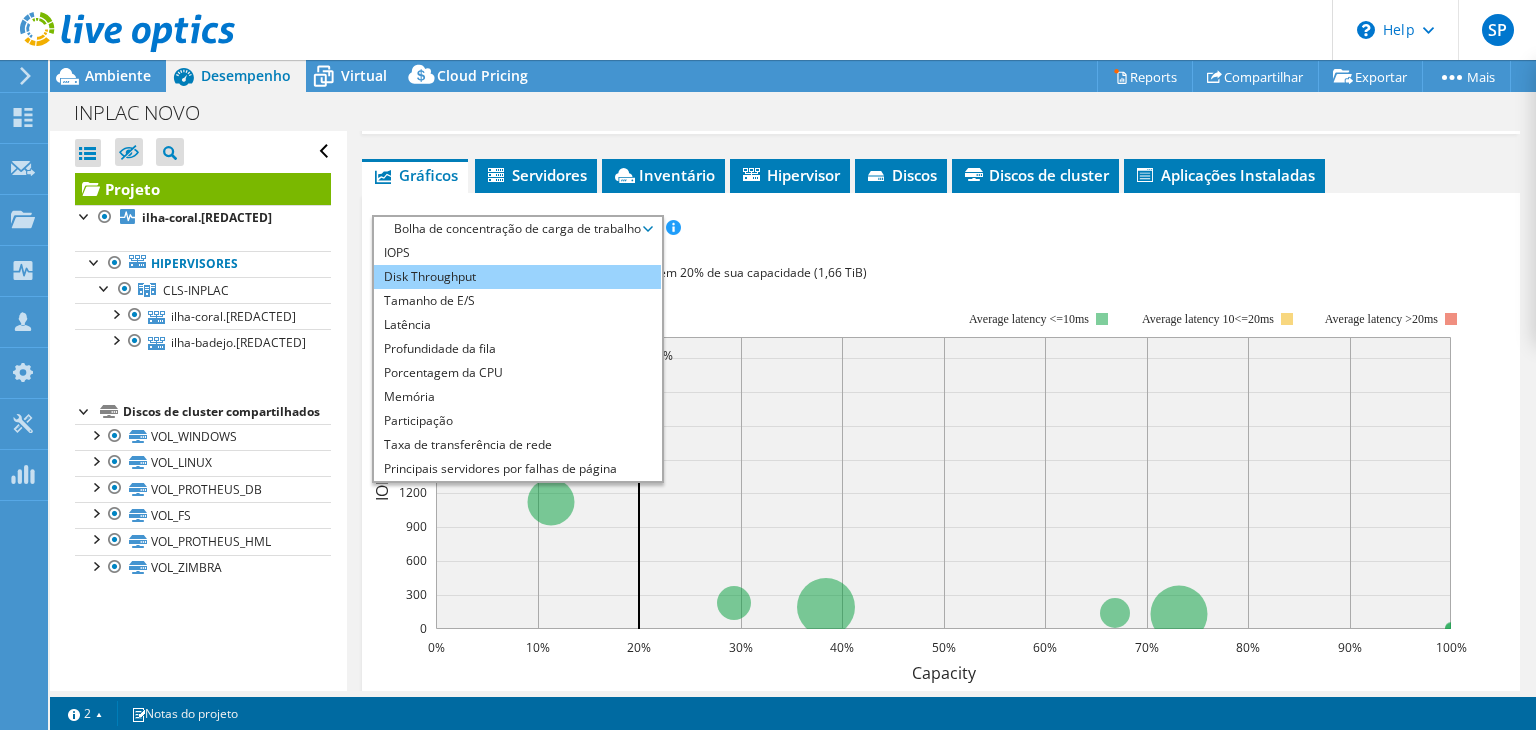 click on "Disk Throughput" at bounding box center [517, 277] 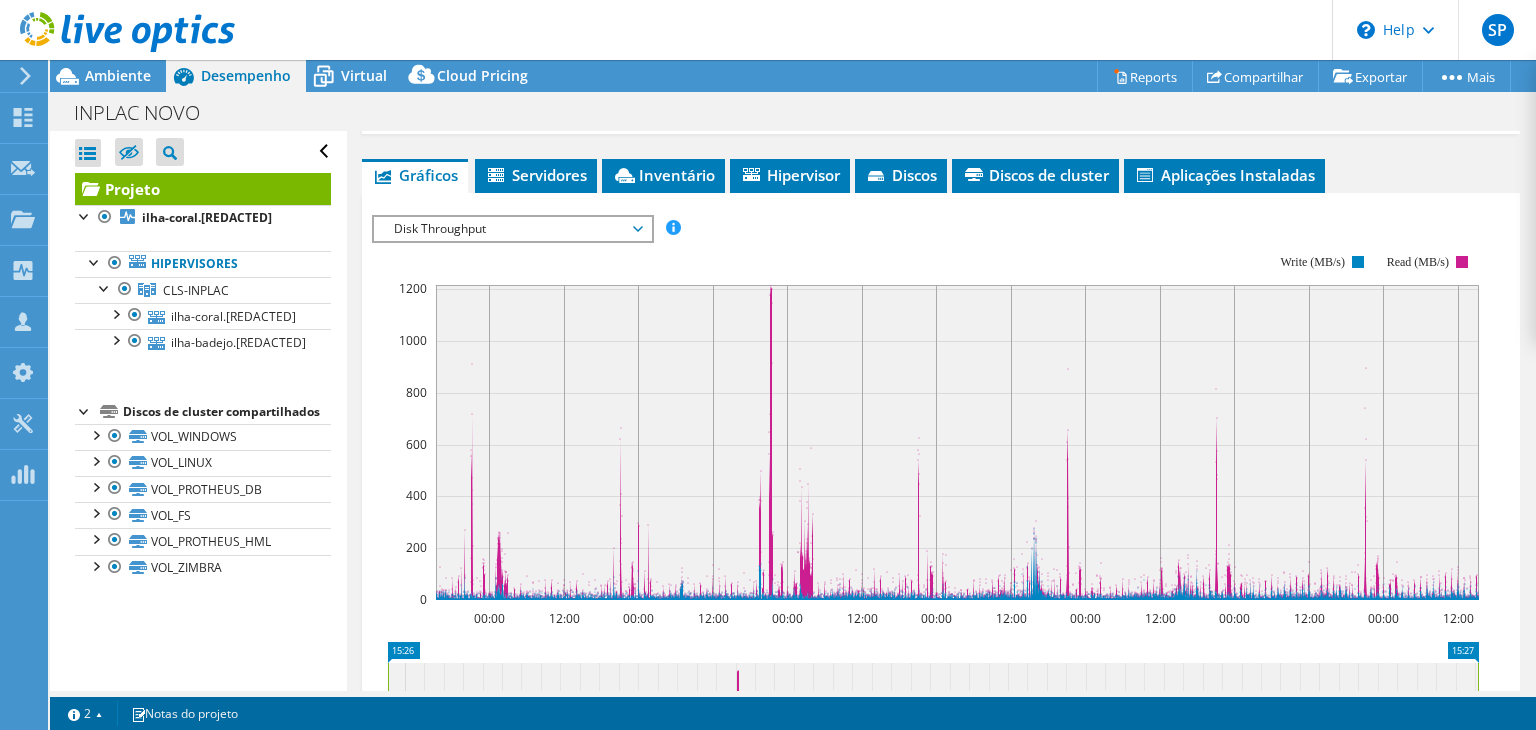 click on "Disk Throughput" at bounding box center (512, 229) 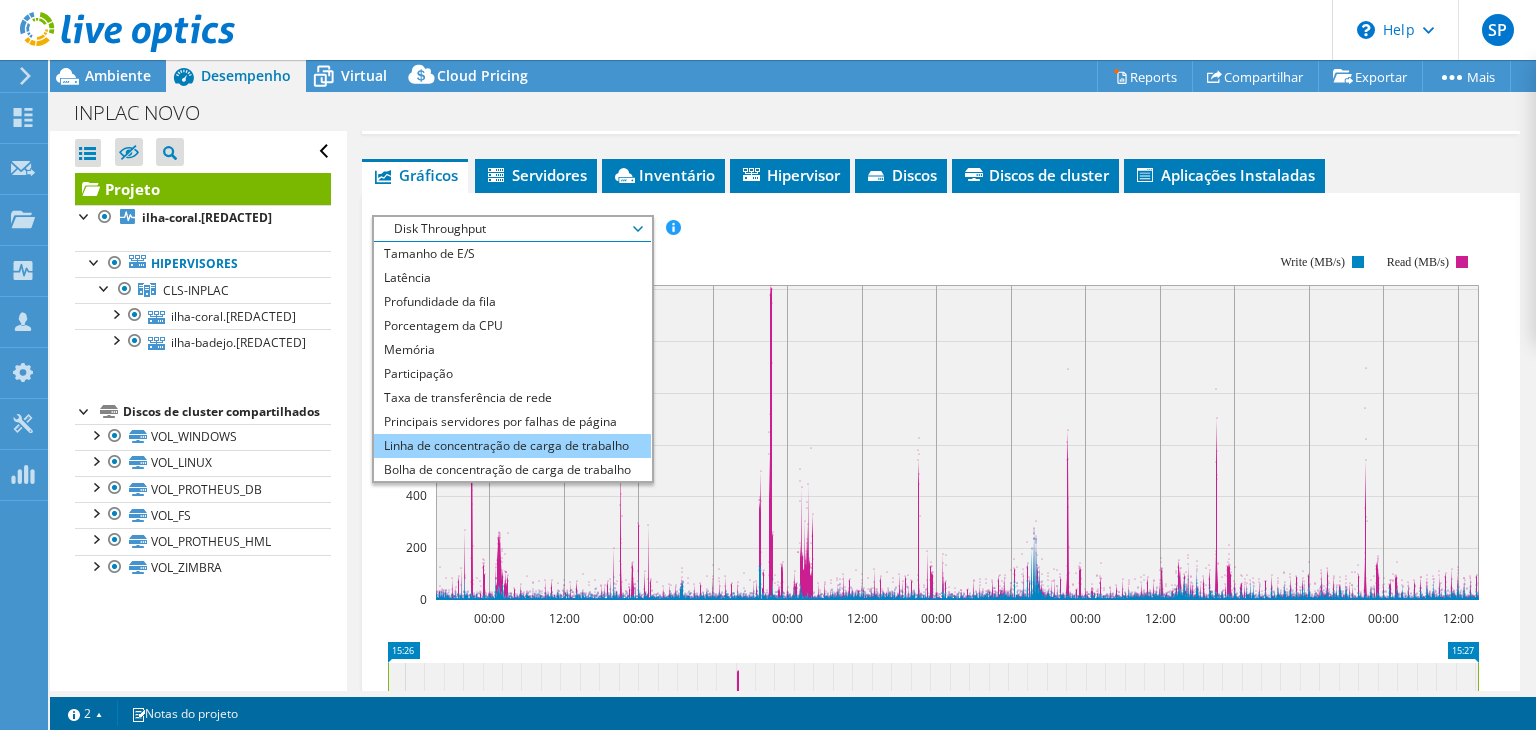 scroll, scrollTop: 72, scrollLeft: 0, axis: vertical 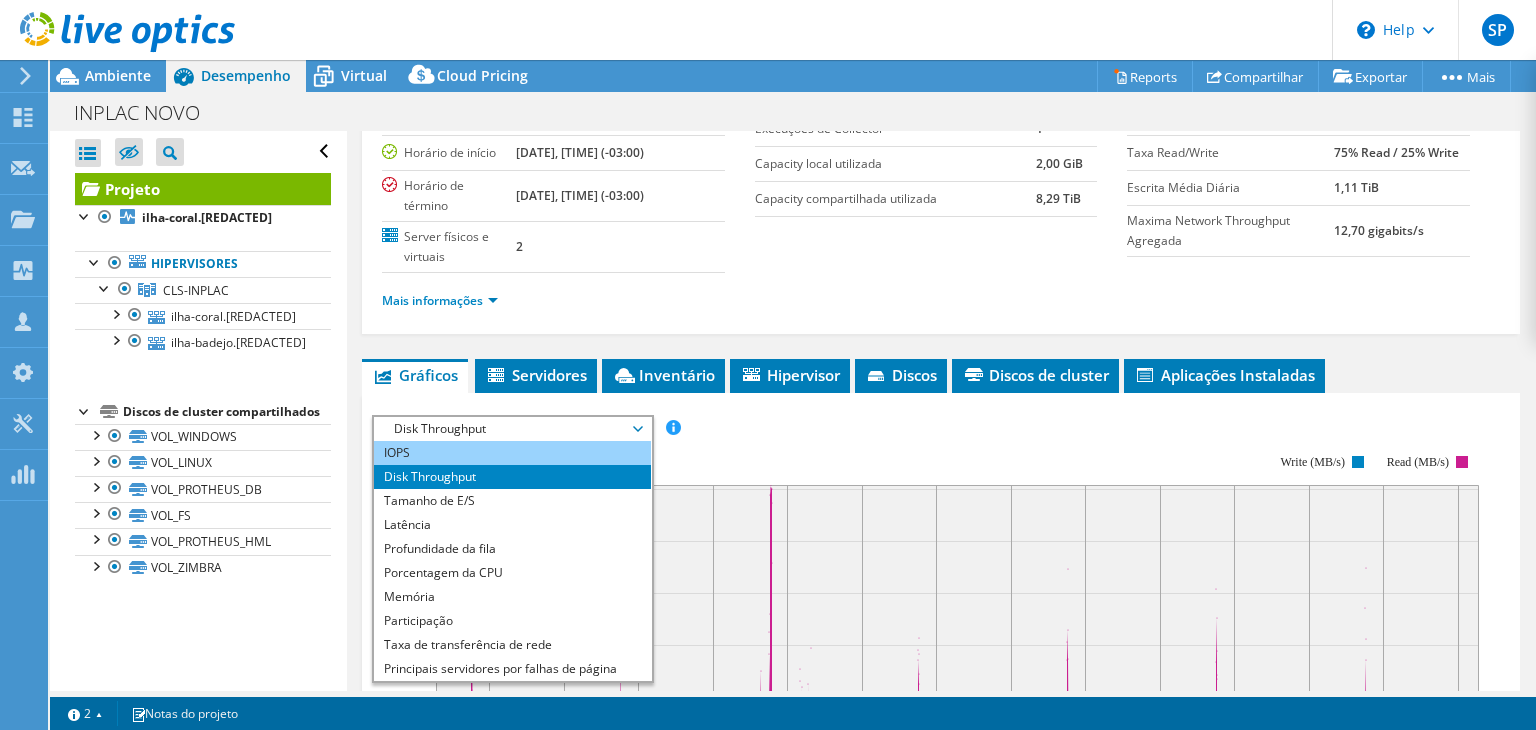 click on "IOPS" at bounding box center [512, 453] 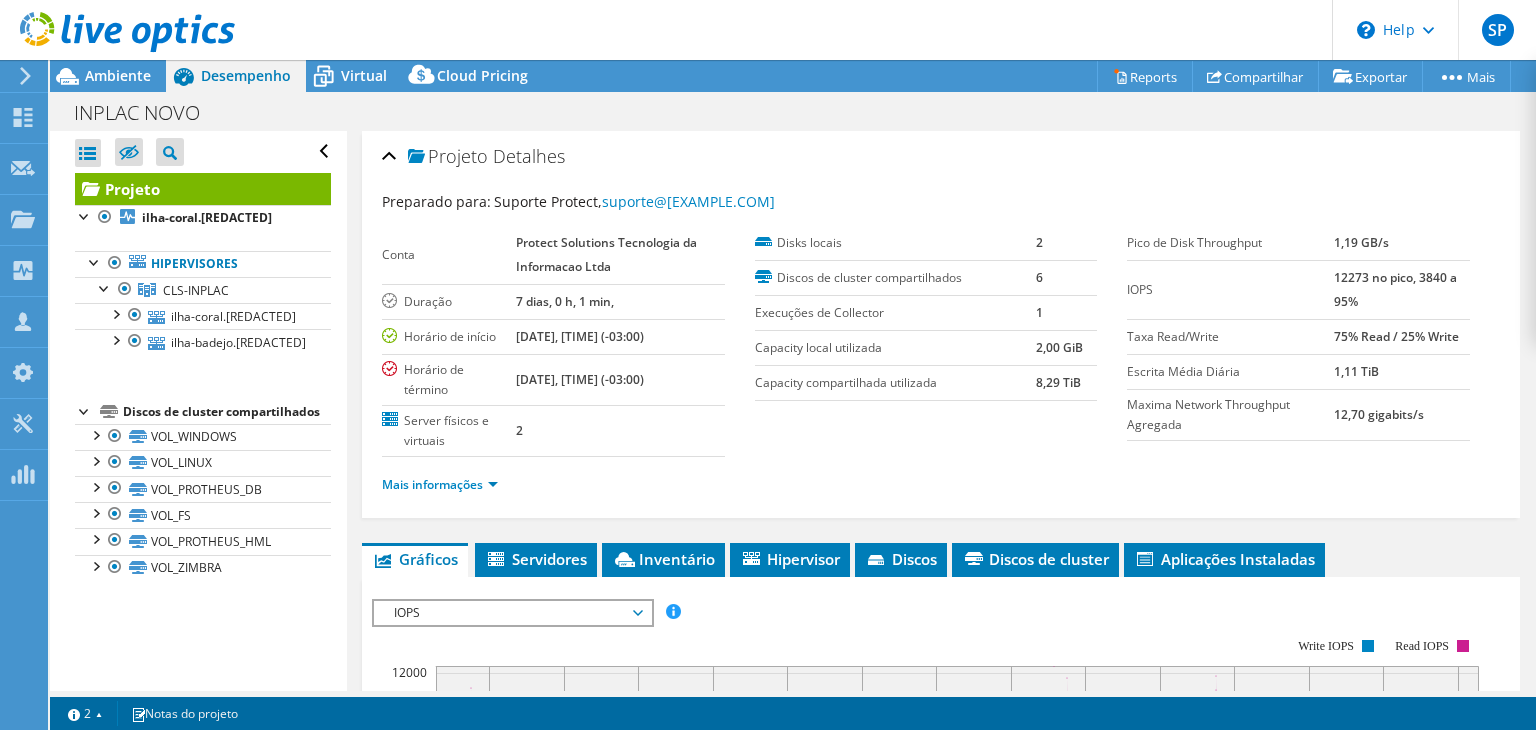 scroll, scrollTop: 0, scrollLeft: 0, axis: both 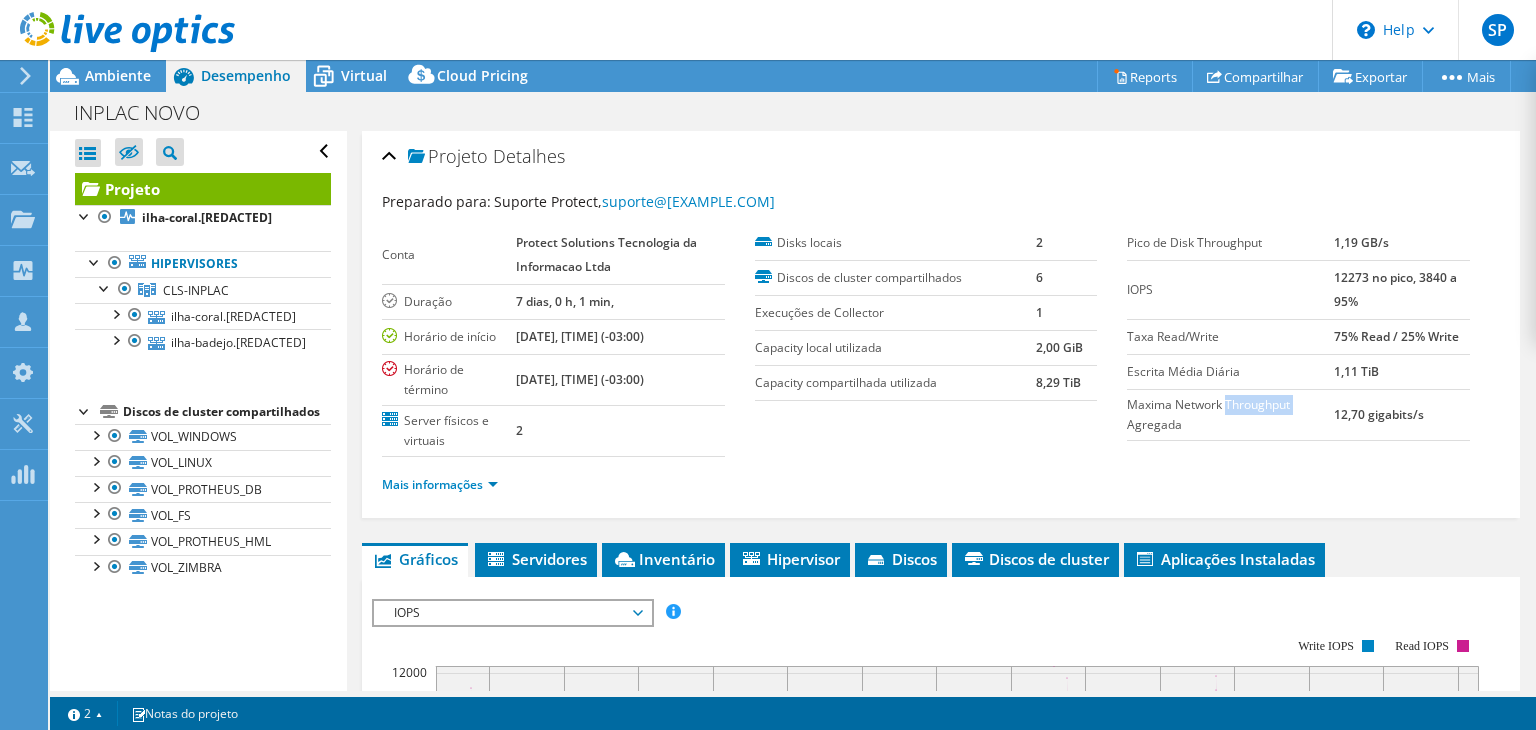 click on "Maxima Network Throughput Agregada" at bounding box center (1230, 415) 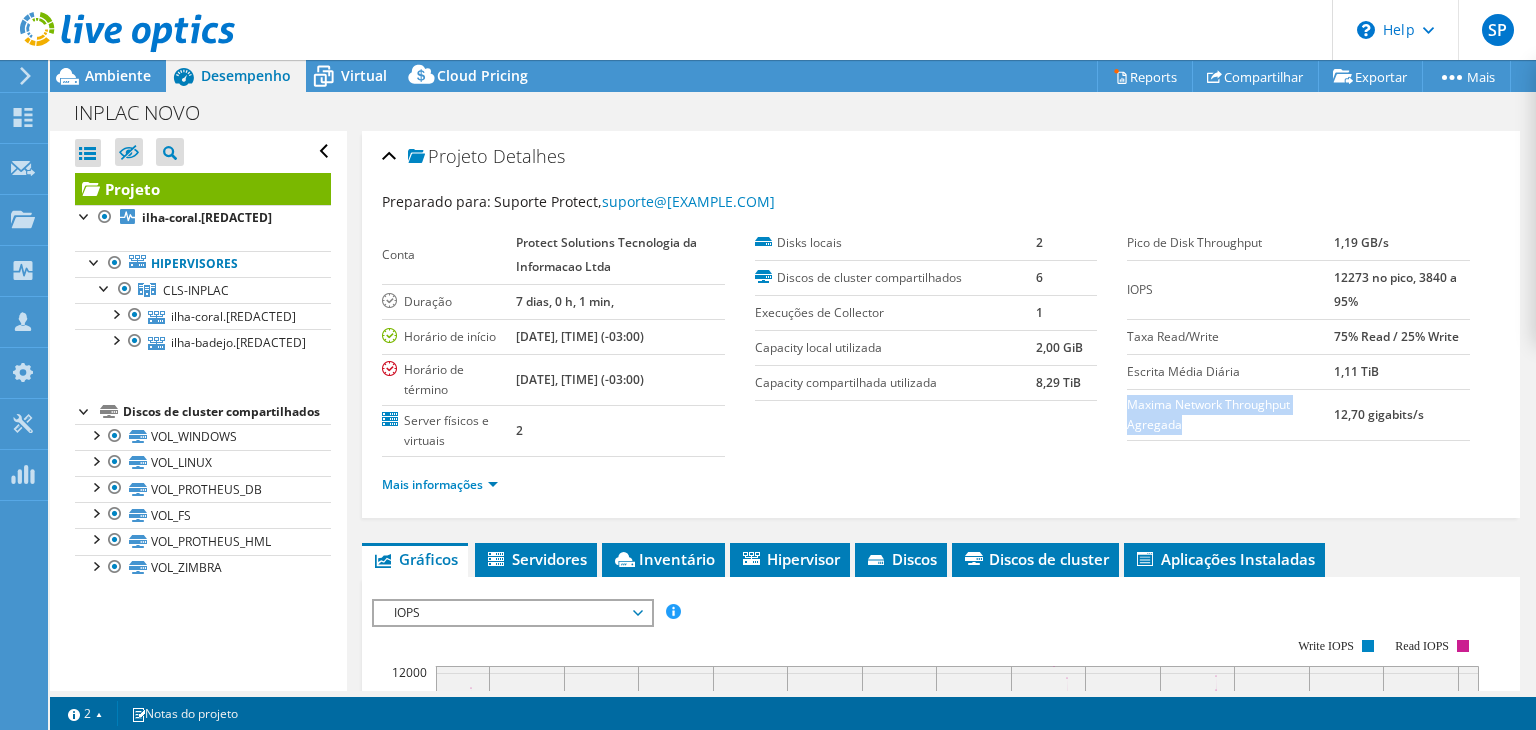 click on "Maxima Network Throughput Agregada" at bounding box center (1230, 415) 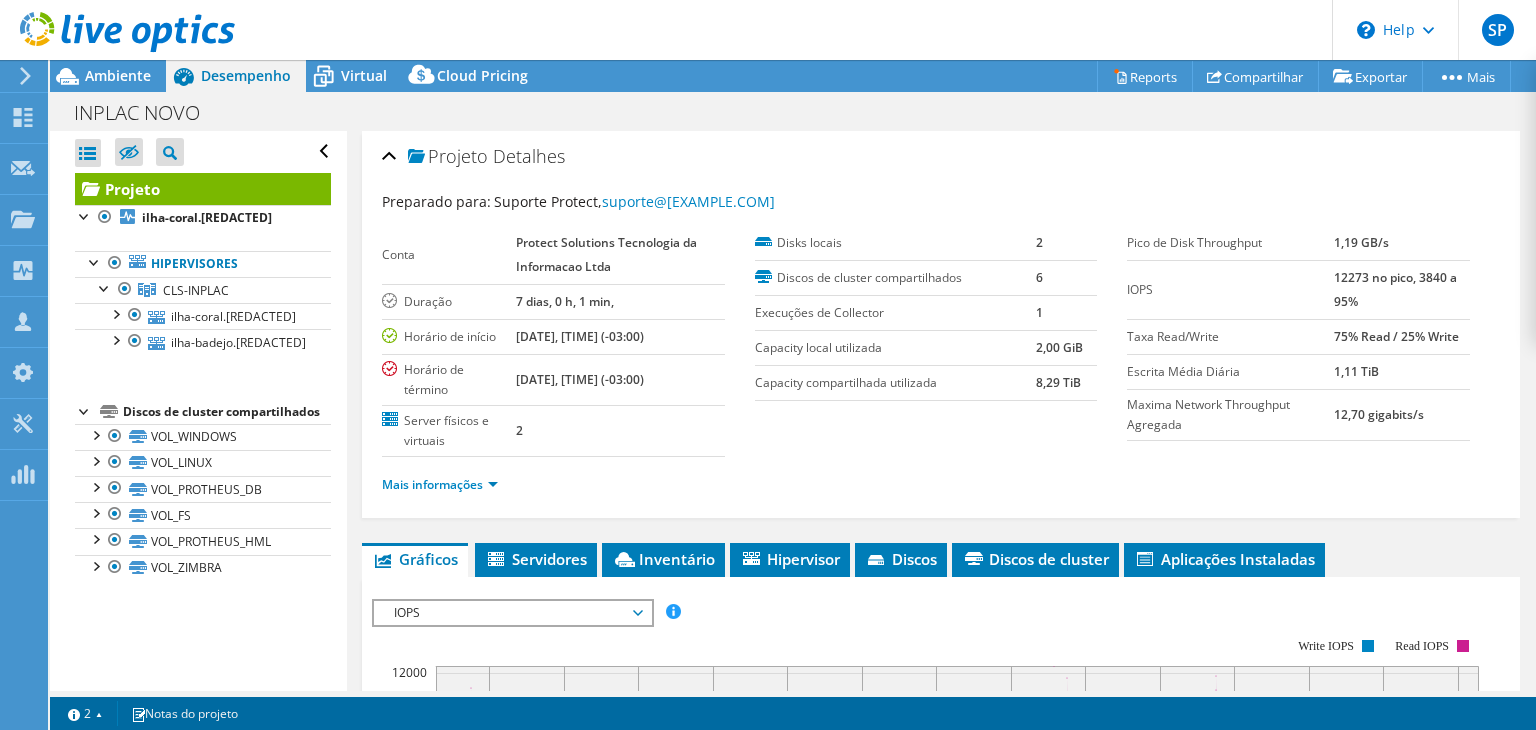 click on "Preparado para:
Suporte Protect,  suporte@protectsolutions.com.br
Conta
Protect Solutions Tecnologia da Informacao Ltda
Duração
7 dias, 0 h, 1 min,
Horário de início
05/09/2025, 15:26 (-03:00)
Horário de término
05/16/2025, 15:27 (-03:00)
Server físicos e virtuais
2
Disks locais
2
6 1 2,00 GiB" at bounding box center [941, 352] 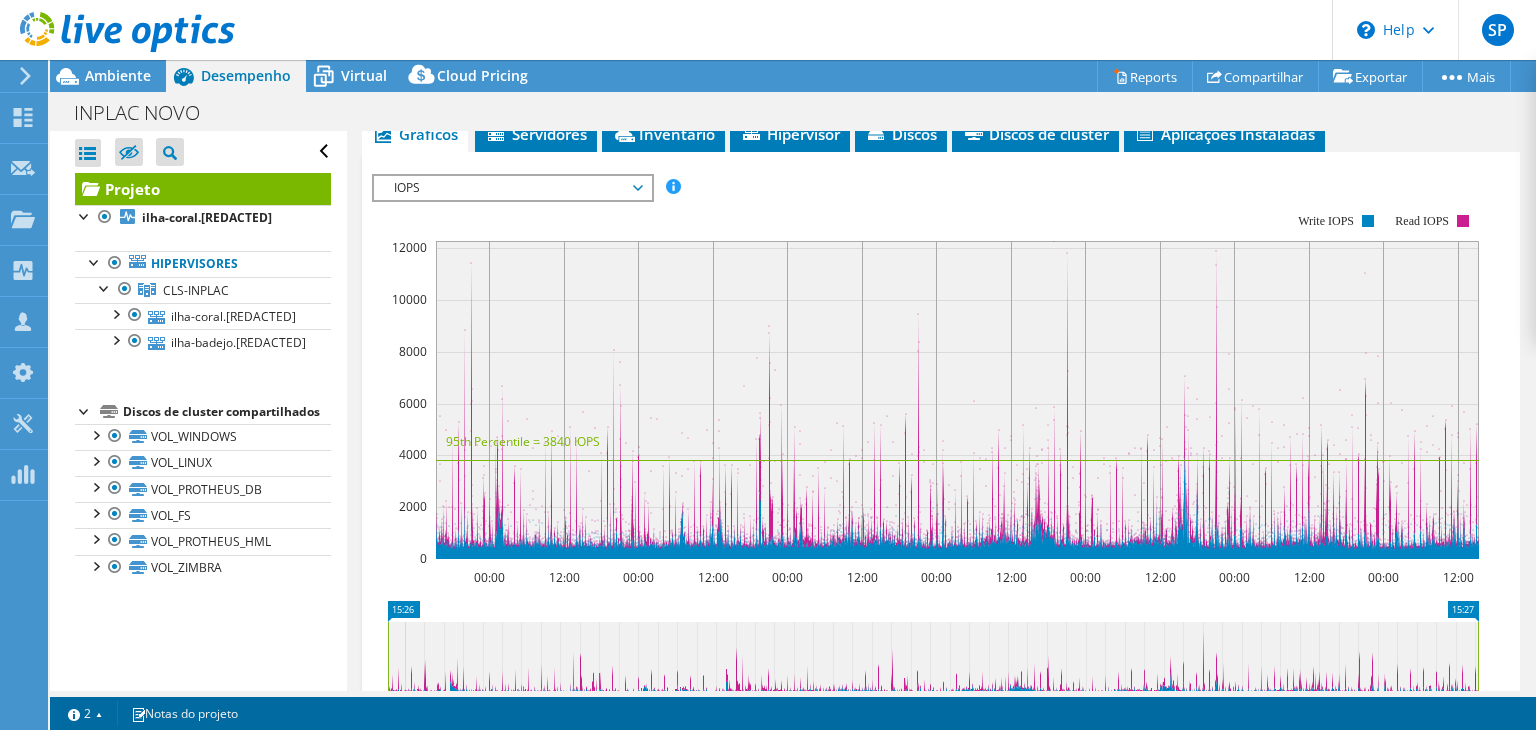 scroll, scrollTop: 0, scrollLeft: 0, axis: both 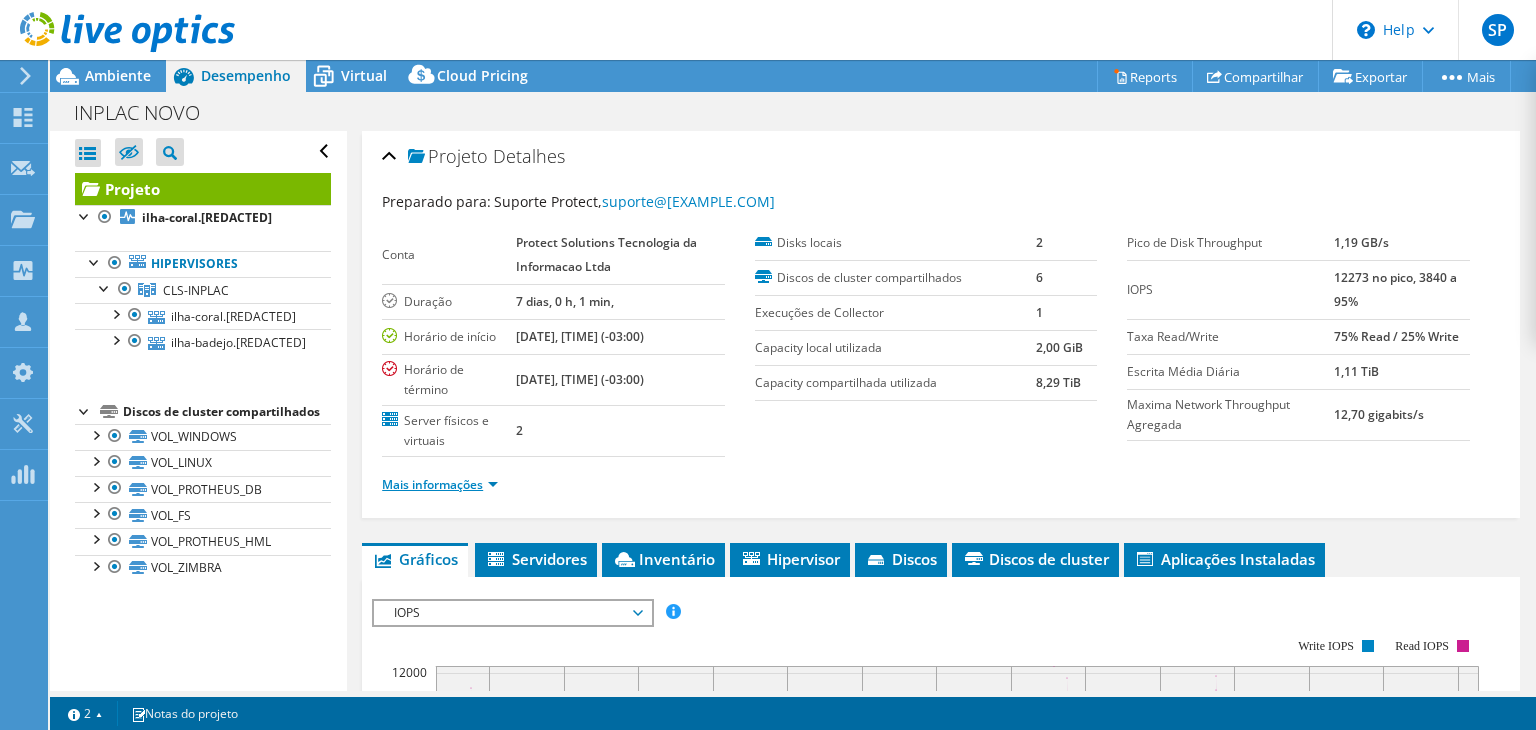 click on "Mais informações" at bounding box center (440, 484) 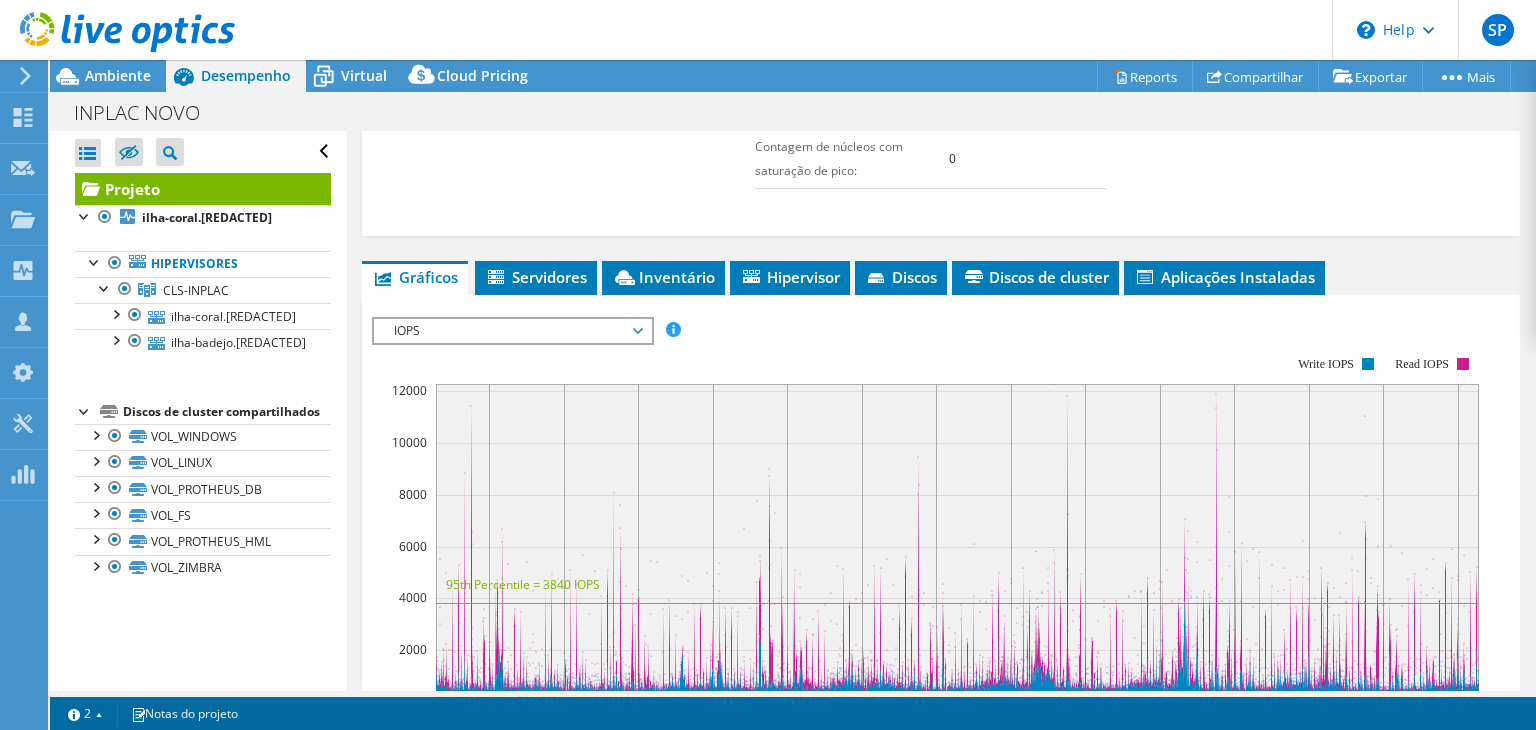 scroll, scrollTop: 800, scrollLeft: 0, axis: vertical 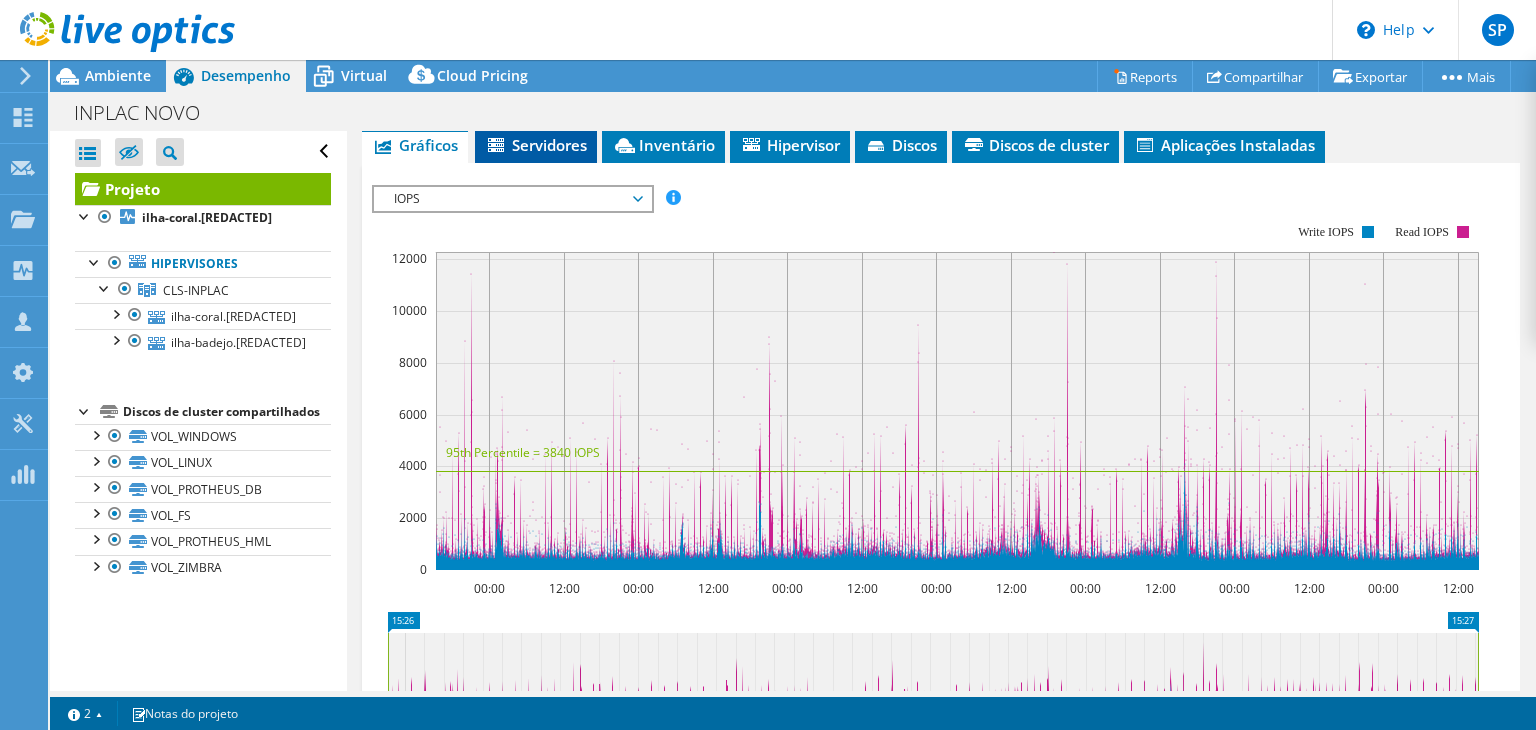 click 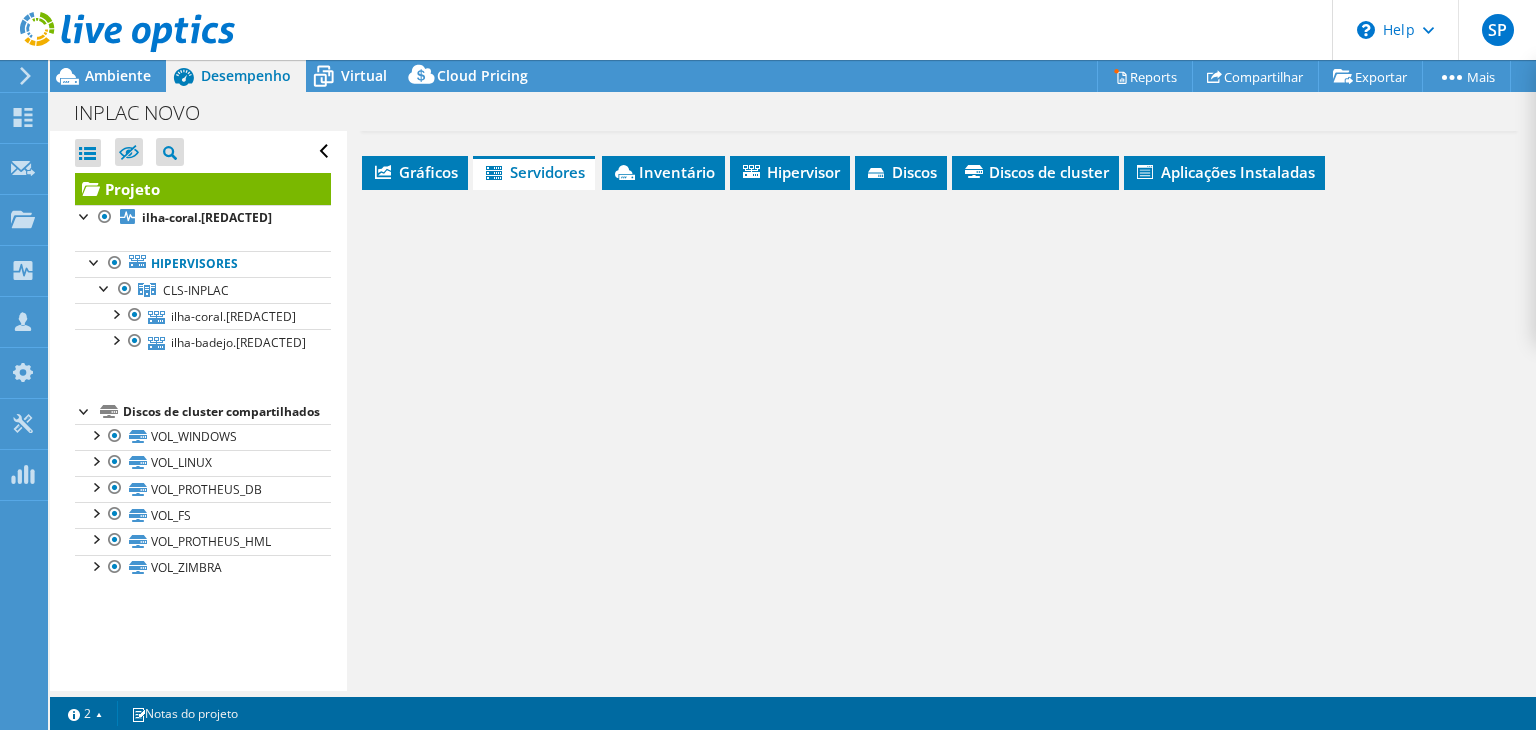 scroll, scrollTop: 768, scrollLeft: 0, axis: vertical 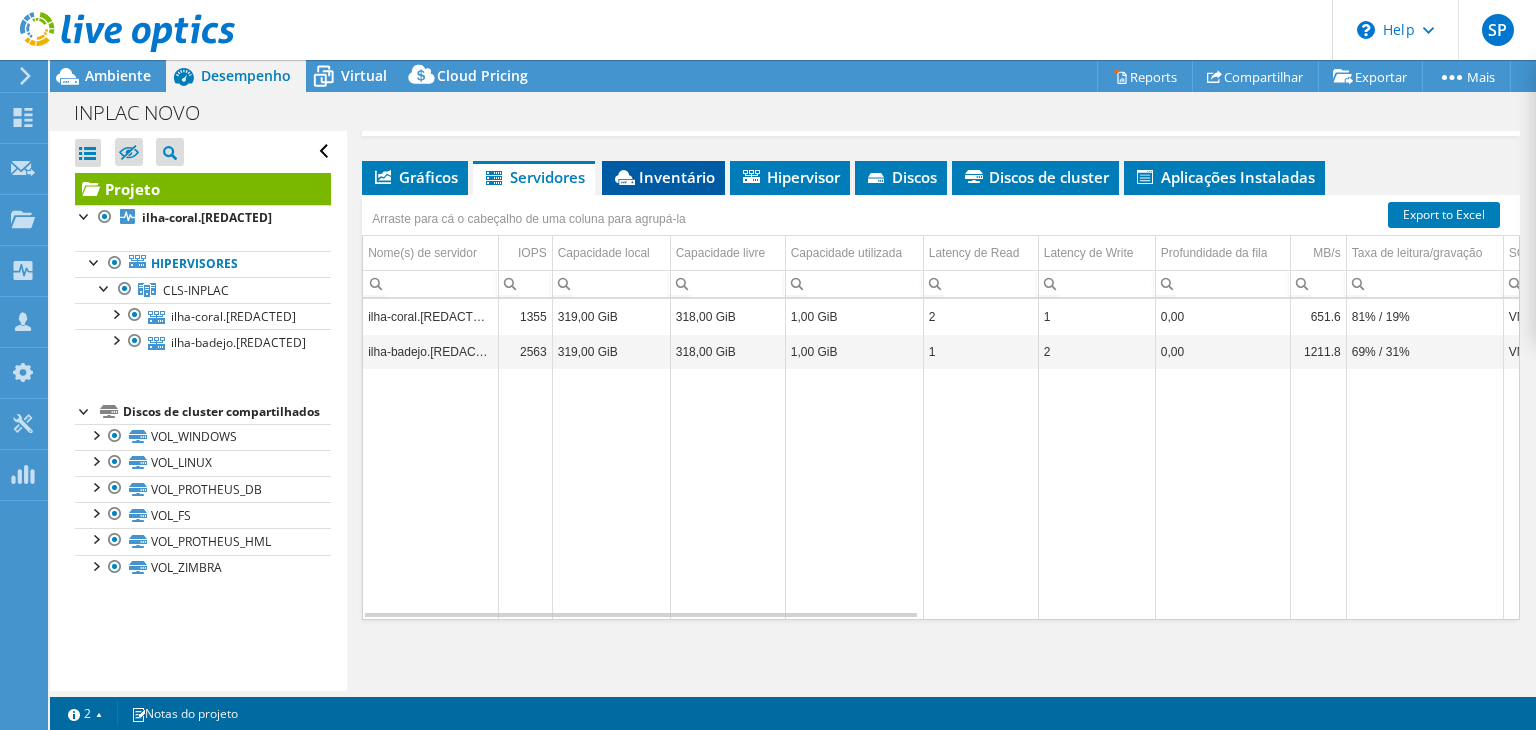 click on "Inventário" at bounding box center (663, 177) 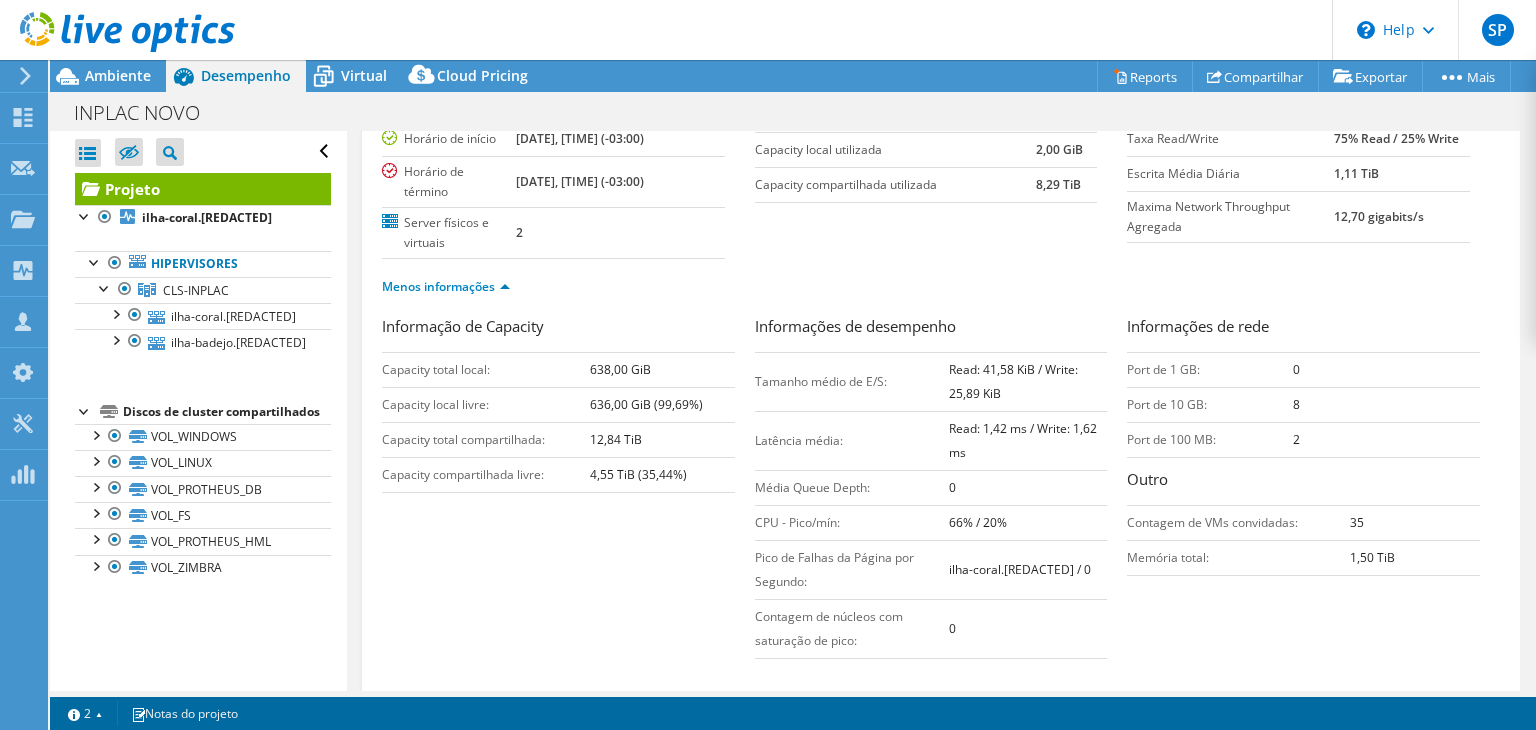 scroll, scrollTop: 0, scrollLeft: 0, axis: both 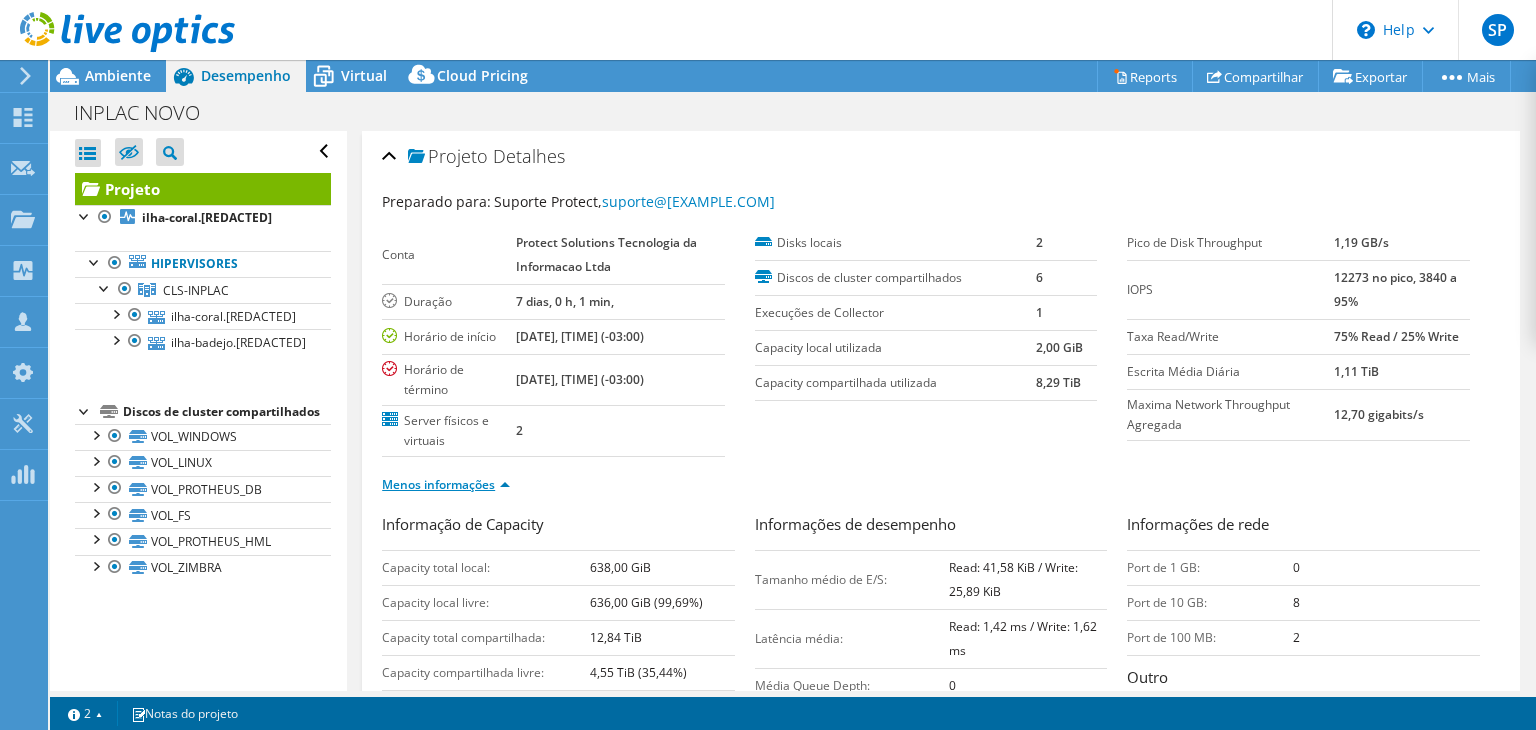 click on "Menos informações" at bounding box center (446, 484) 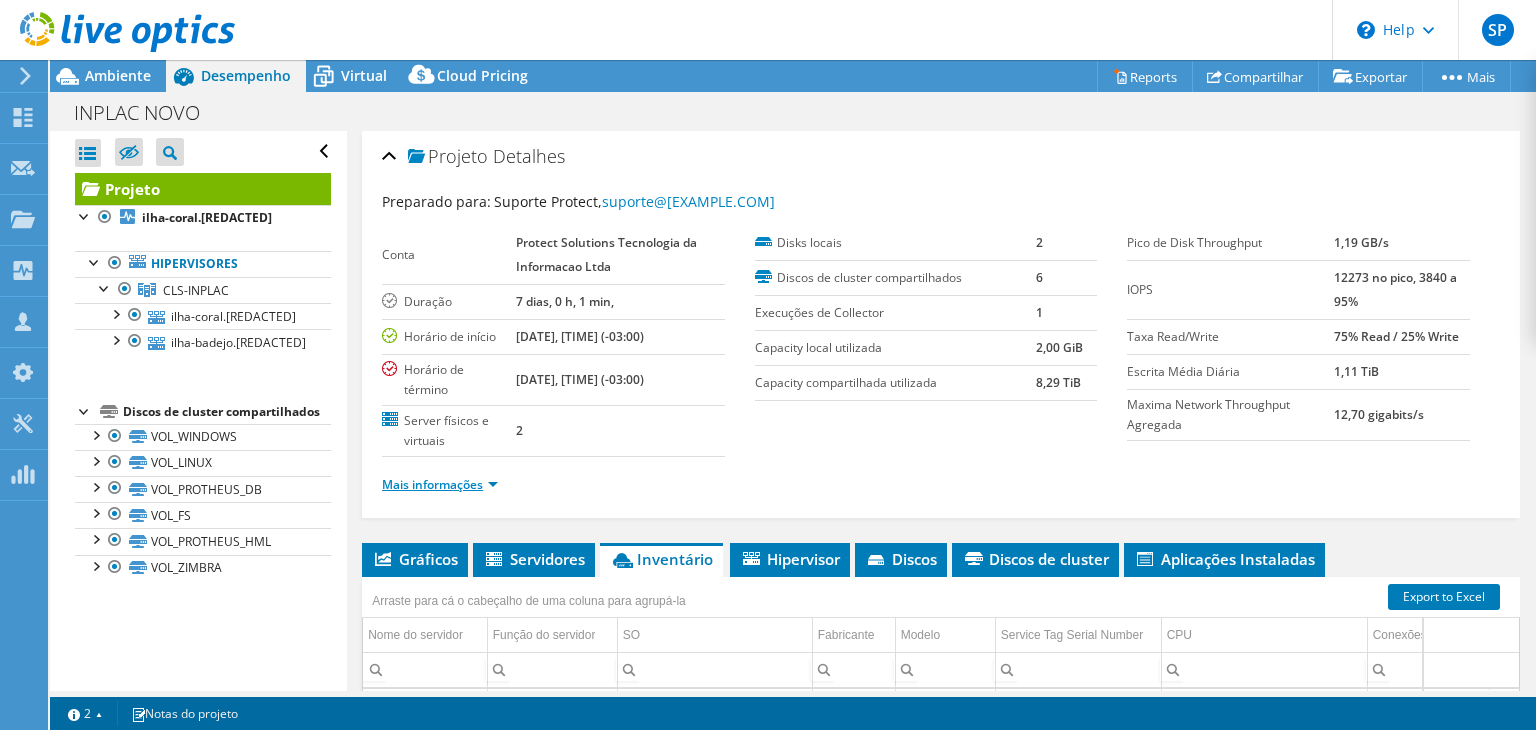 click on "Mais informações" at bounding box center [446, 485] 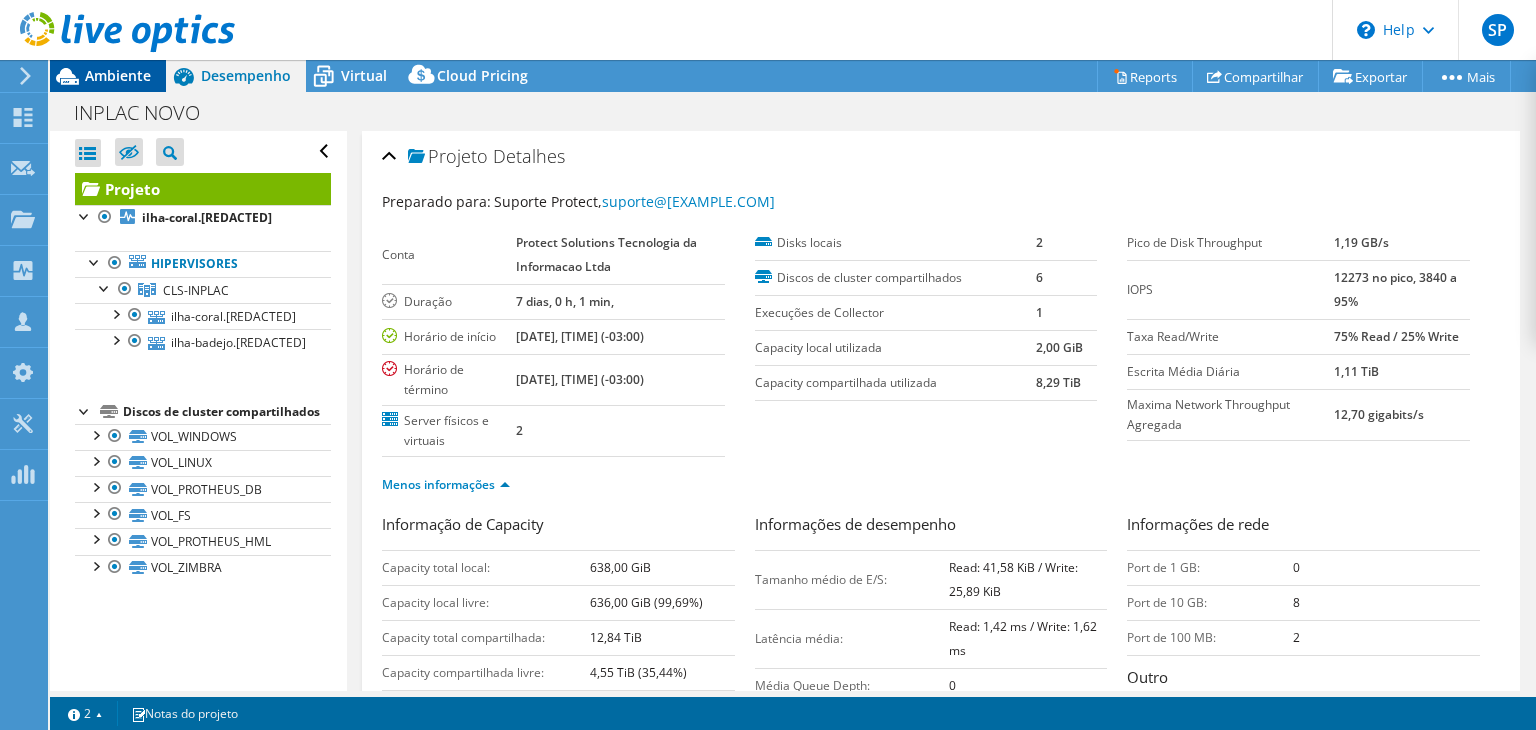click on "Ambiente" at bounding box center [118, 75] 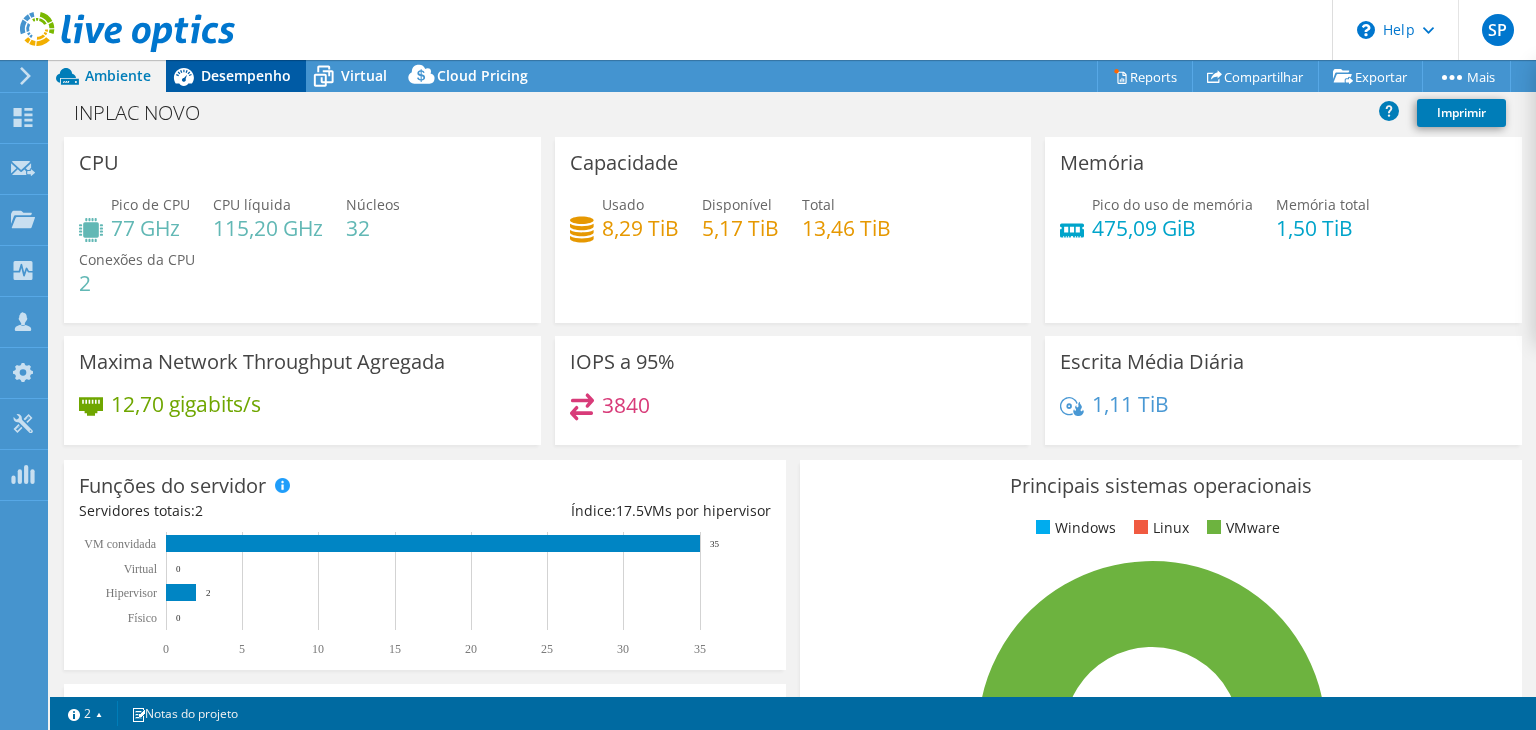 click on "Desempenho" at bounding box center (236, 76) 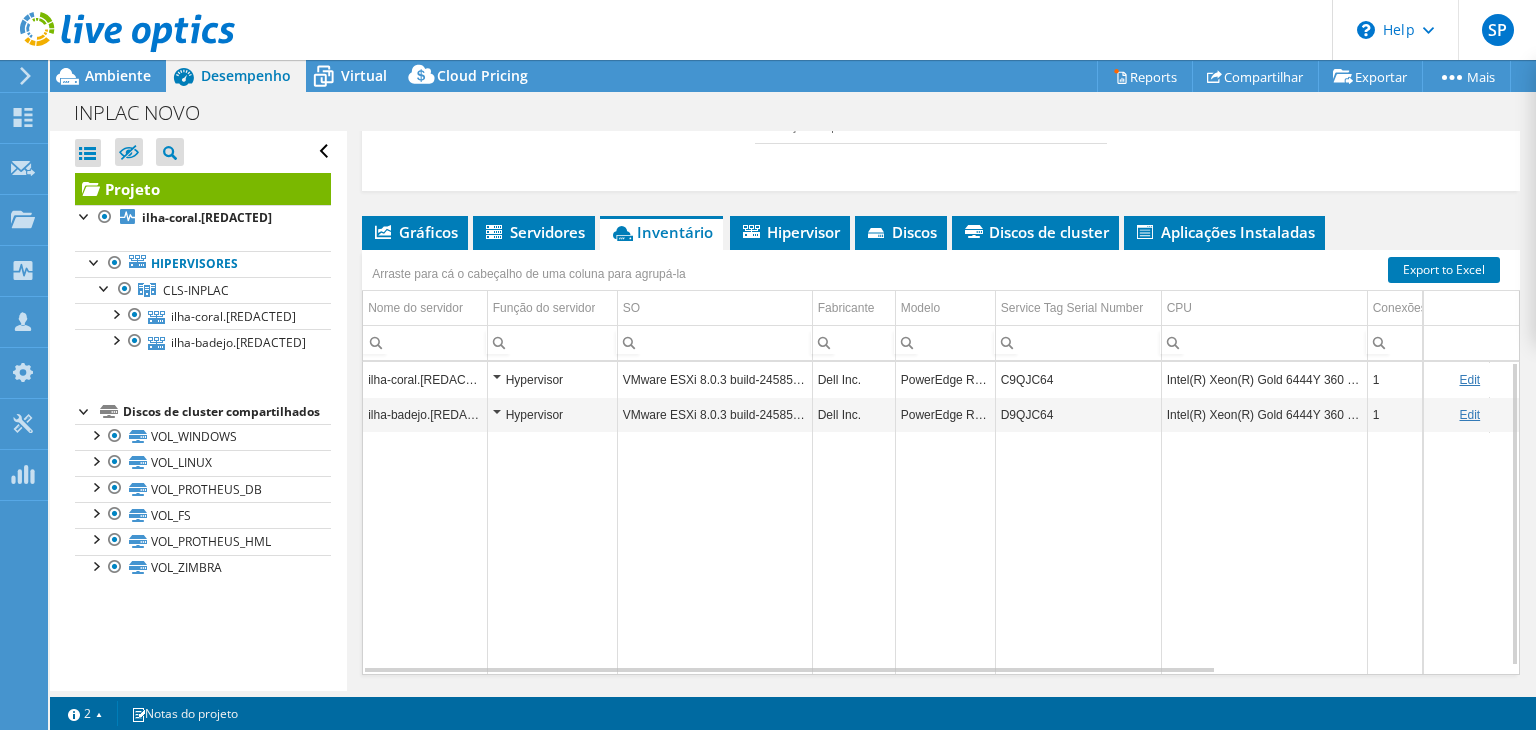 scroll, scrollTop: 669, scrollLeft: 0, axis: vertical 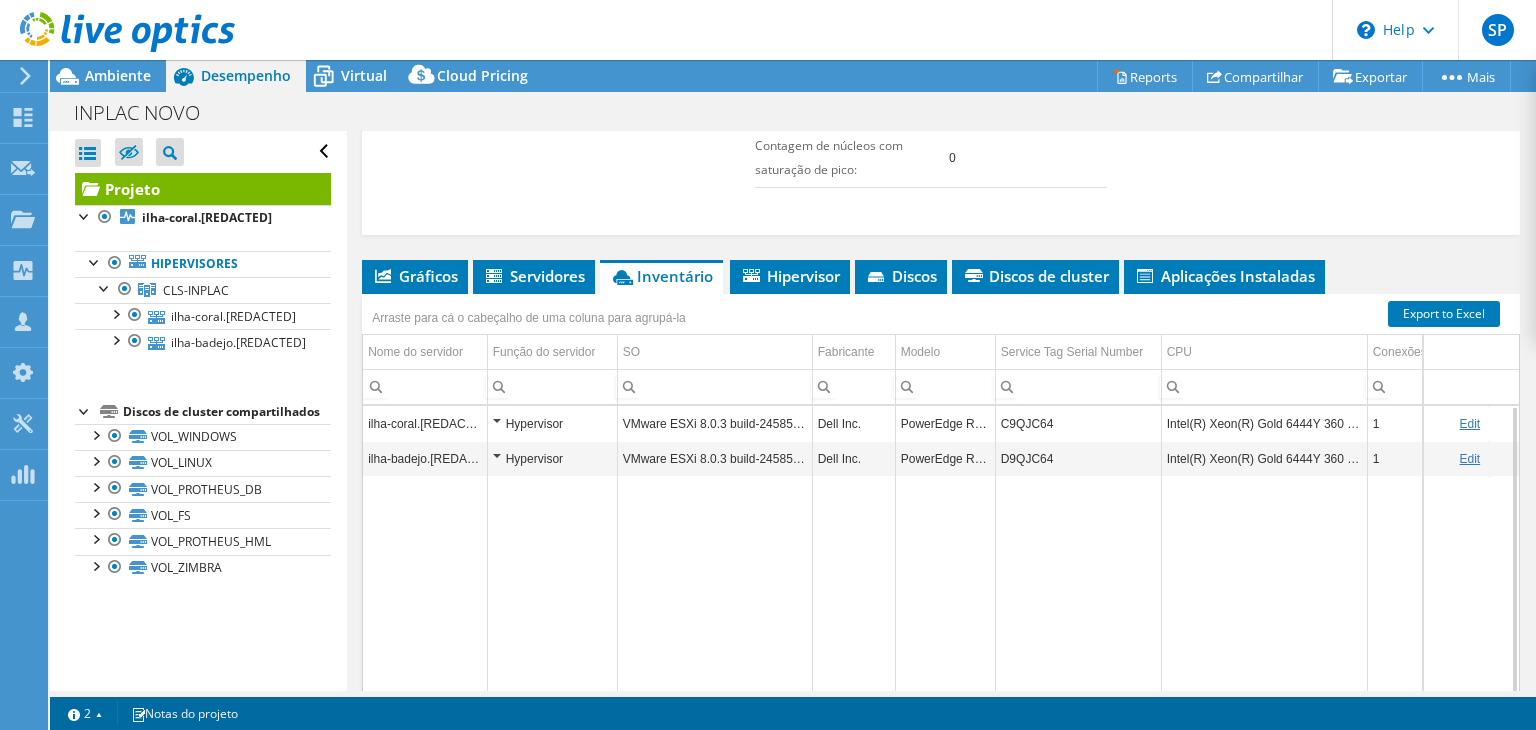 click on "Arraste para cá o cabeçalho de uma coluna para agrupá-la" at bounding box center (529, 315) 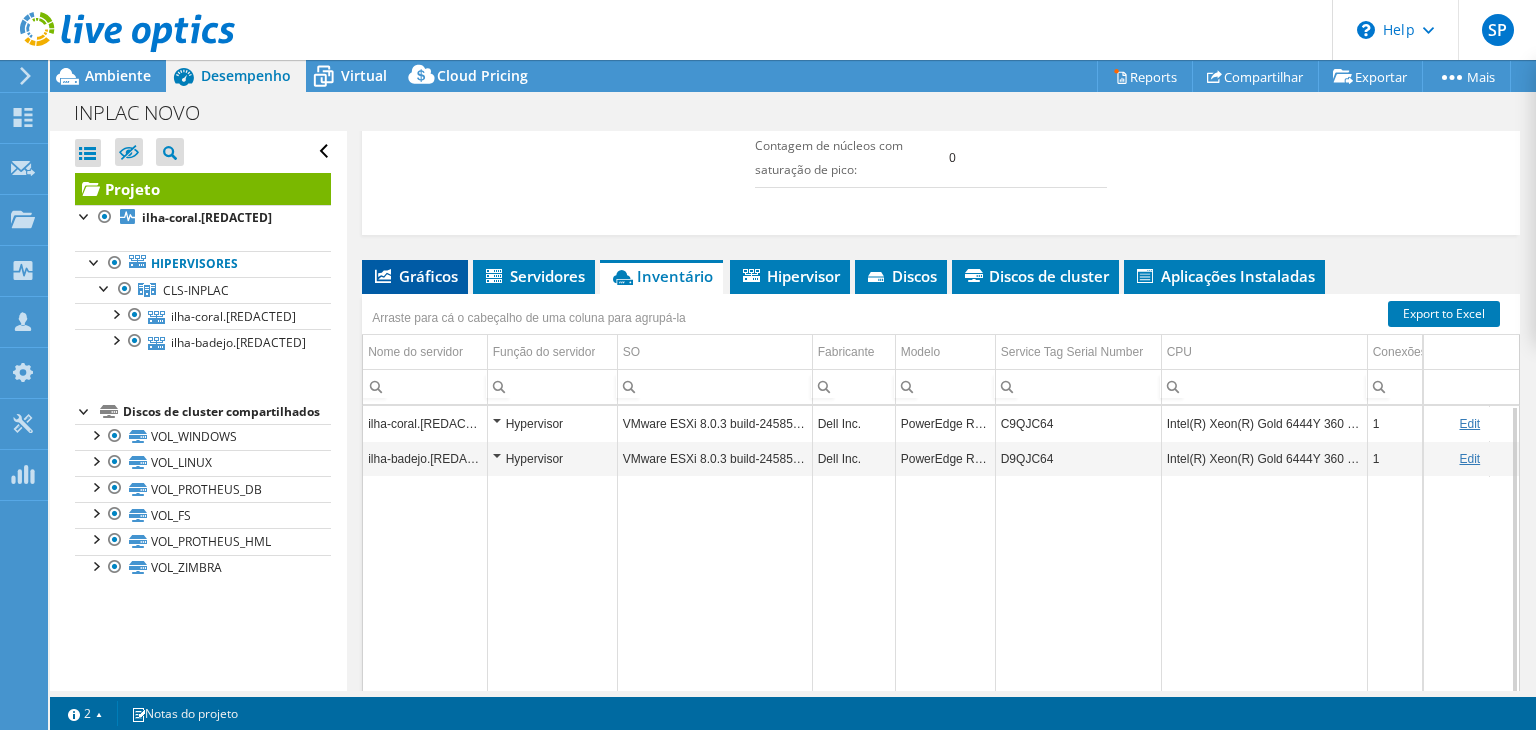 click on "Gráficos" at bounding box center (415, 276) 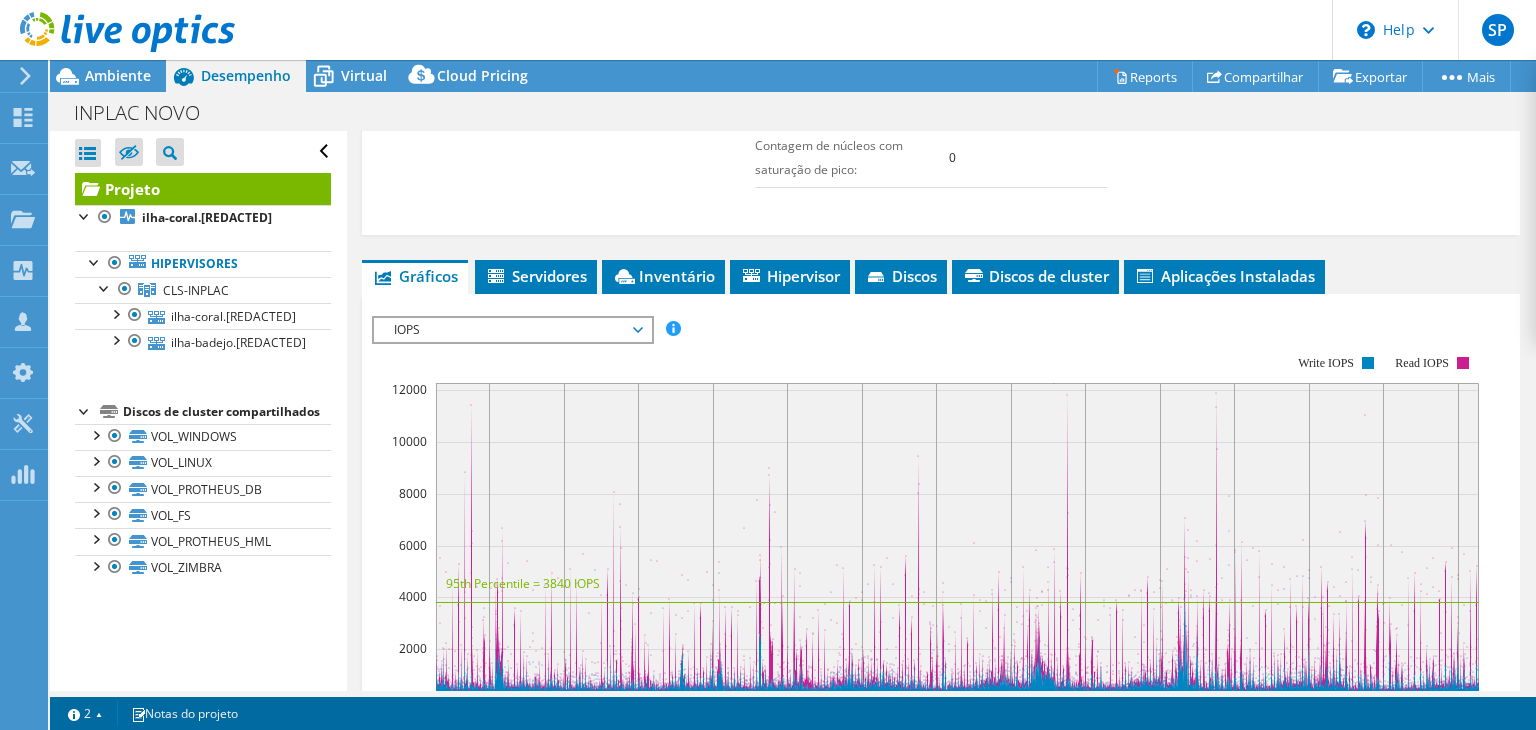 click on "IOPS" at bounding box center [512, 330] 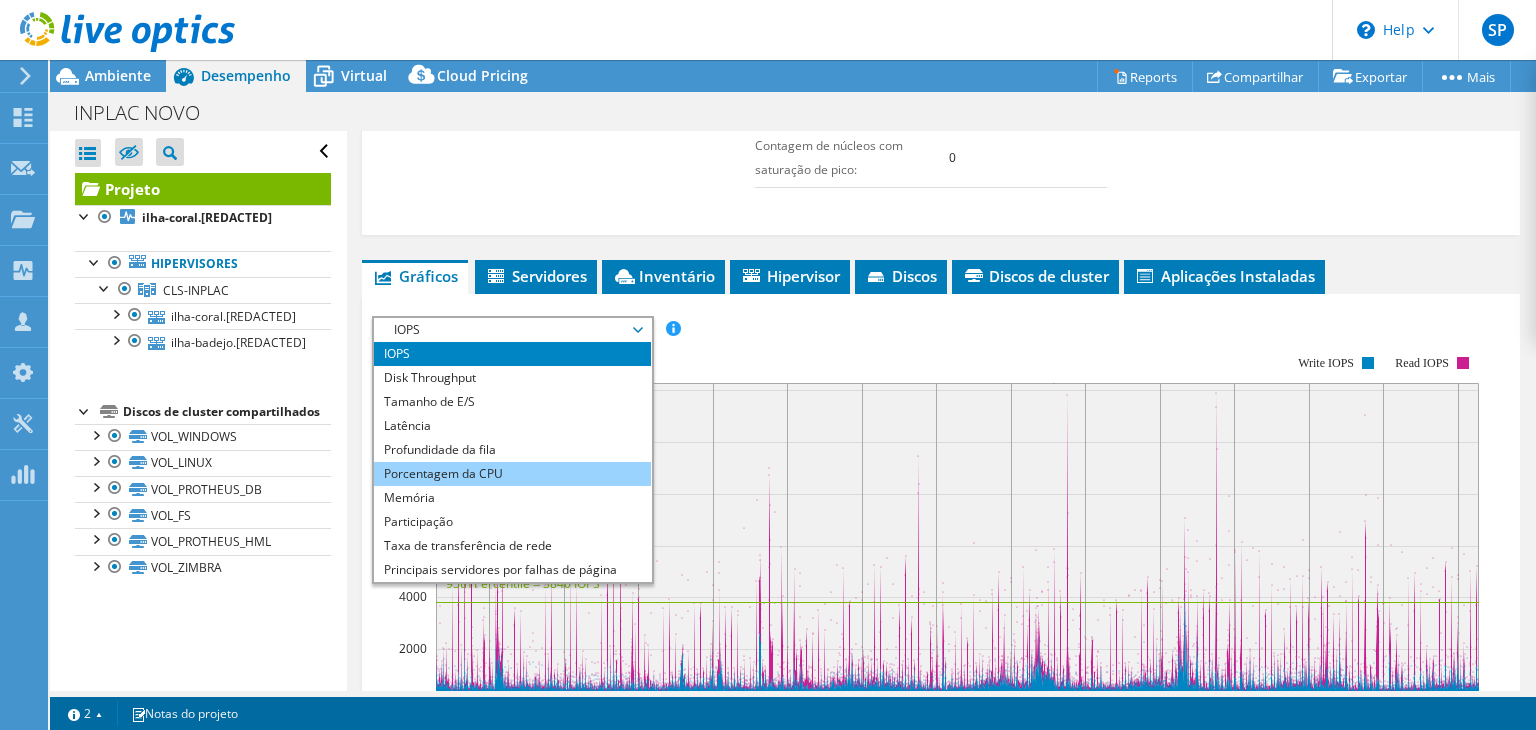 click on "Porcentagem da CPU" at bounding box center [512, 474] 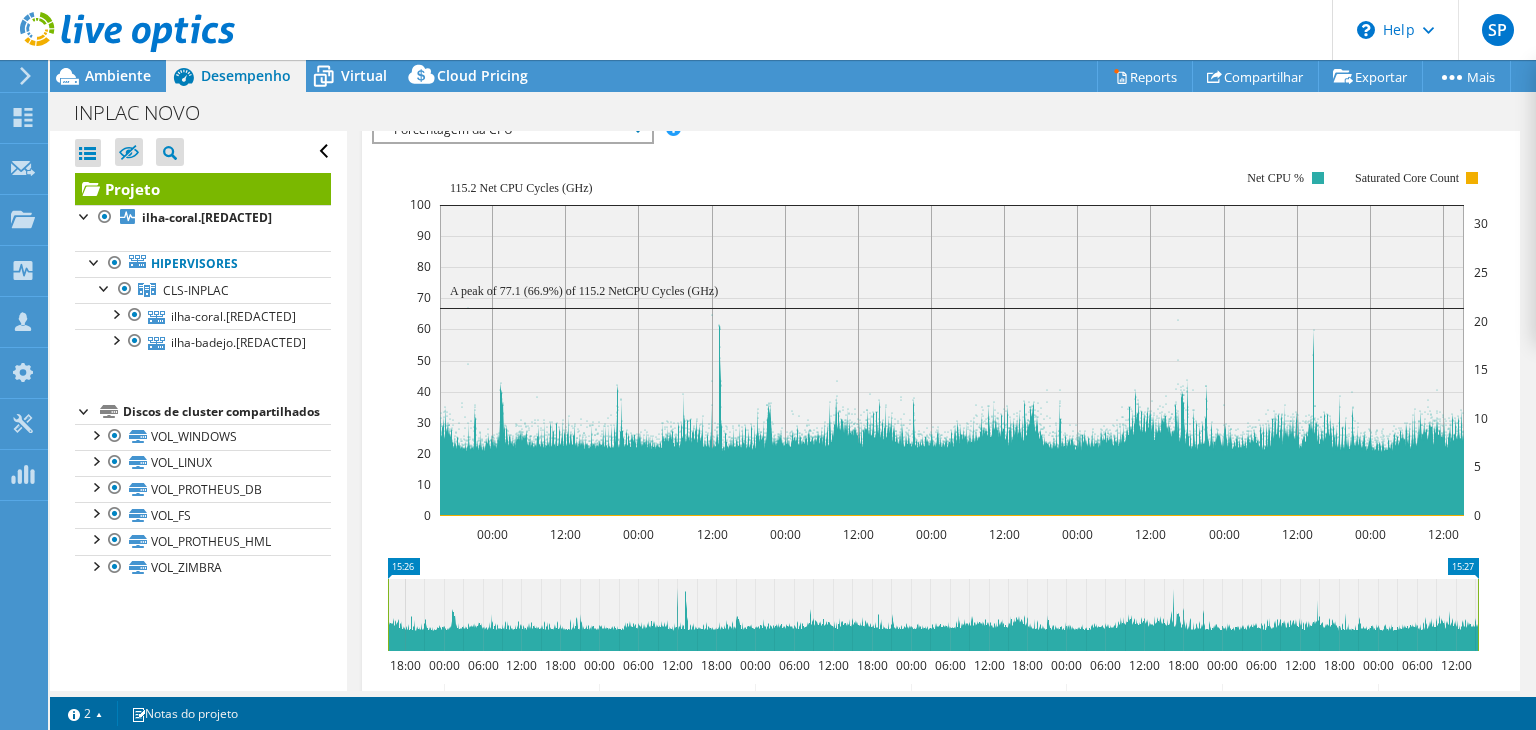 scroll, scrollTop: 1124, scrollLeft: 0, axis: vertical 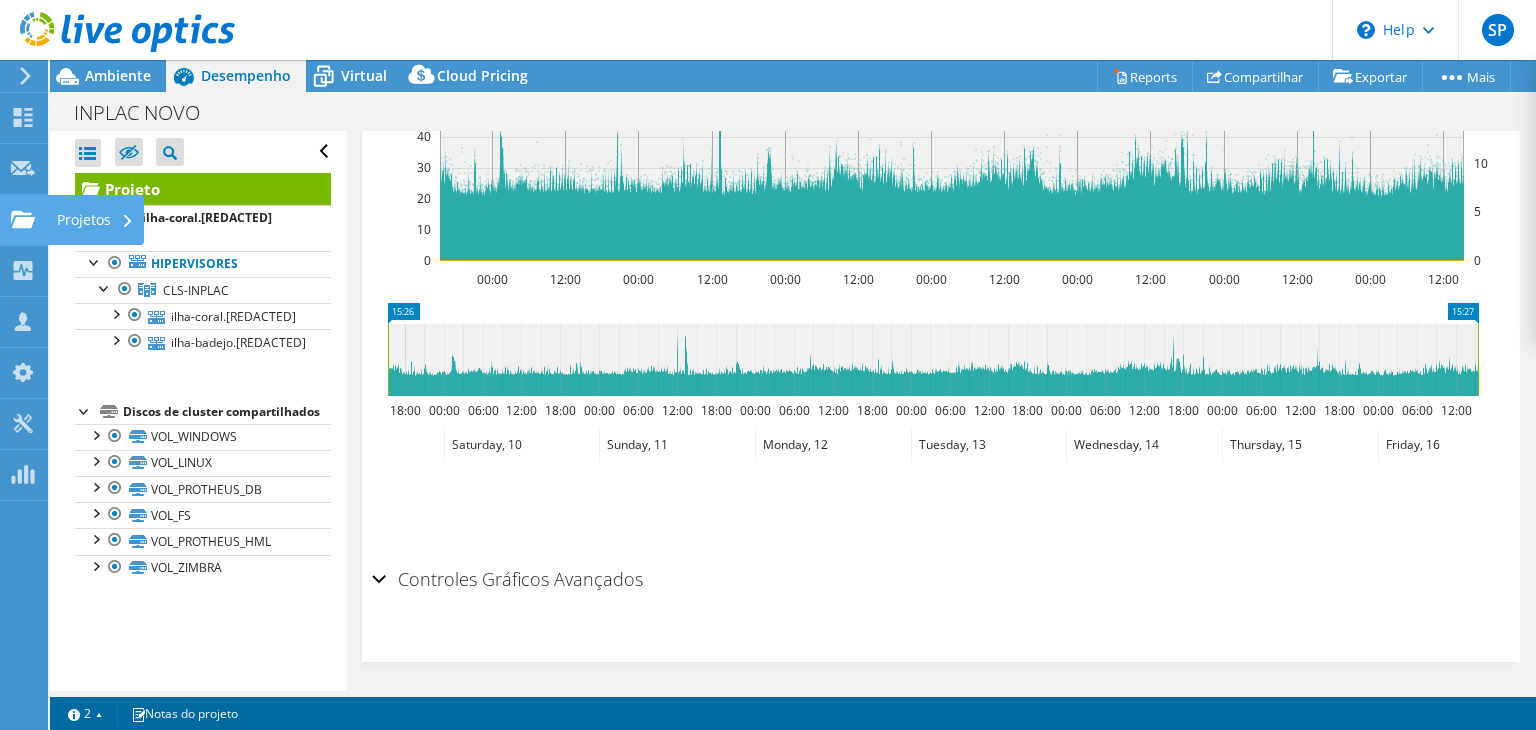 click 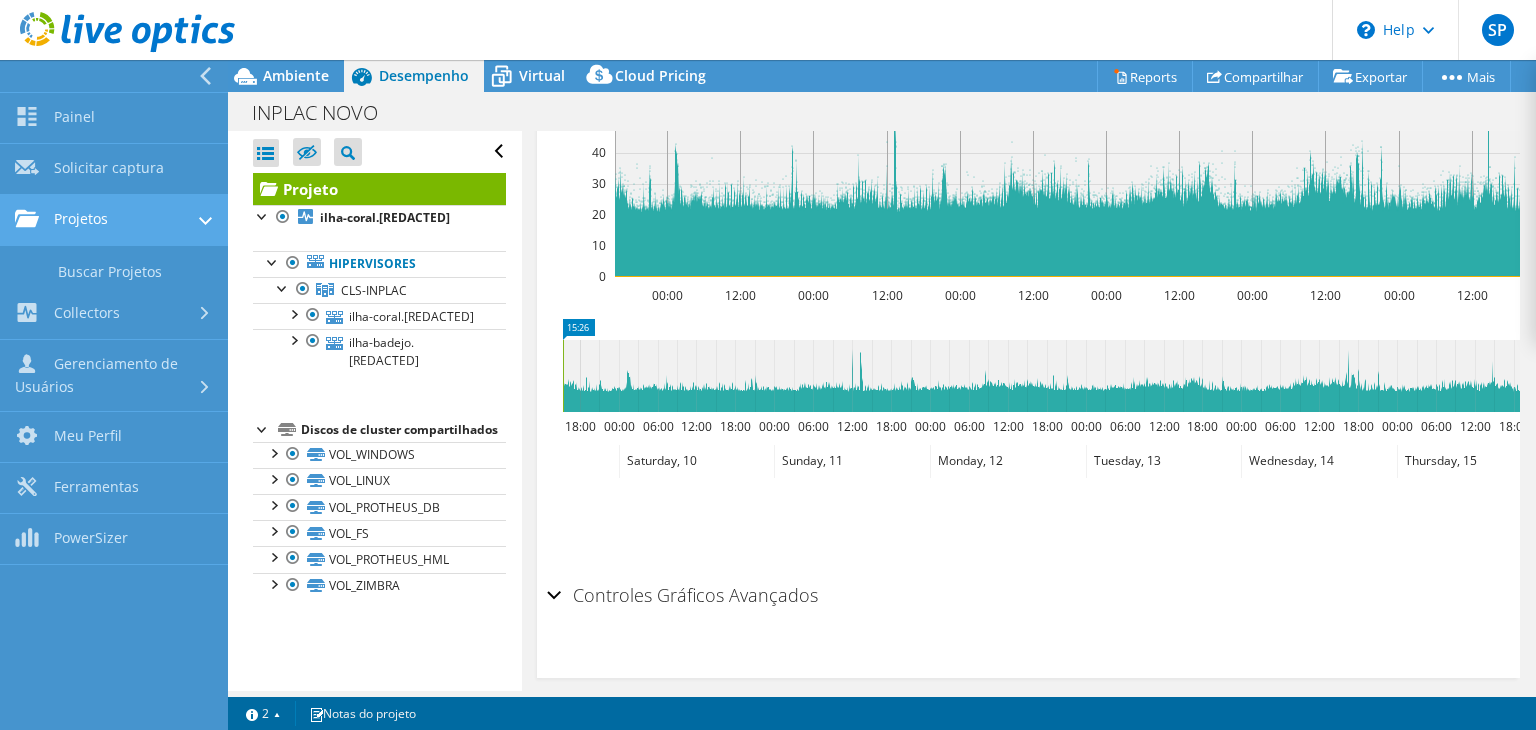 scroll, scrollTop: 1140, scrollLeft: 0, axis: vertical 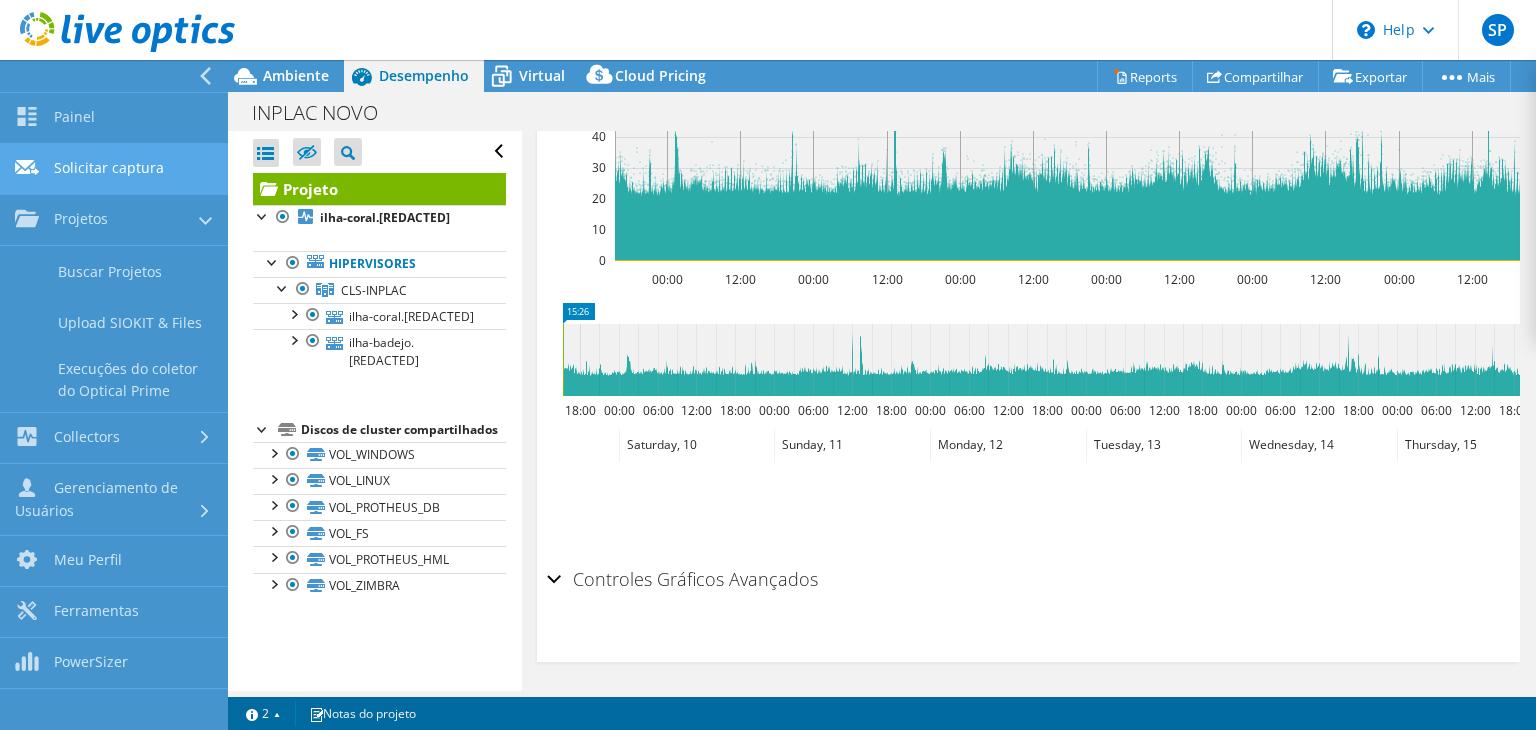 click on "Solicitar captura" at bounding box center [114, 169] 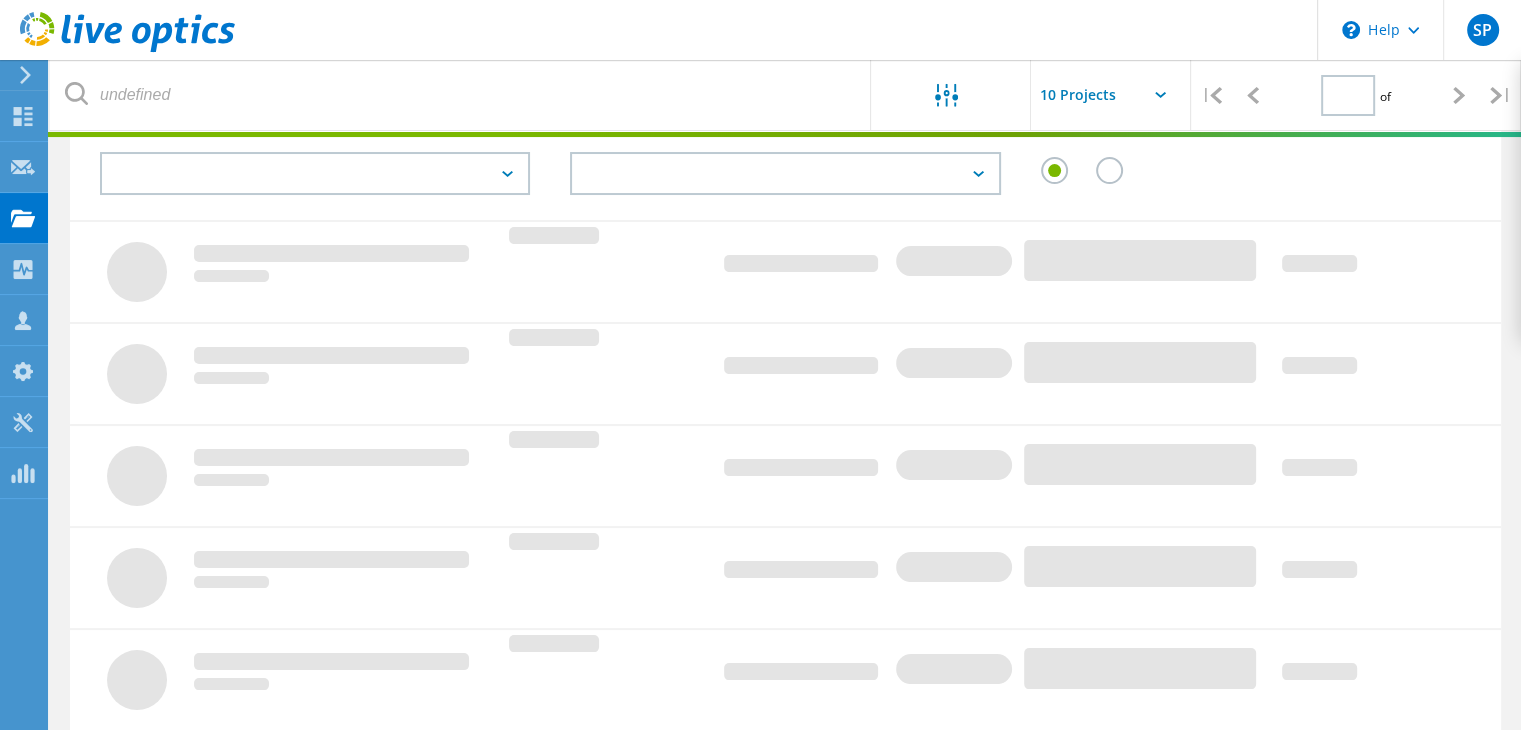 type on "2" 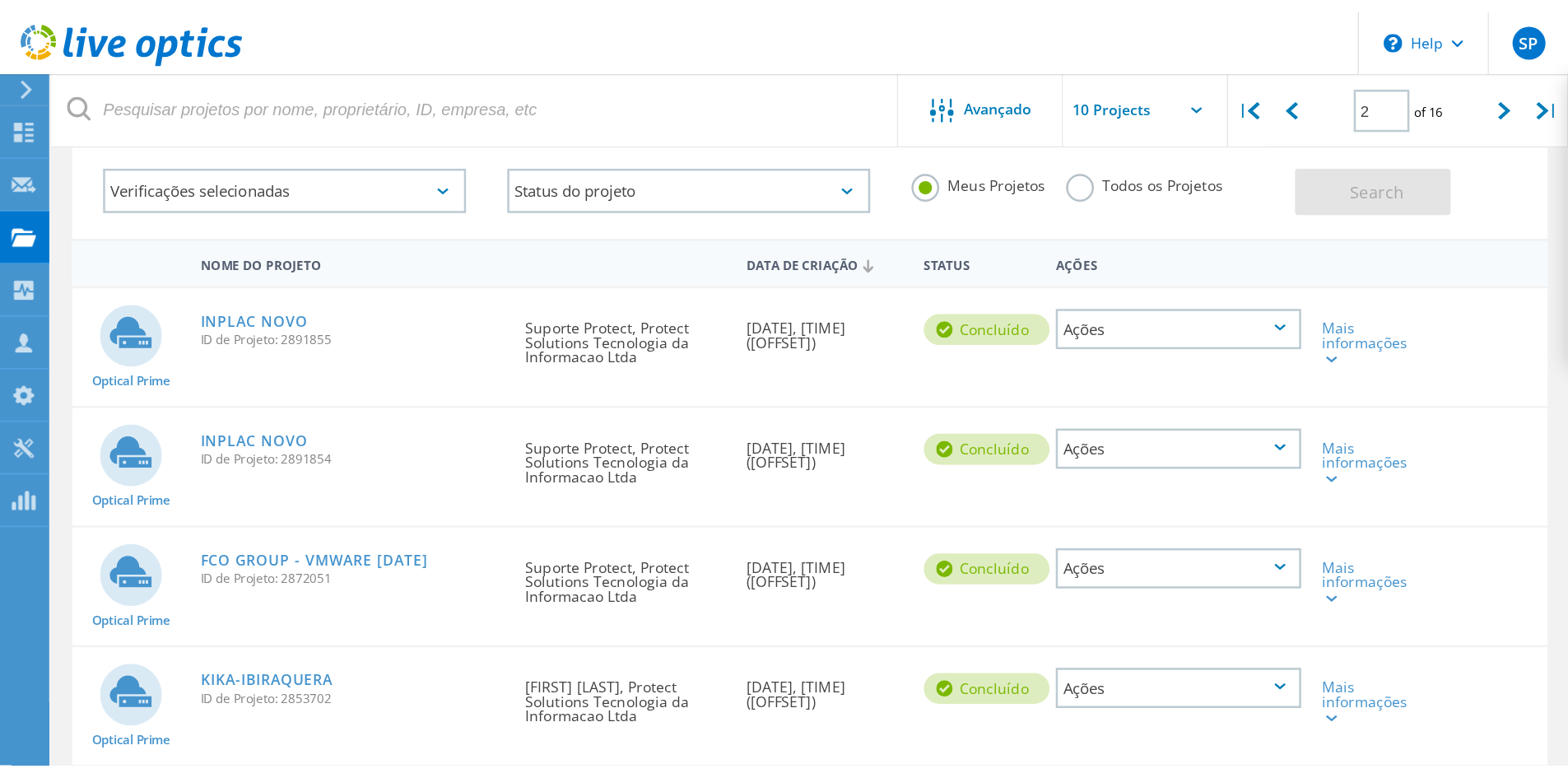 scroll, scrollTop: 84, scrollLeft: 0, axis: vertical 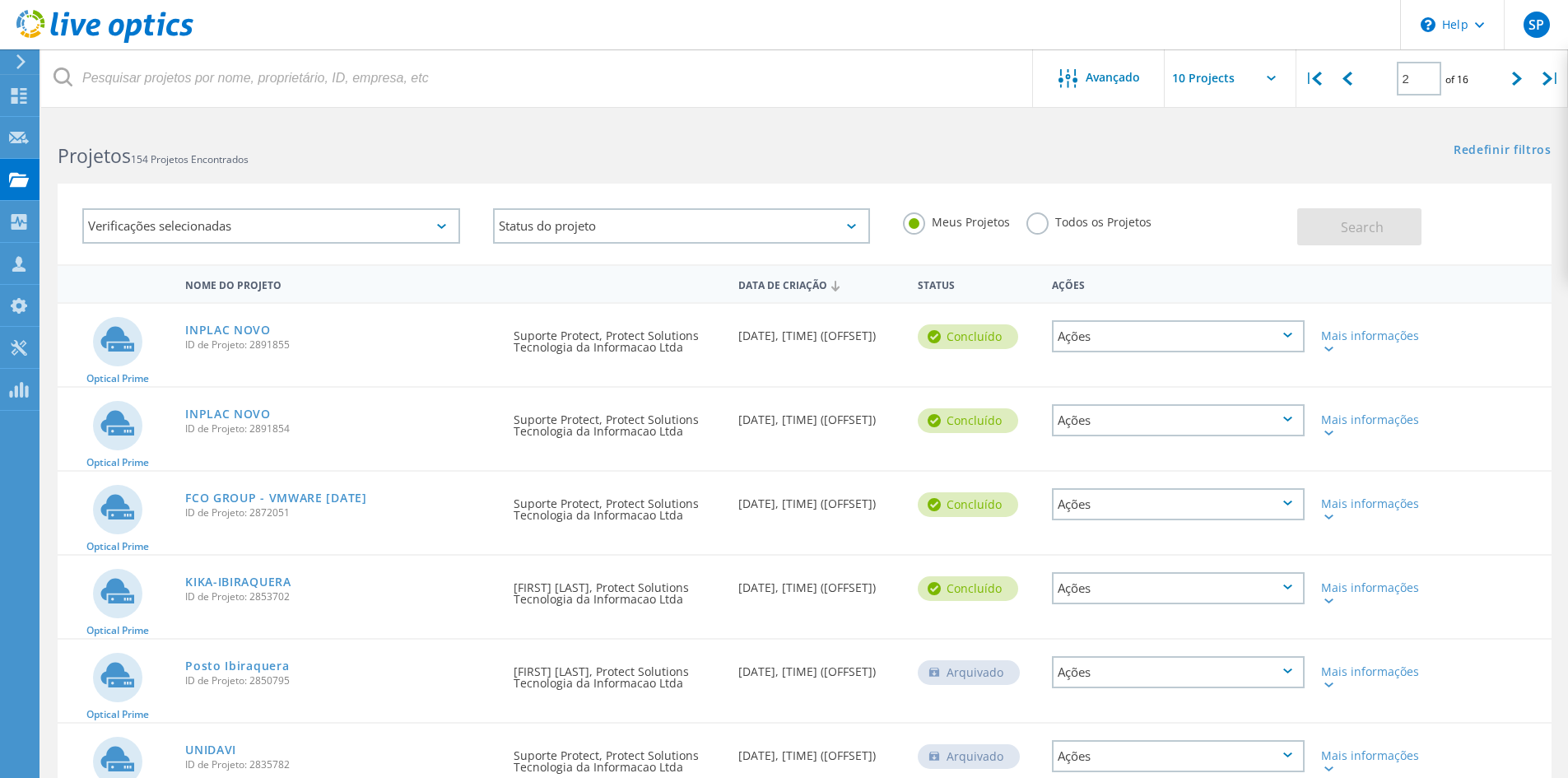click on "Verificações selecionadas" 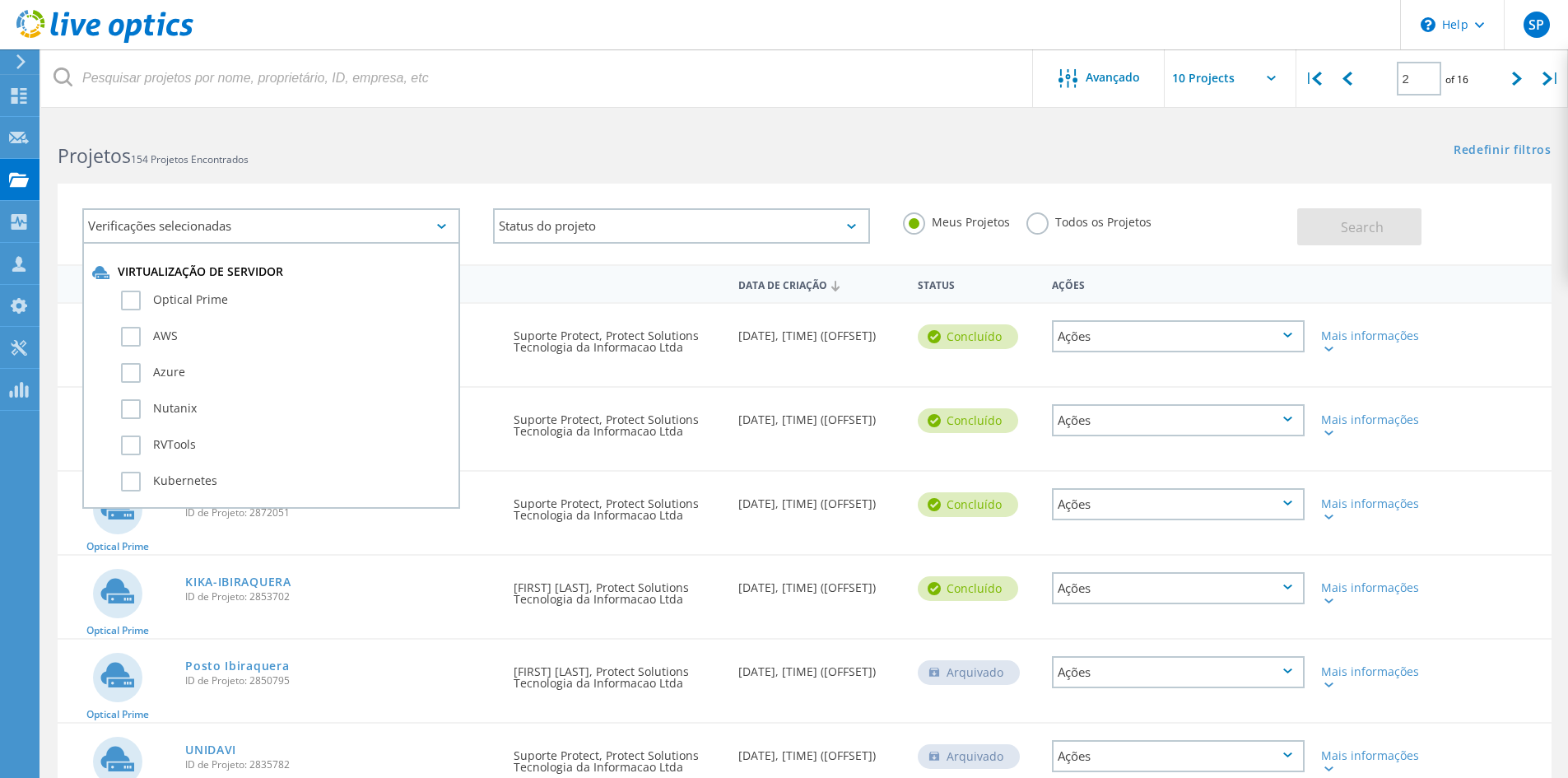 click on "Verificações selecionadas" 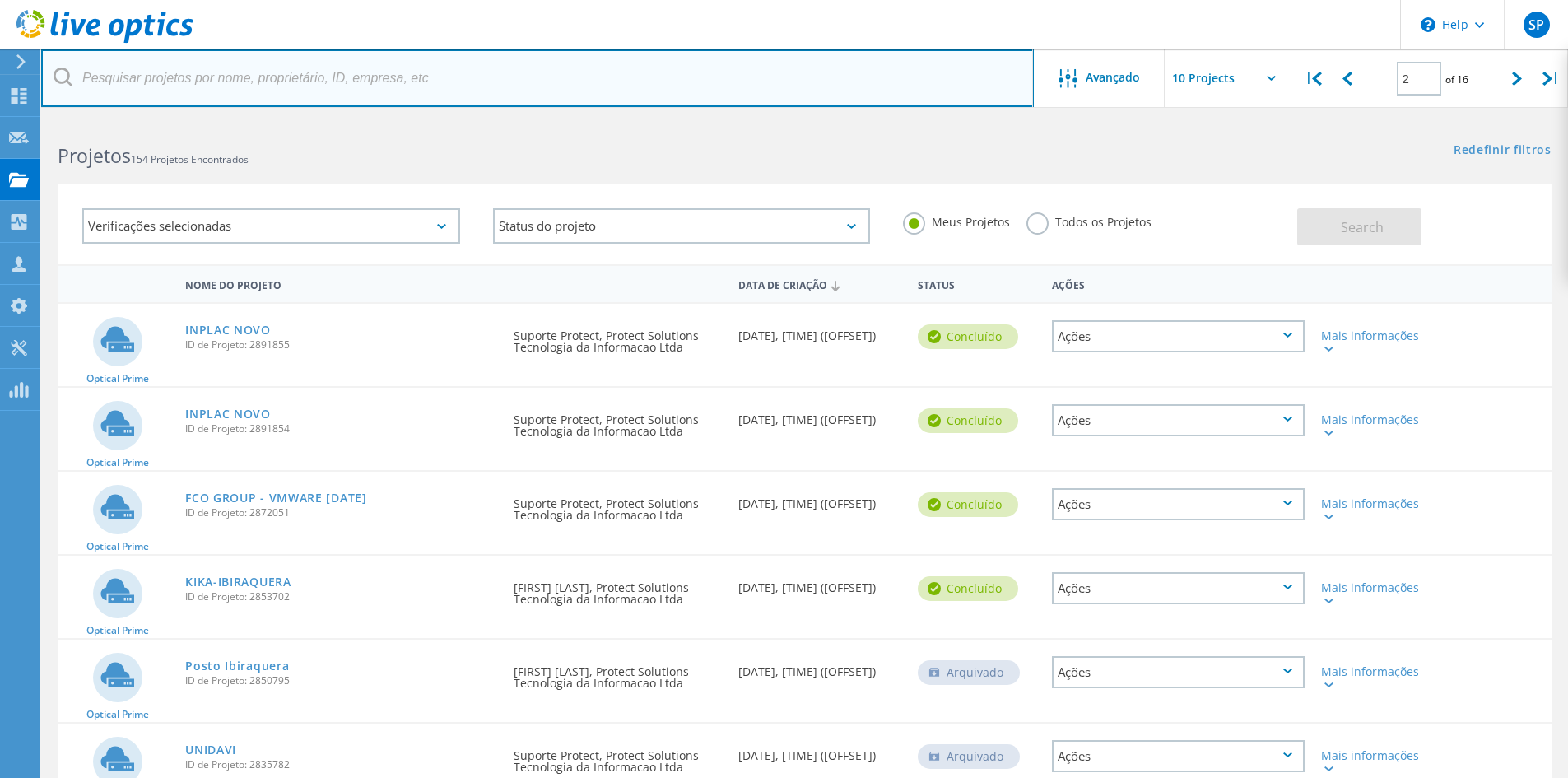 click at bounding box center [537, 78] 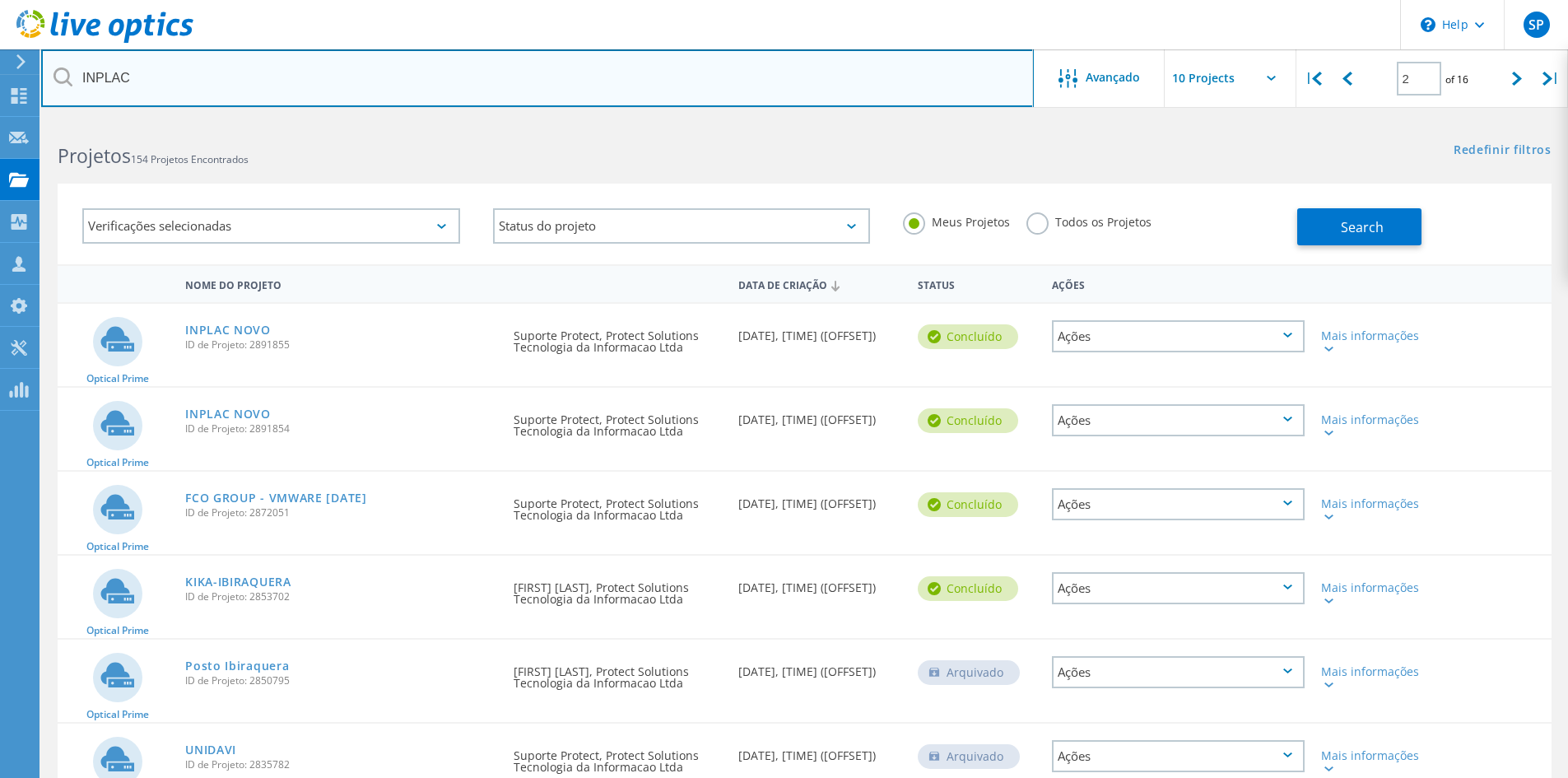 type on "INPLAC" 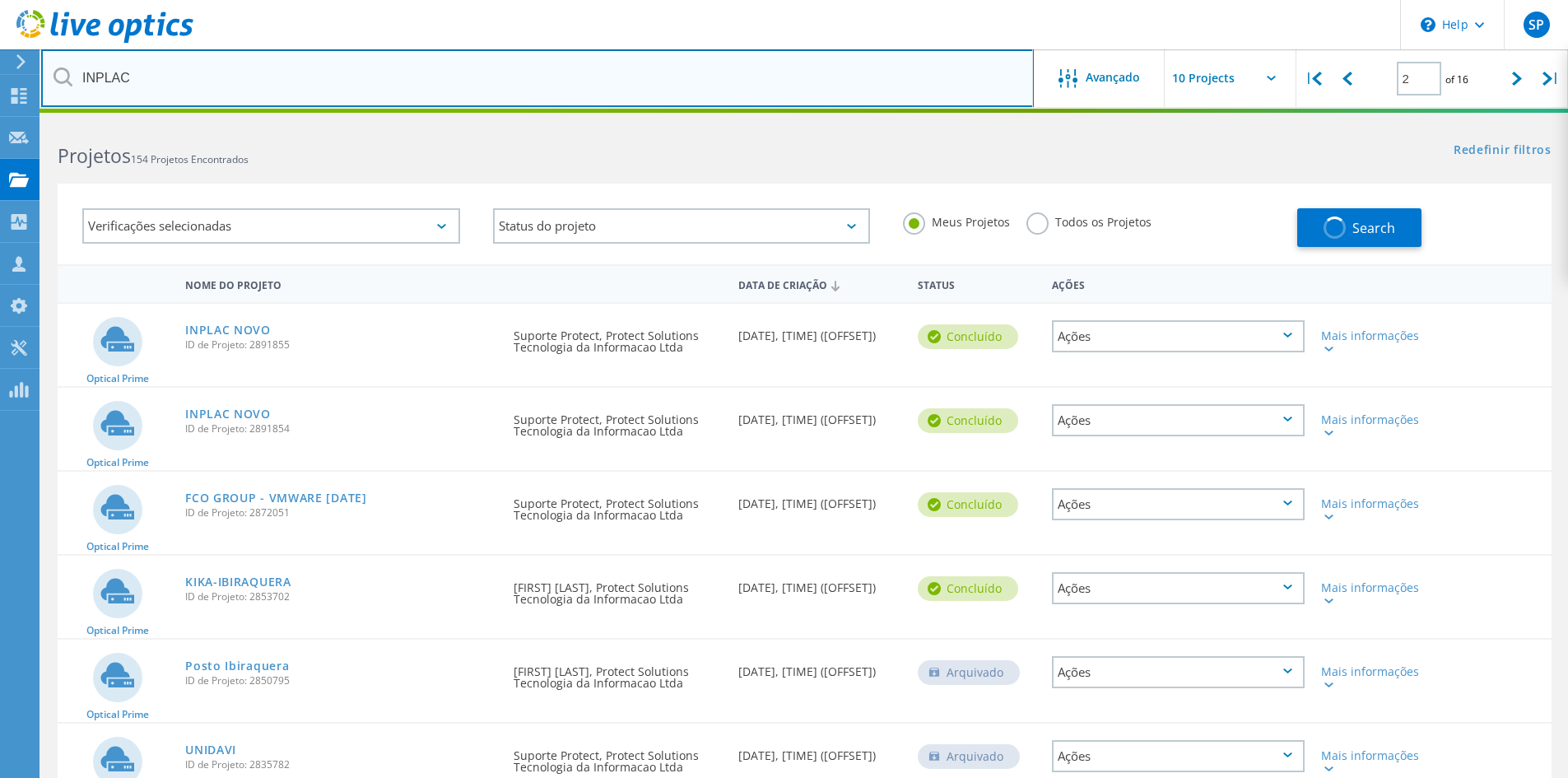 type on "1" 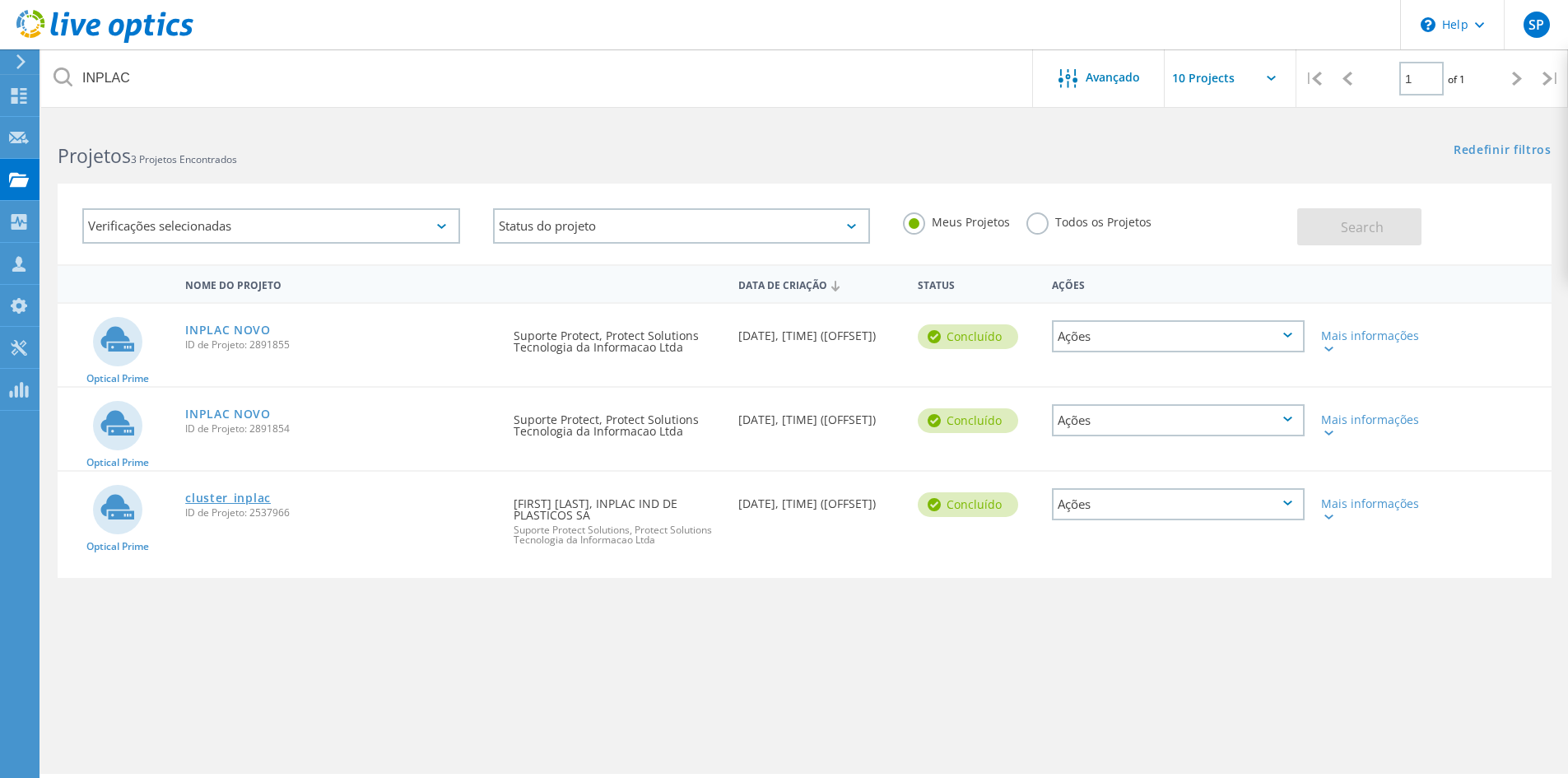 click on "cluster_inplac" 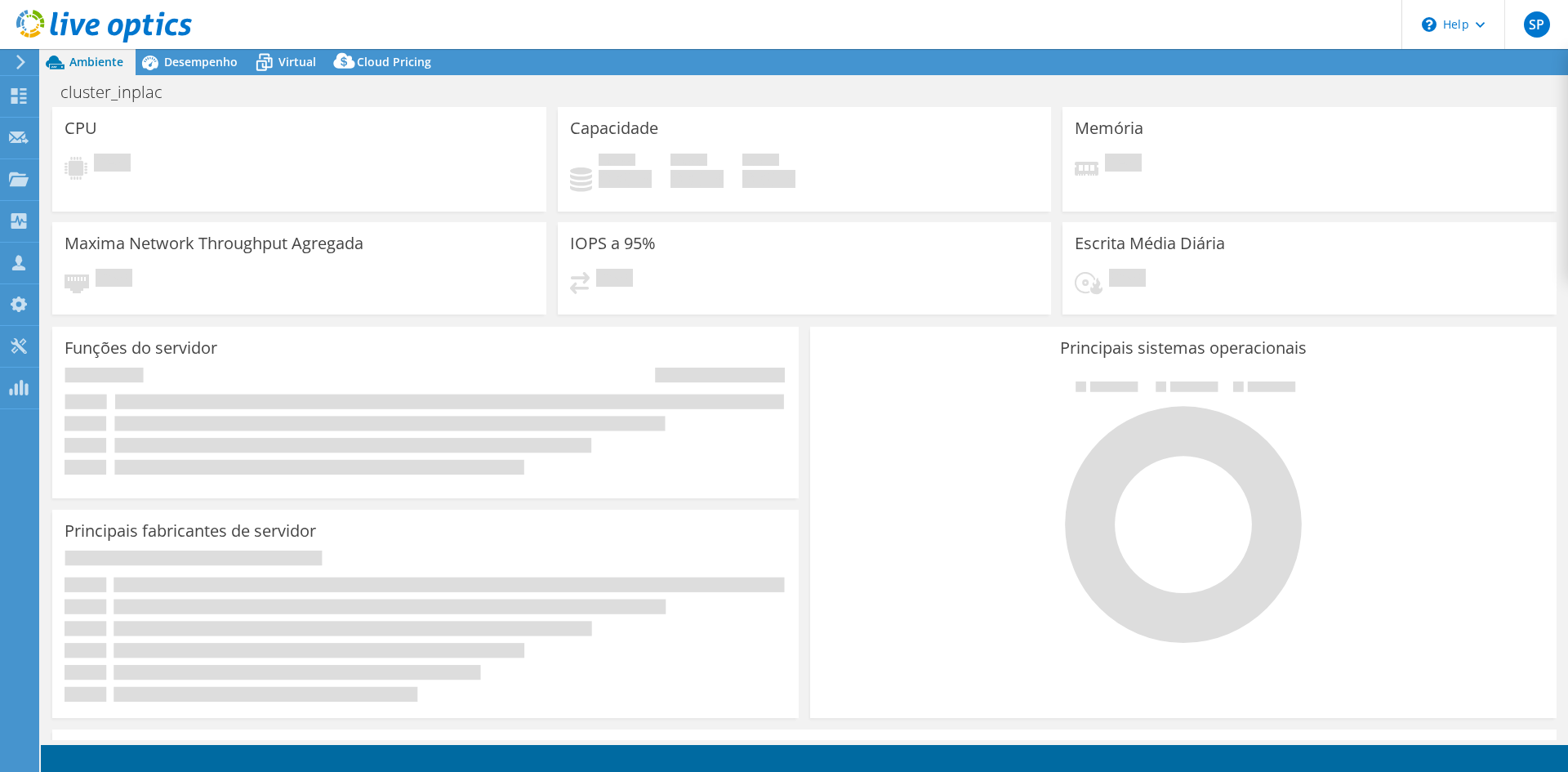 scroll, scrollTop: 0, scrollLeft: 0, axis: both 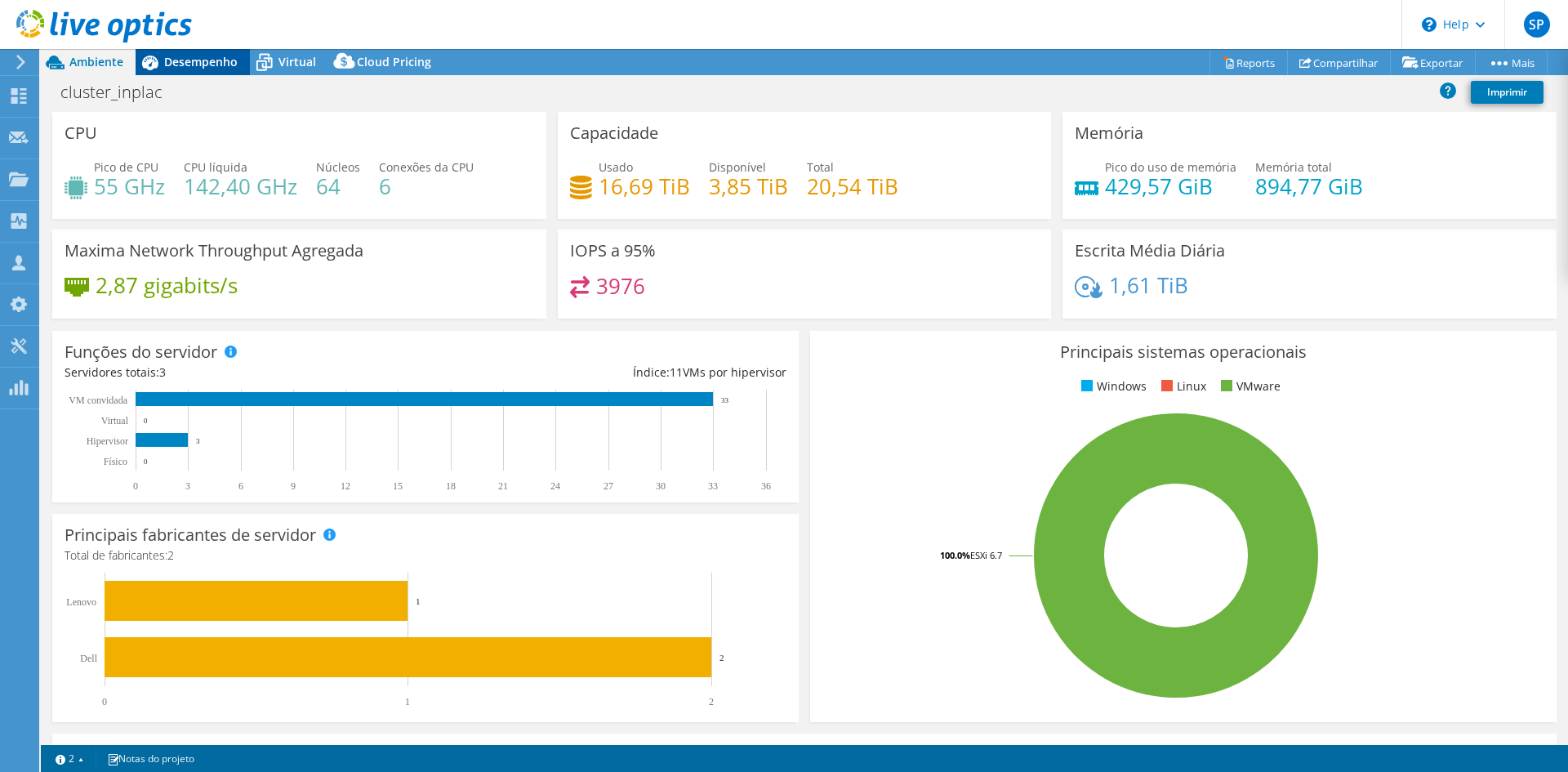 click on "Desempenho" at bounding box center [201, 61] 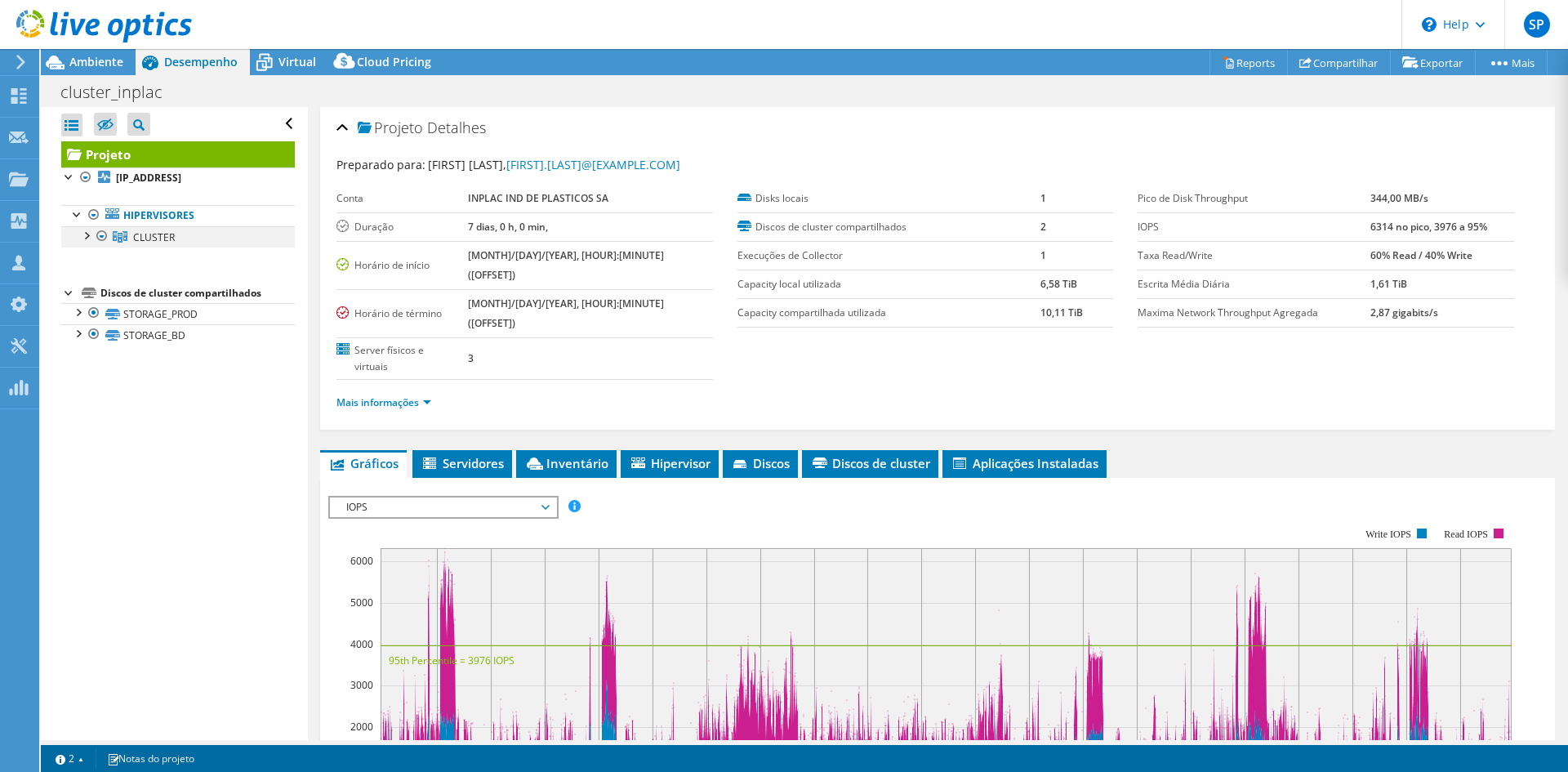 click at bounding box center (86, 234) 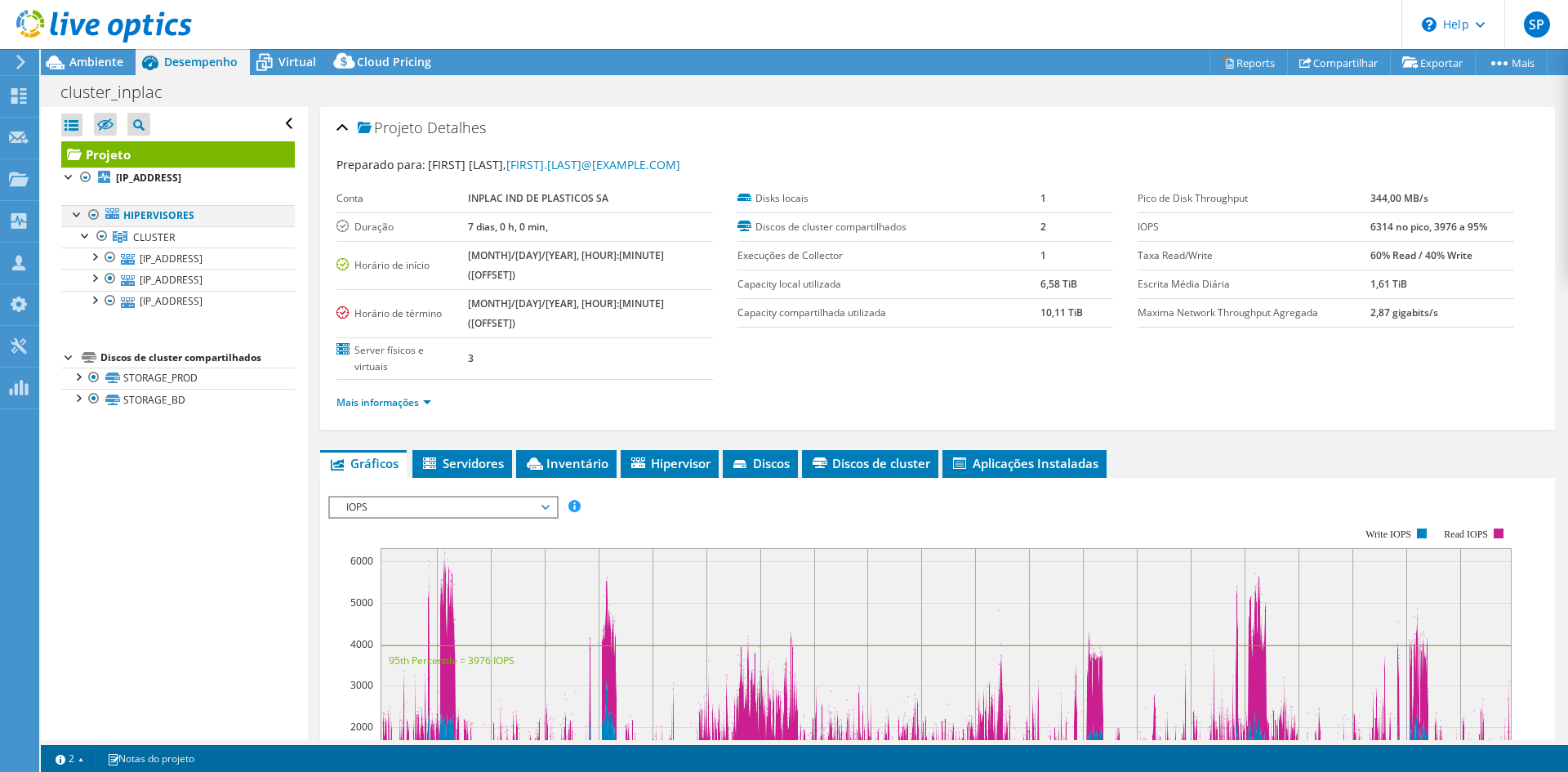 click at bounding box center (94, 215) 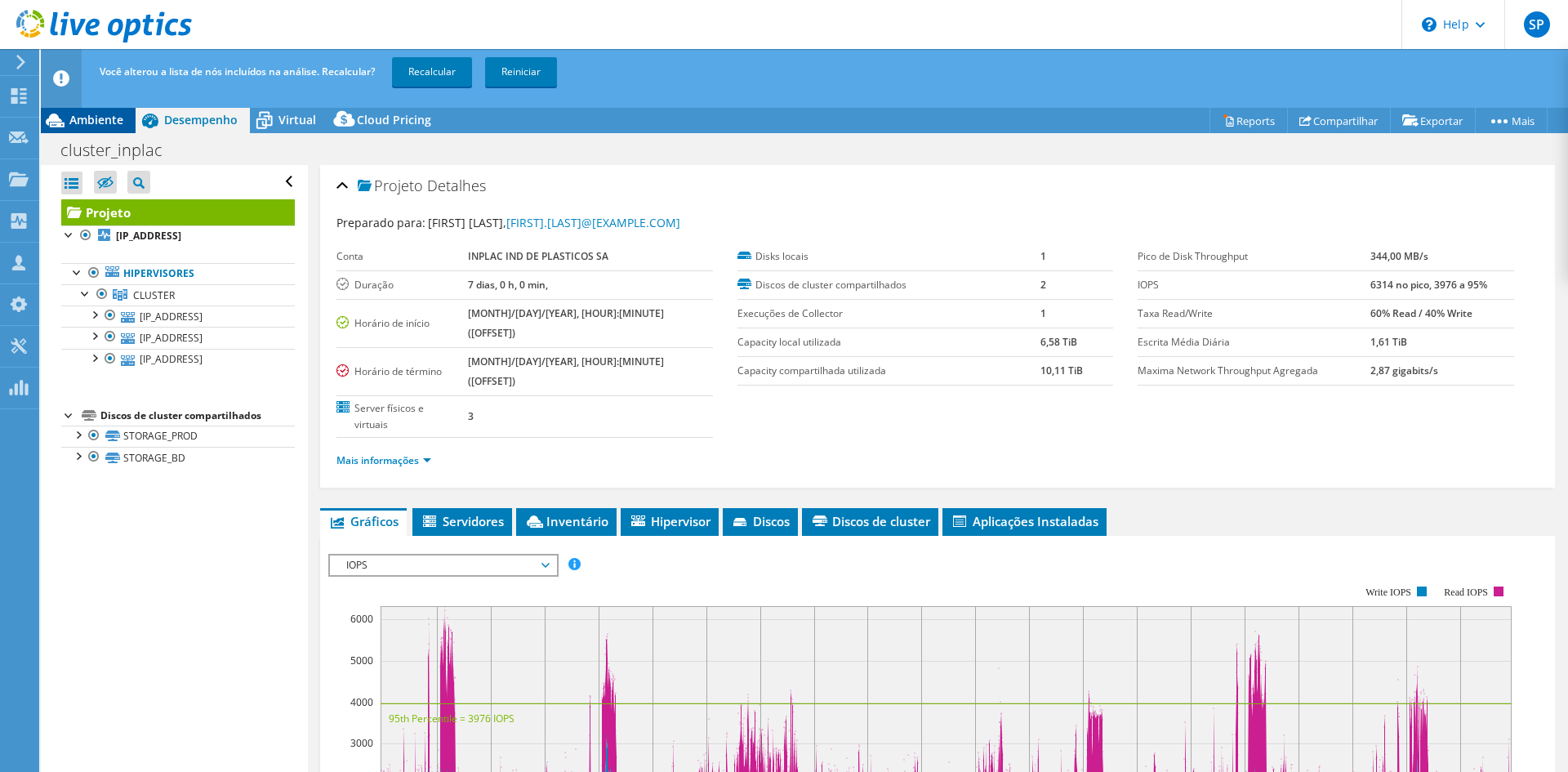 click on "Ambiente" at bounding box center (96, 119) 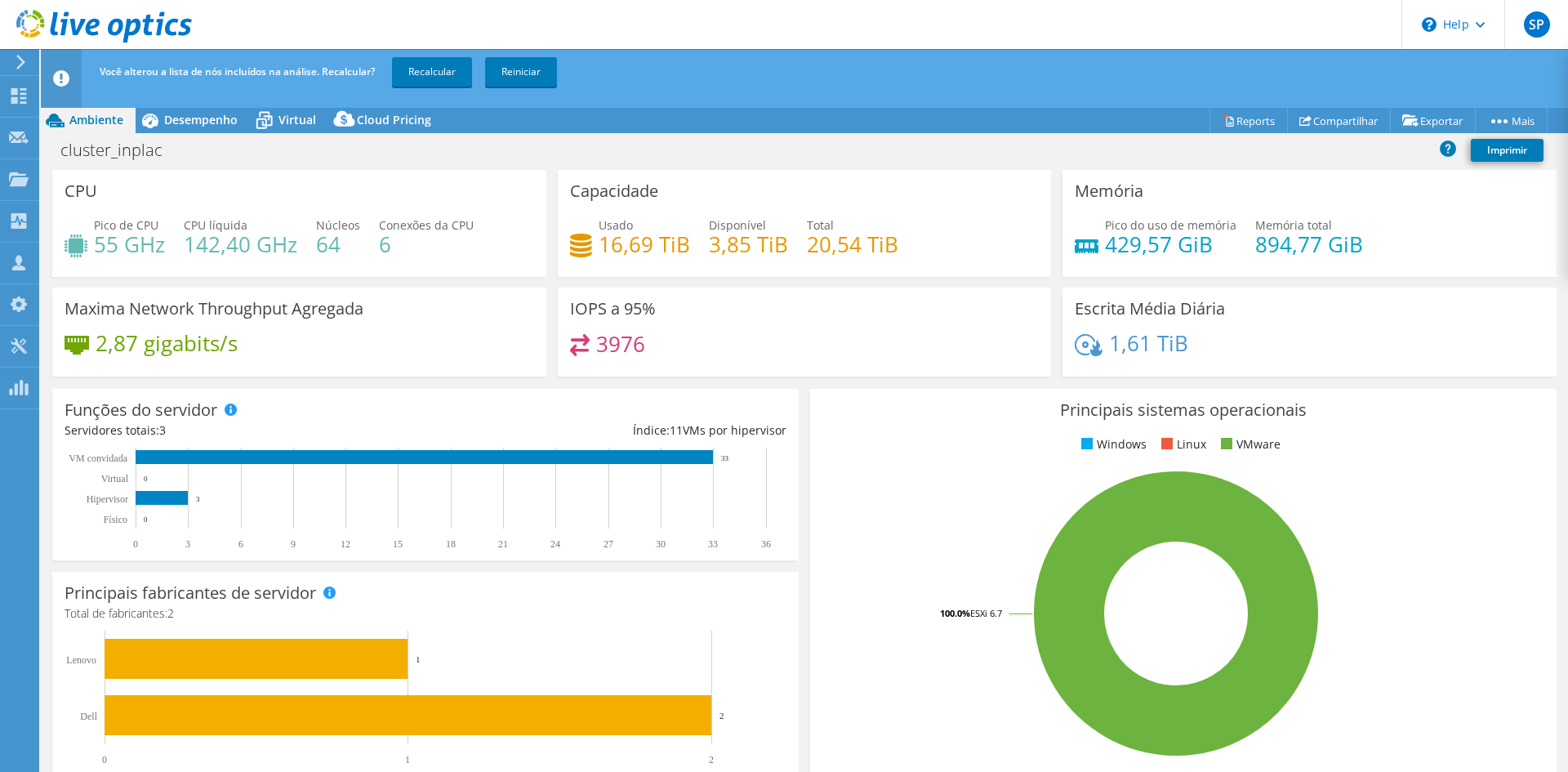 click on "Você alterou a lista de nós incluídos na análise. Recalcular? Recalcular Reiniciar" at bounding box center [835, 72] 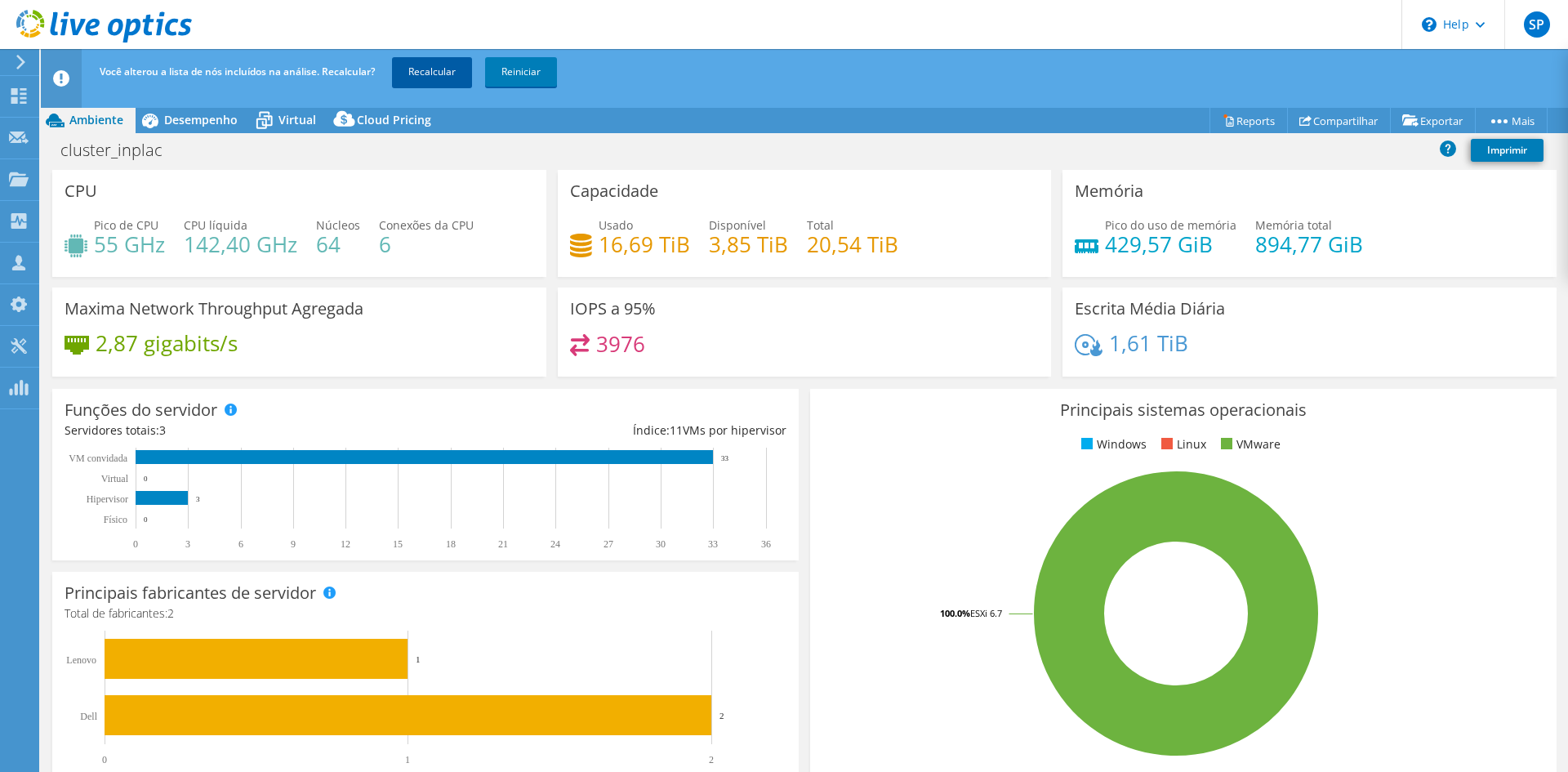 click on "Recalcular" at bounding box center [432, 72] 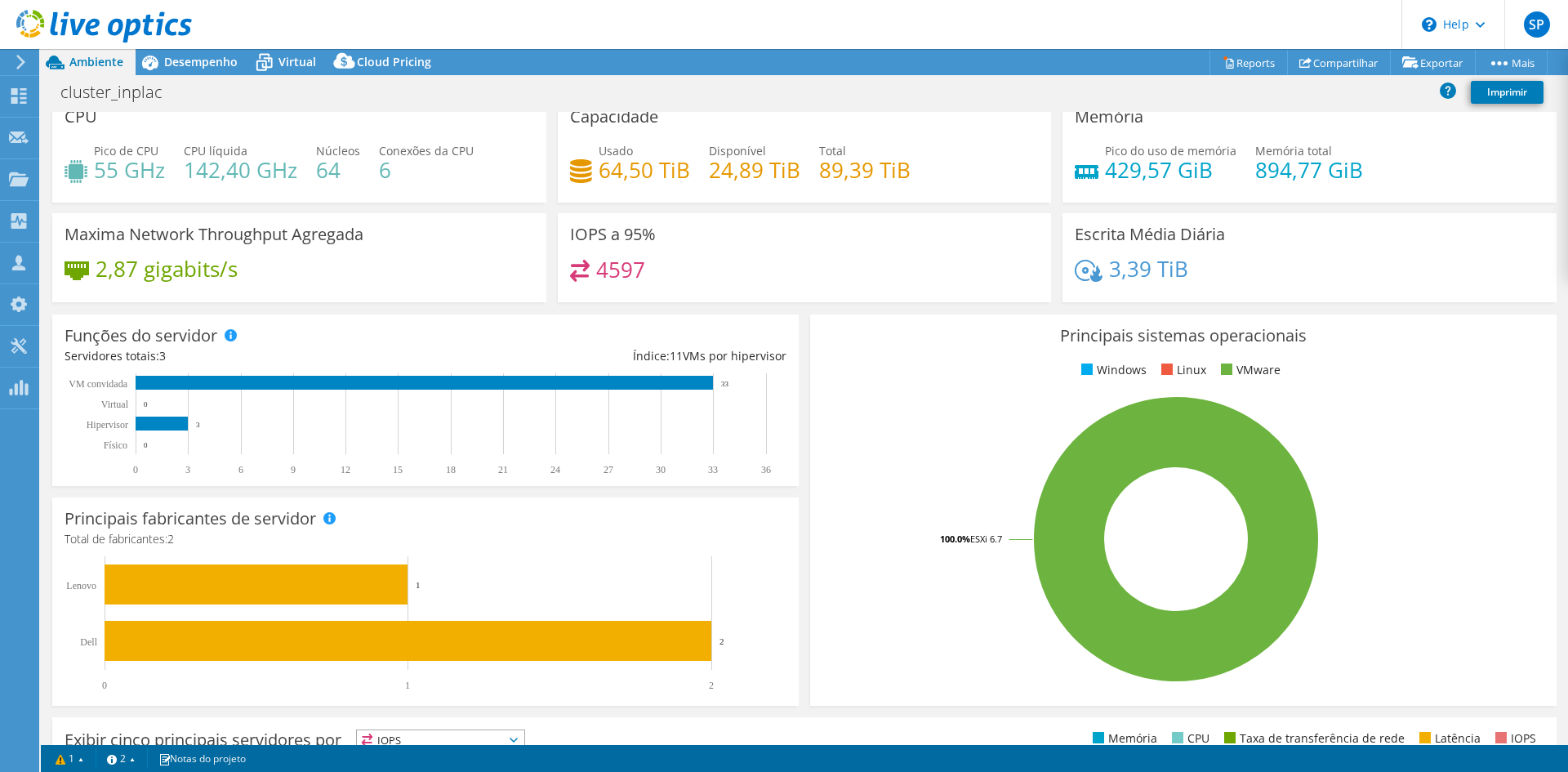scroll, scrollTop: 0, scrollLeft: 0, axis: both 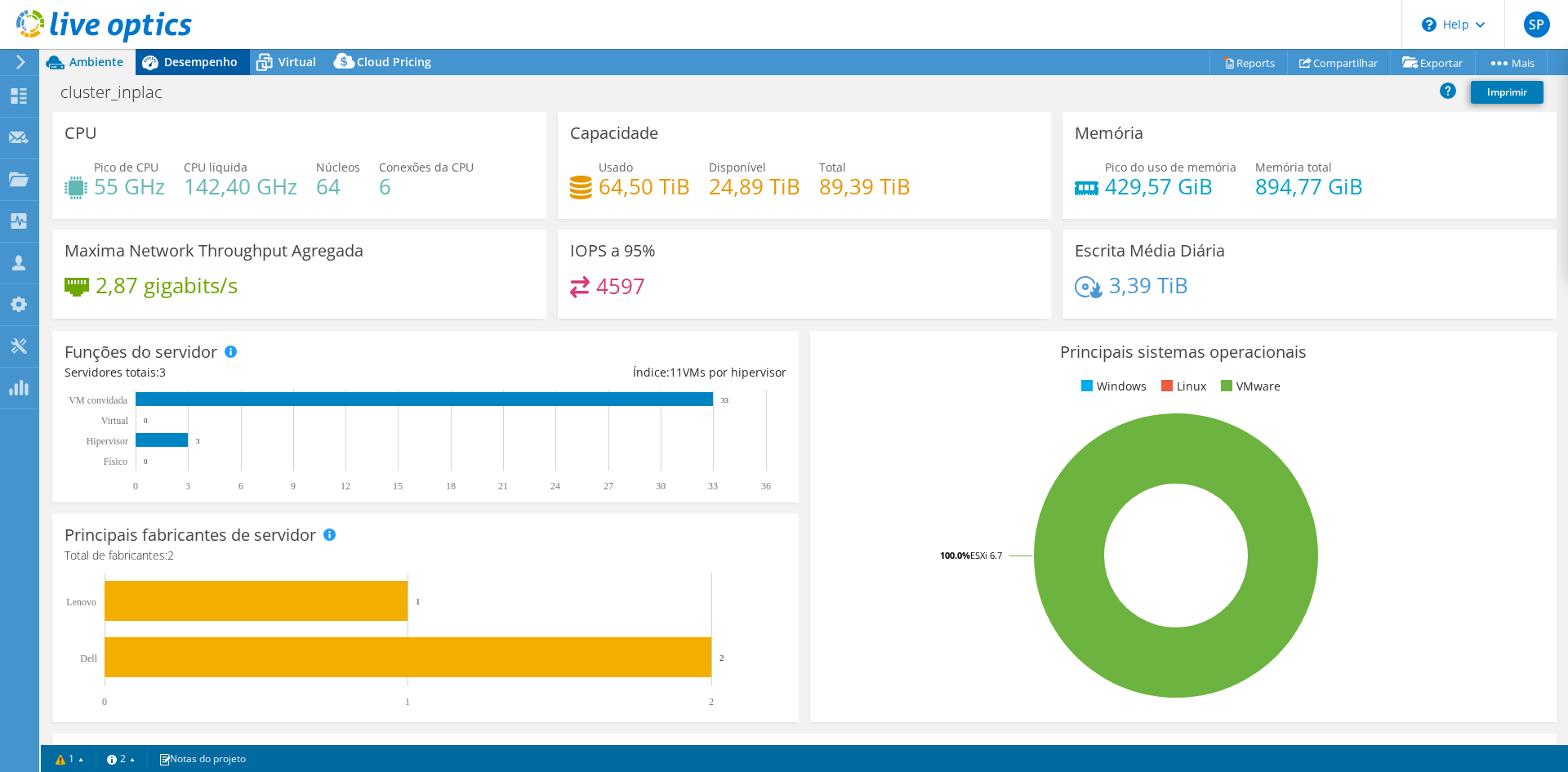 click on "Desempenho" at bounding box center [201, 61] 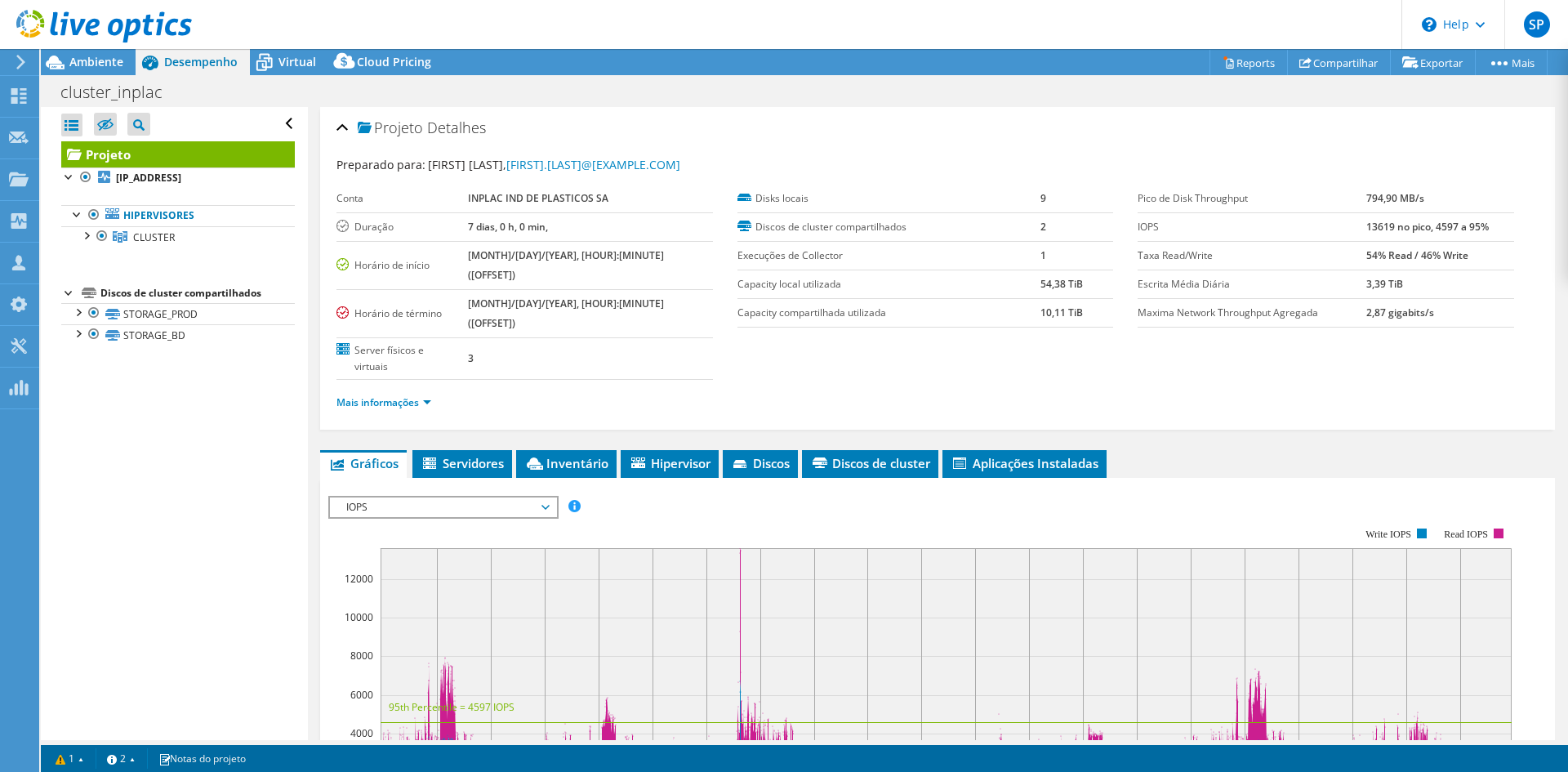 scroll, scrollTop: 82, scrollLeft: 0, axis: vertical 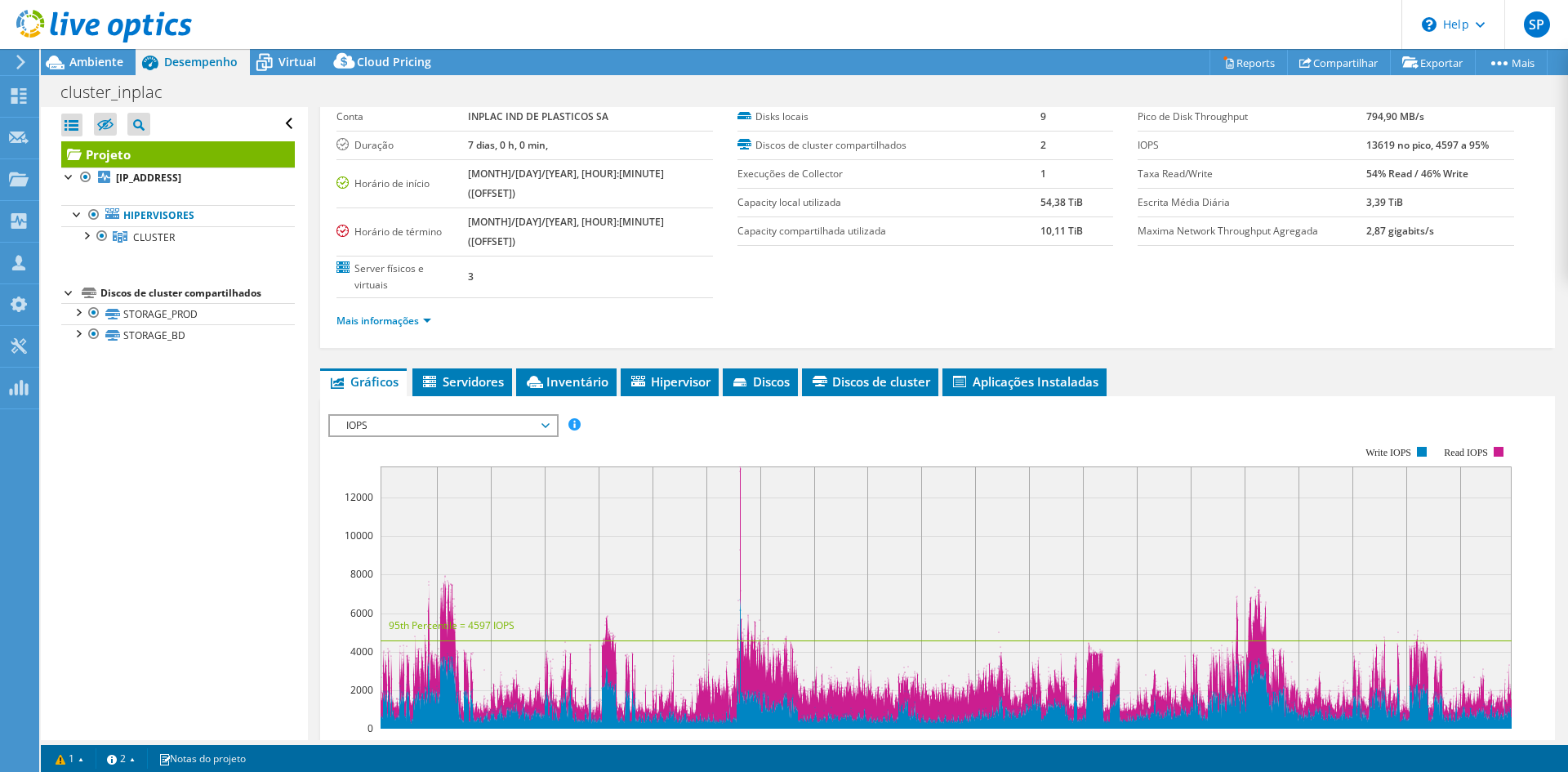 click on "IOPS" at bounding box center [443, 426] 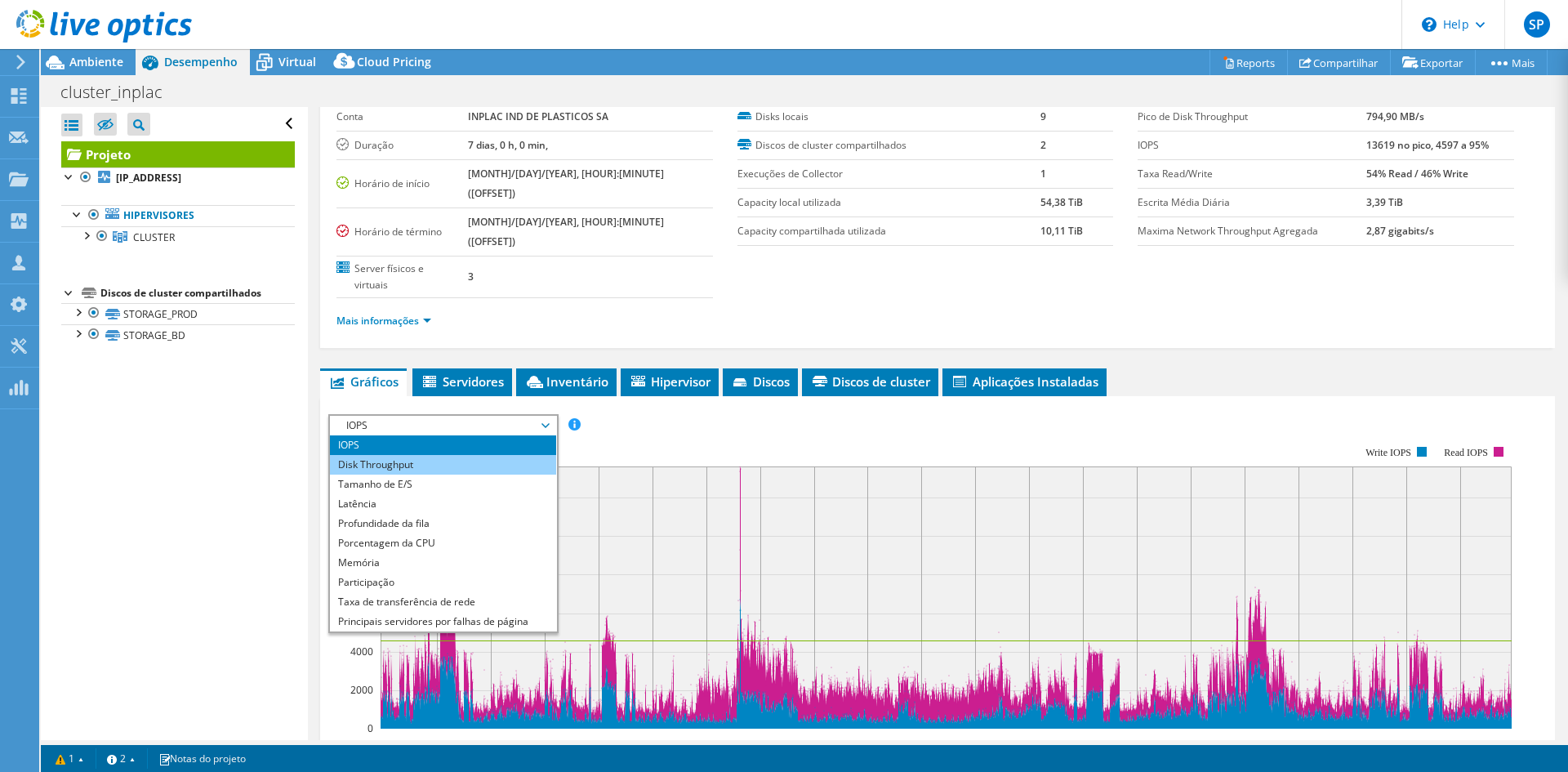 click on "Disk Throughput" at bounding box center [443, 465] 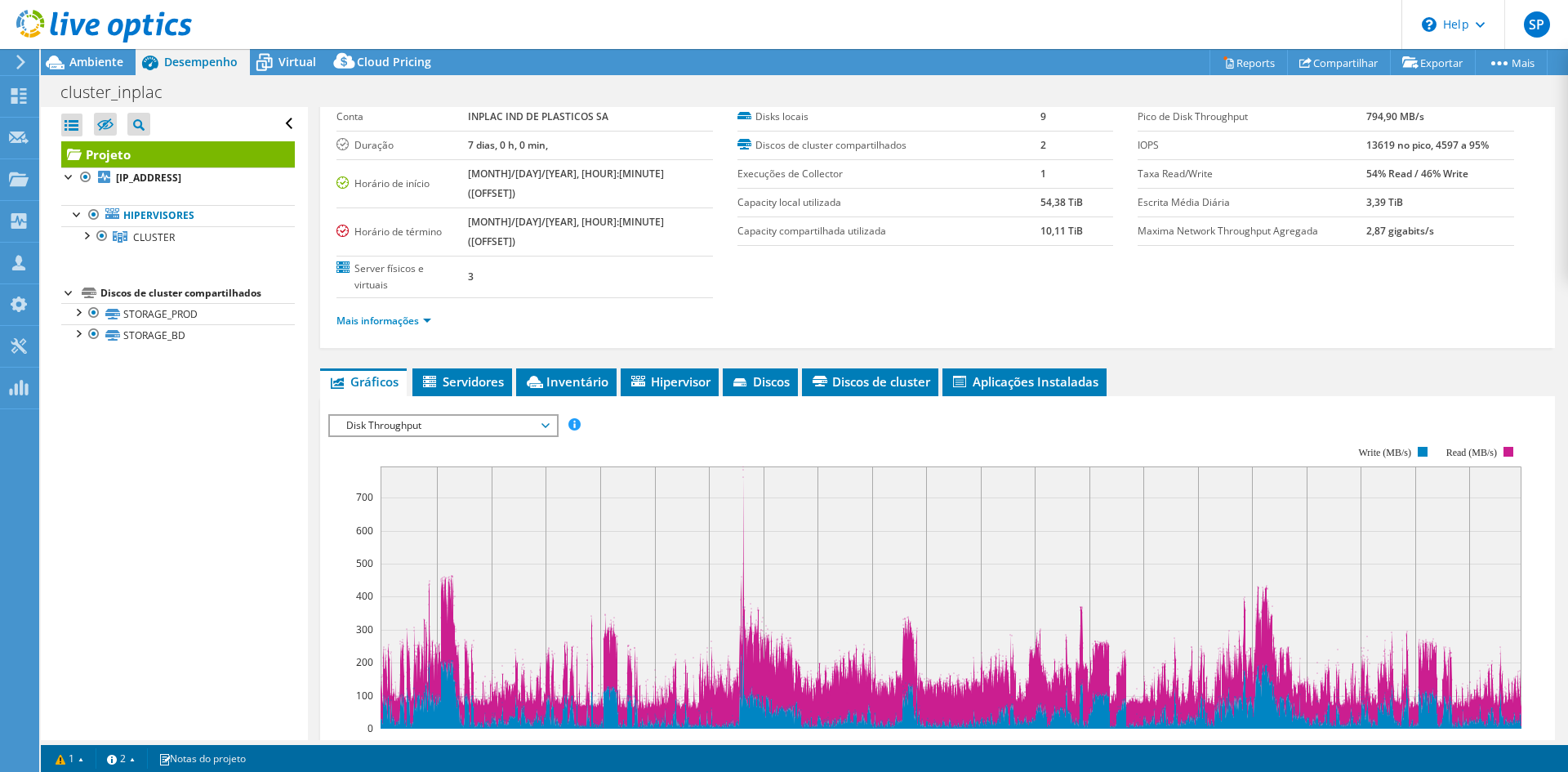 click on "Disk Throughput" at bounding box center [443, 426] 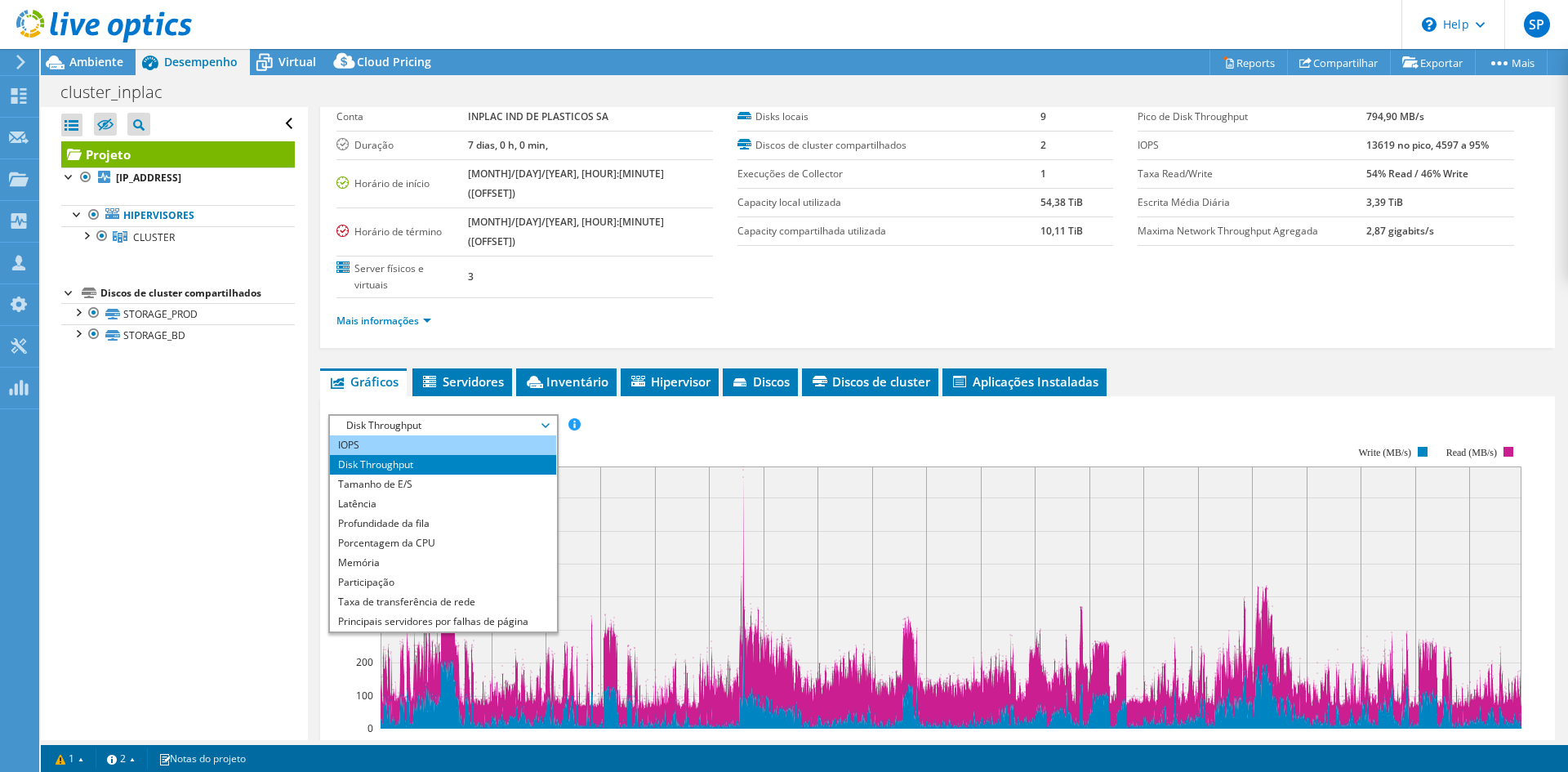 click on "IOPS" at bounding box center [443, 445] 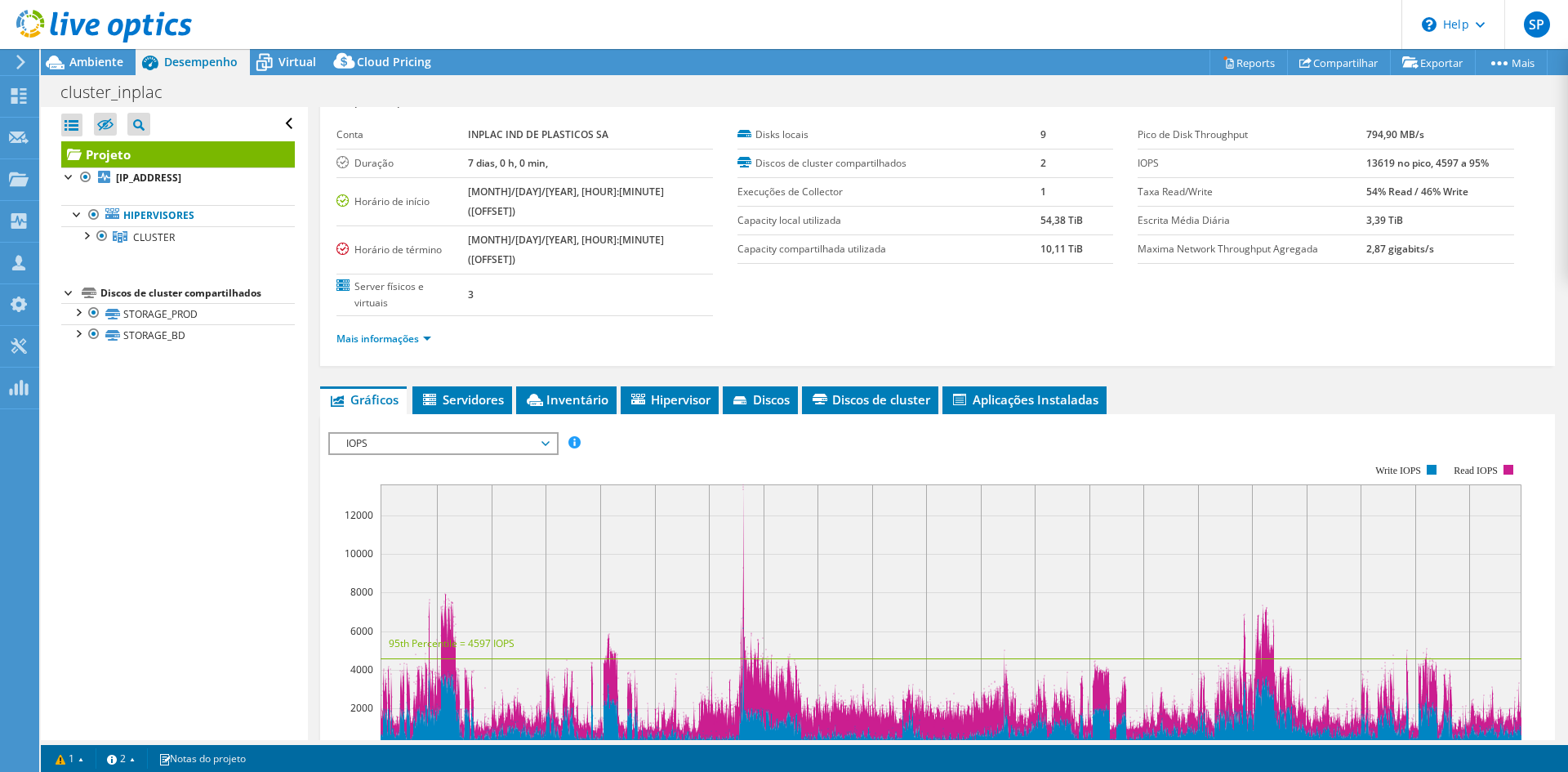 scroll, scrollTop: 0, scrollLeft: 0, axis: both 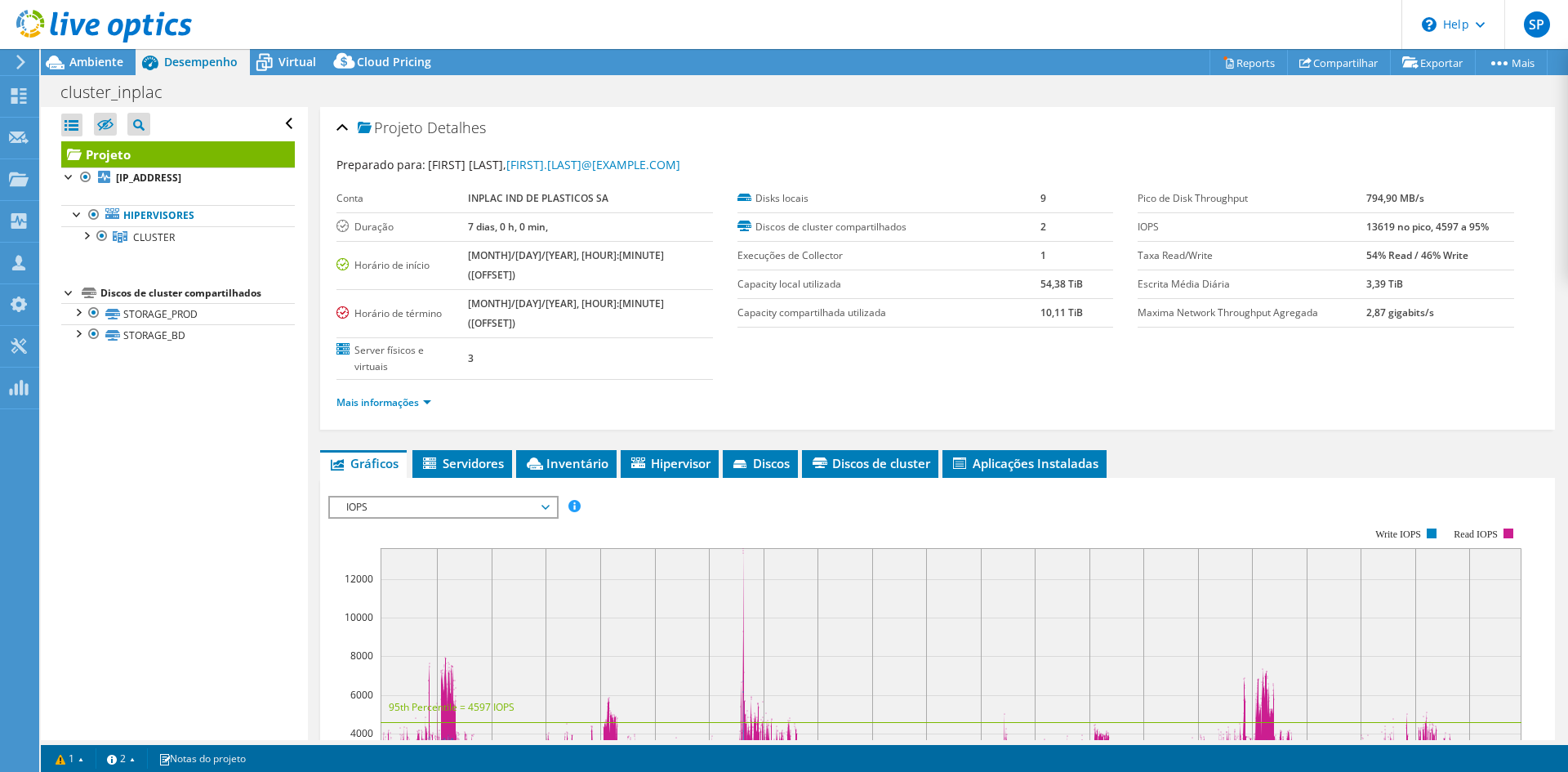 click on "Mais informações" at bounding box center [938, 403] 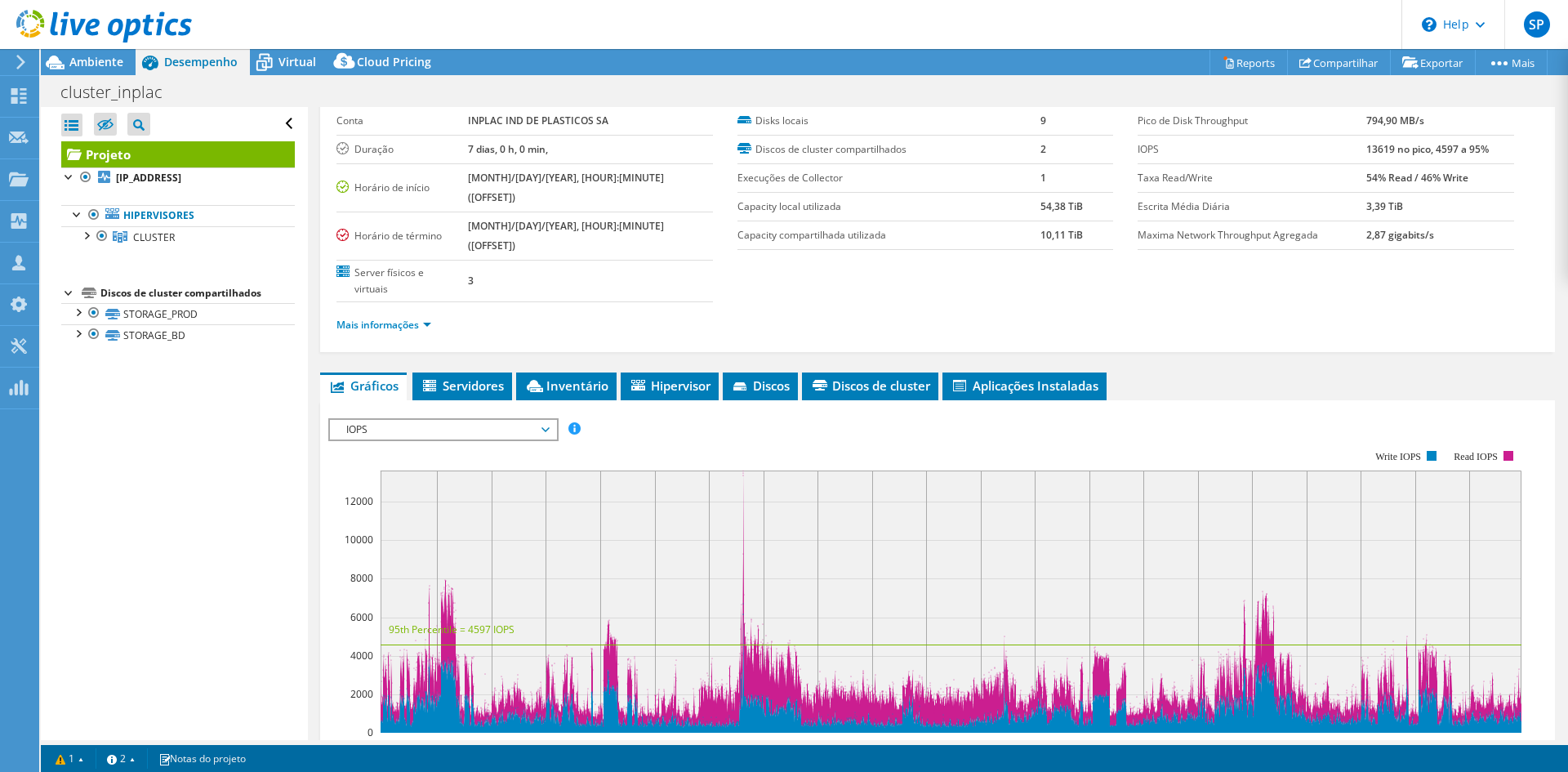 scroll, scrollTop: 0, scrollLeft: 0, axis: both 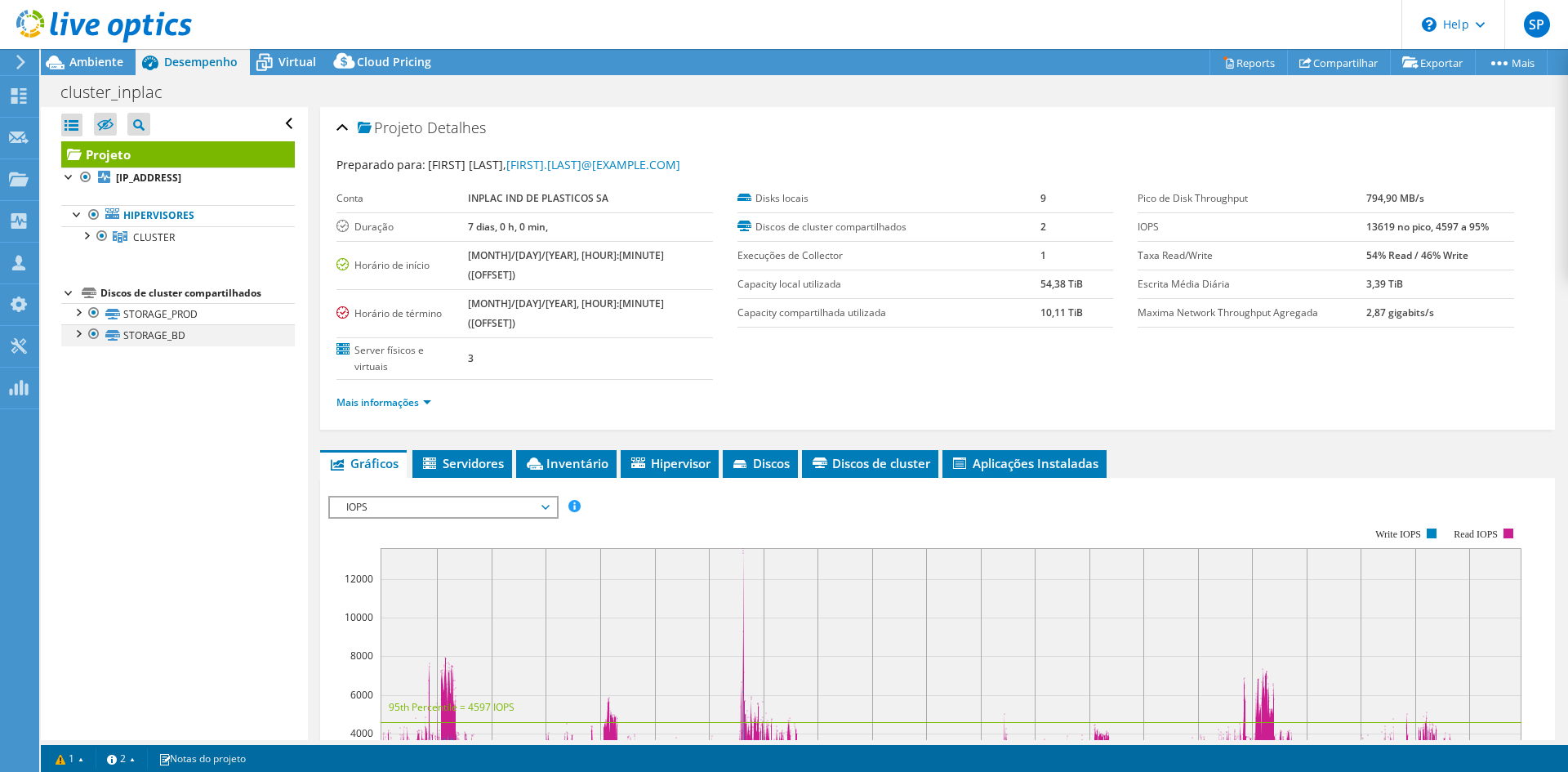 click at bounding box center [78, 332] 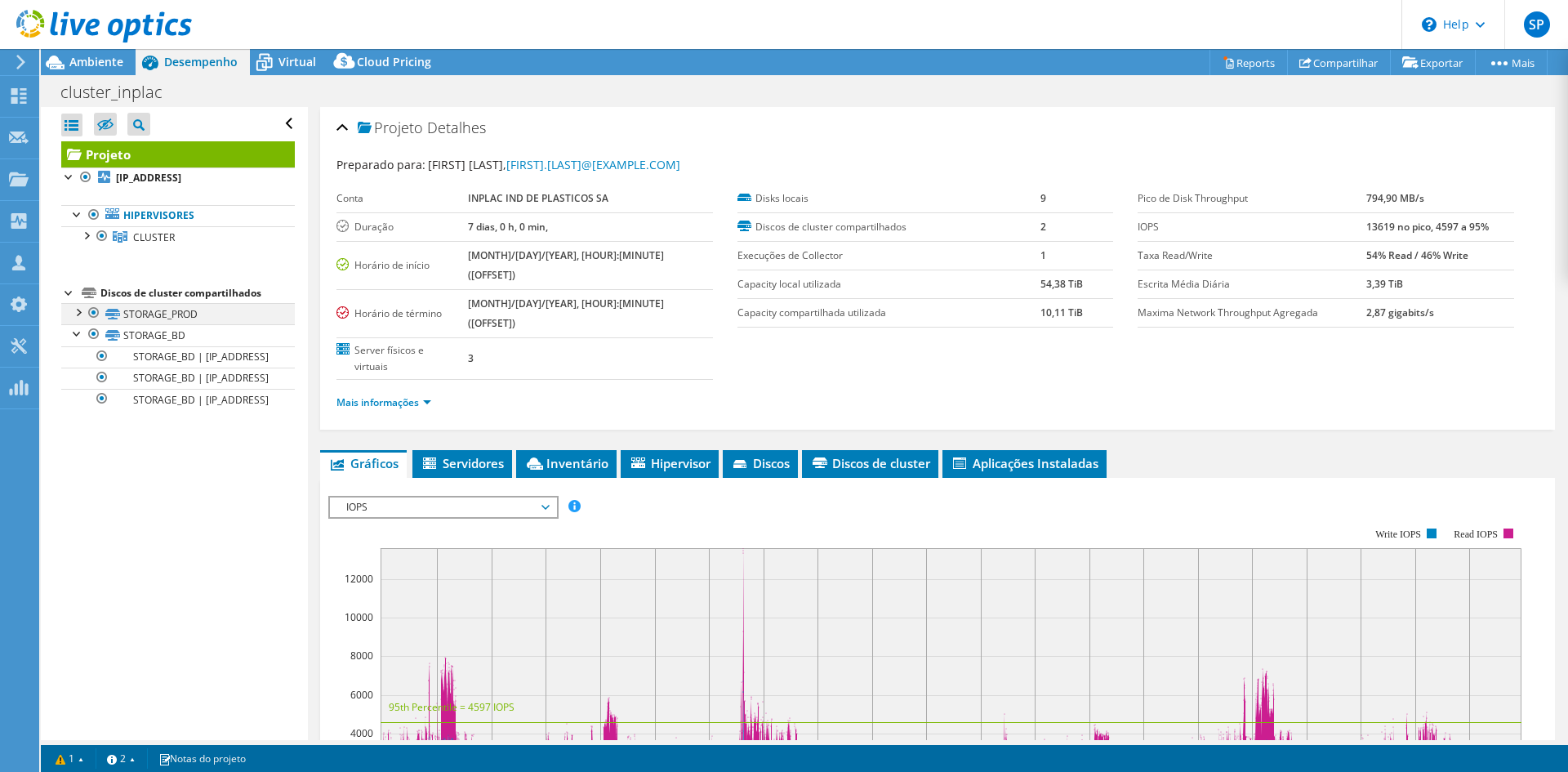click at bounding box center (78, 311) 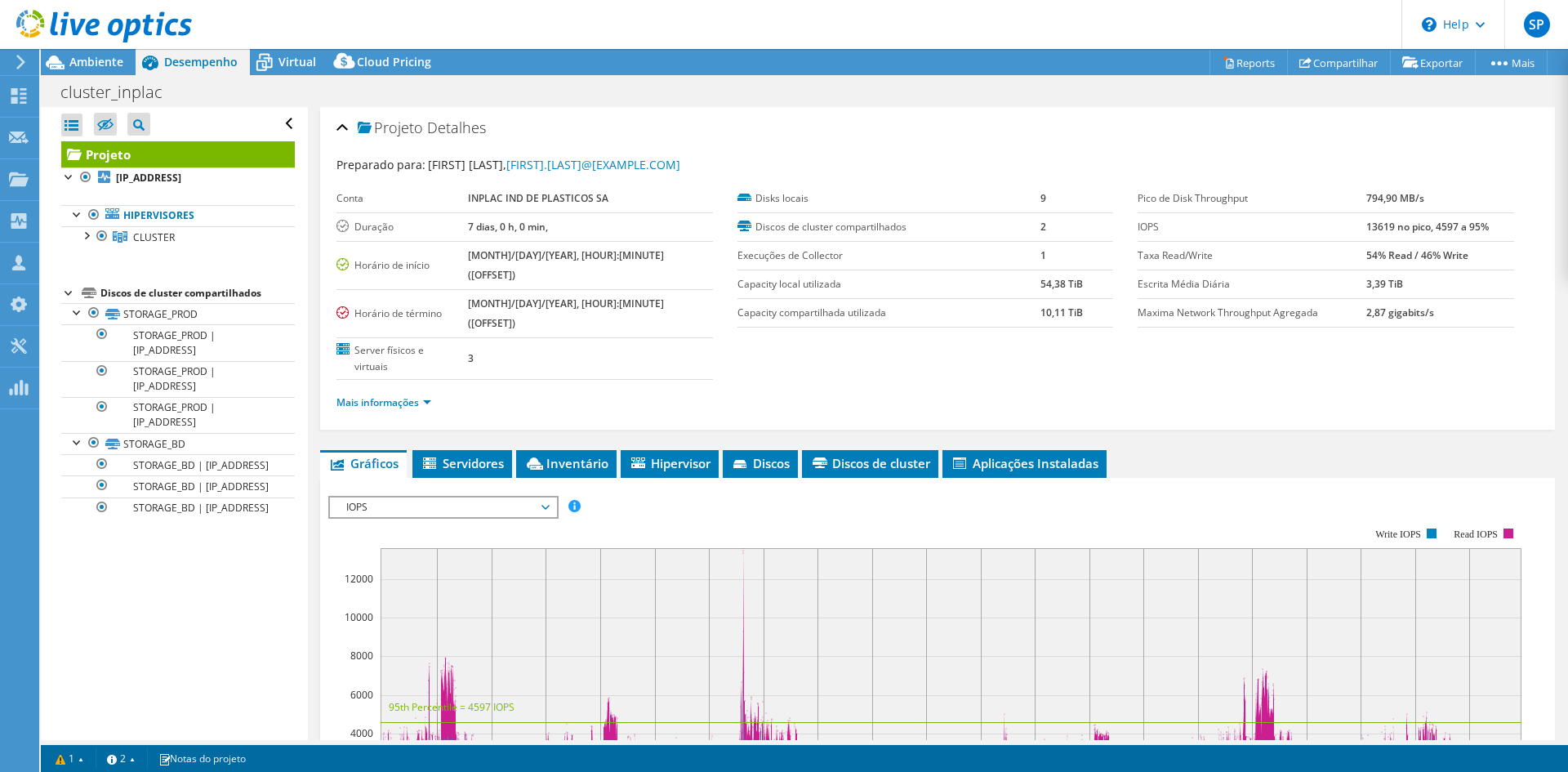 click 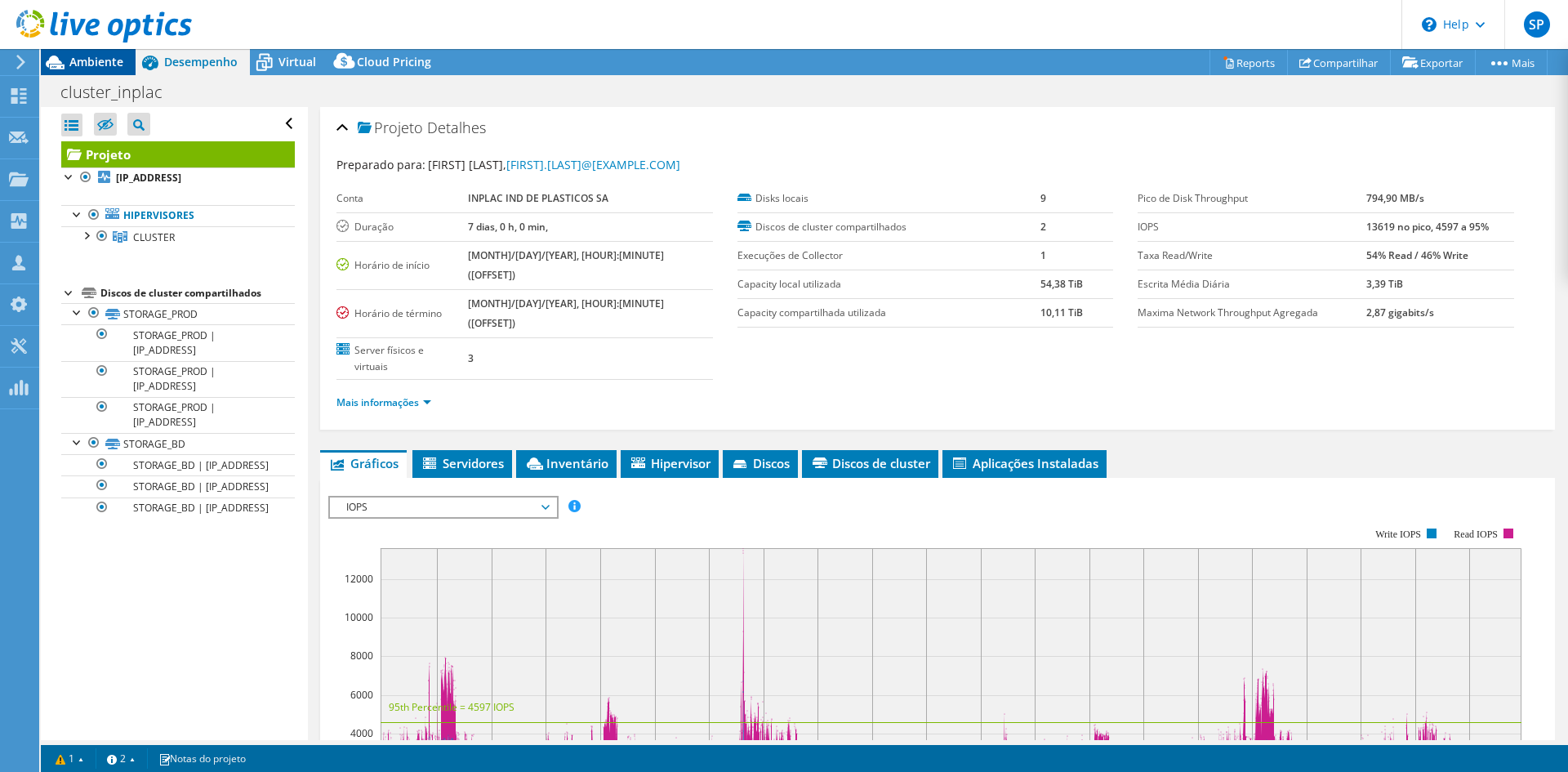 click on "Ambiente" at bounding box center [96, 61] 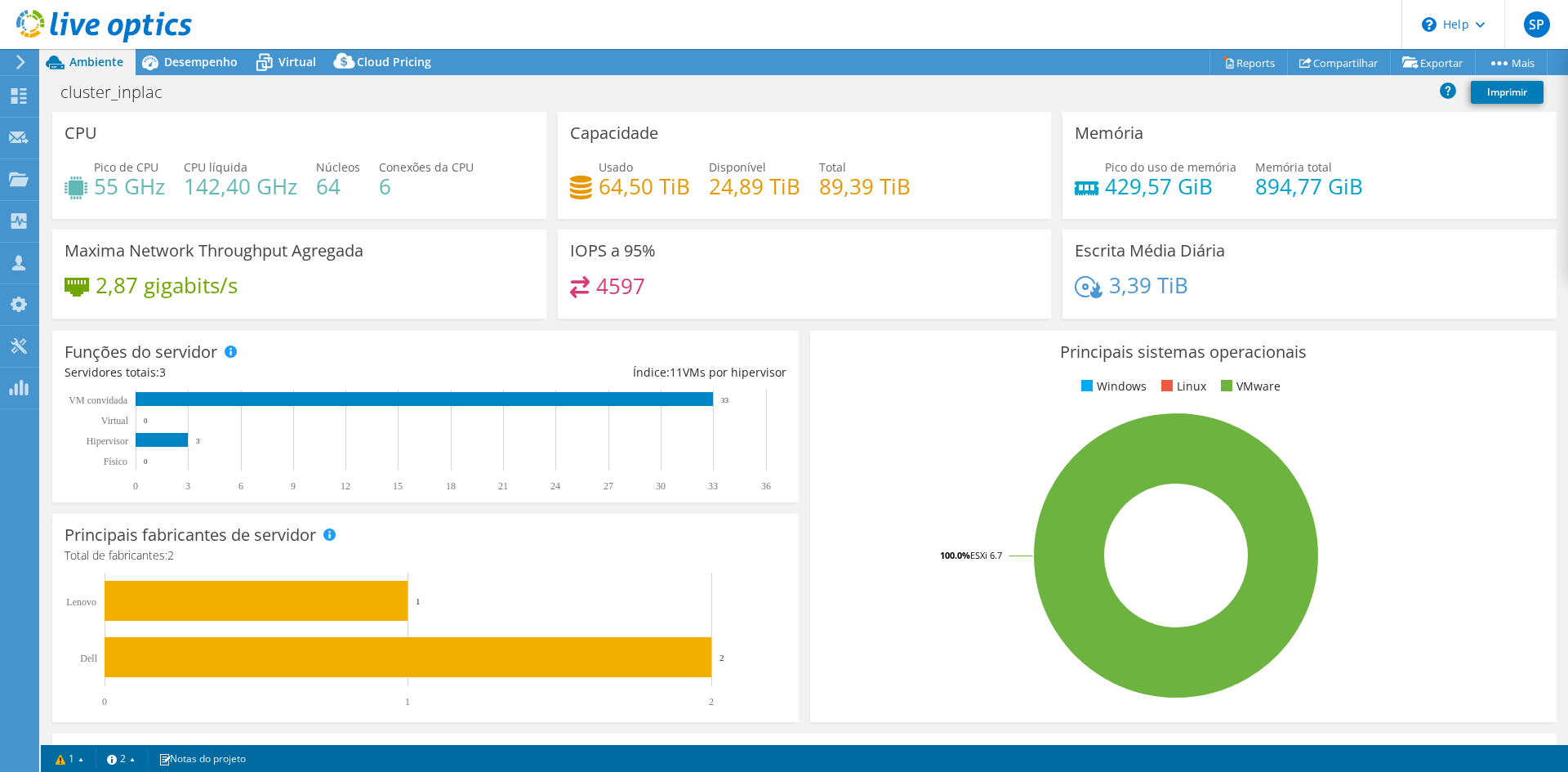 click on "2,87 gigabits/s" at bounding box center [167, 285] 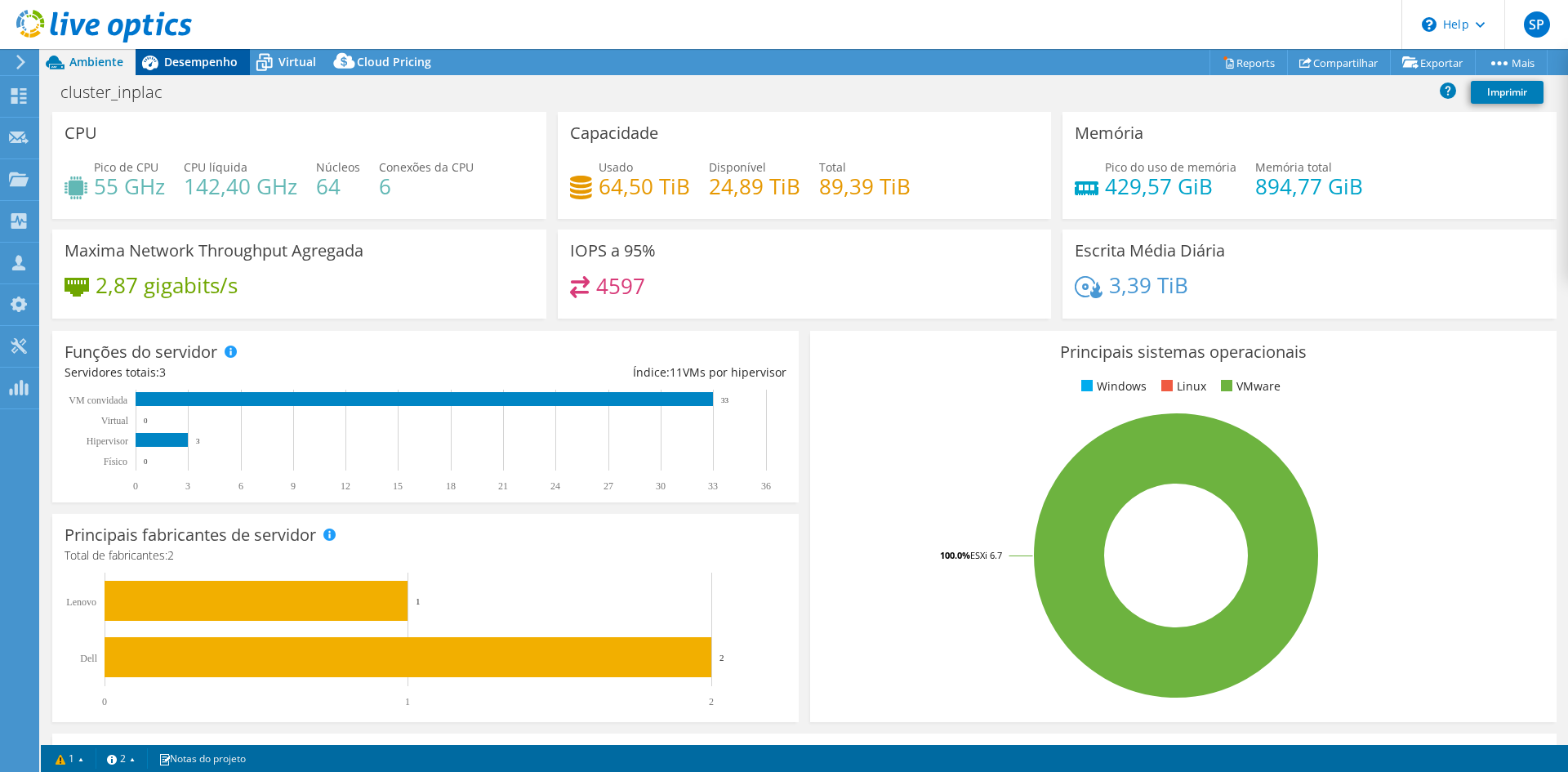 click on "Desempenho" at bounding box center [193, 62] 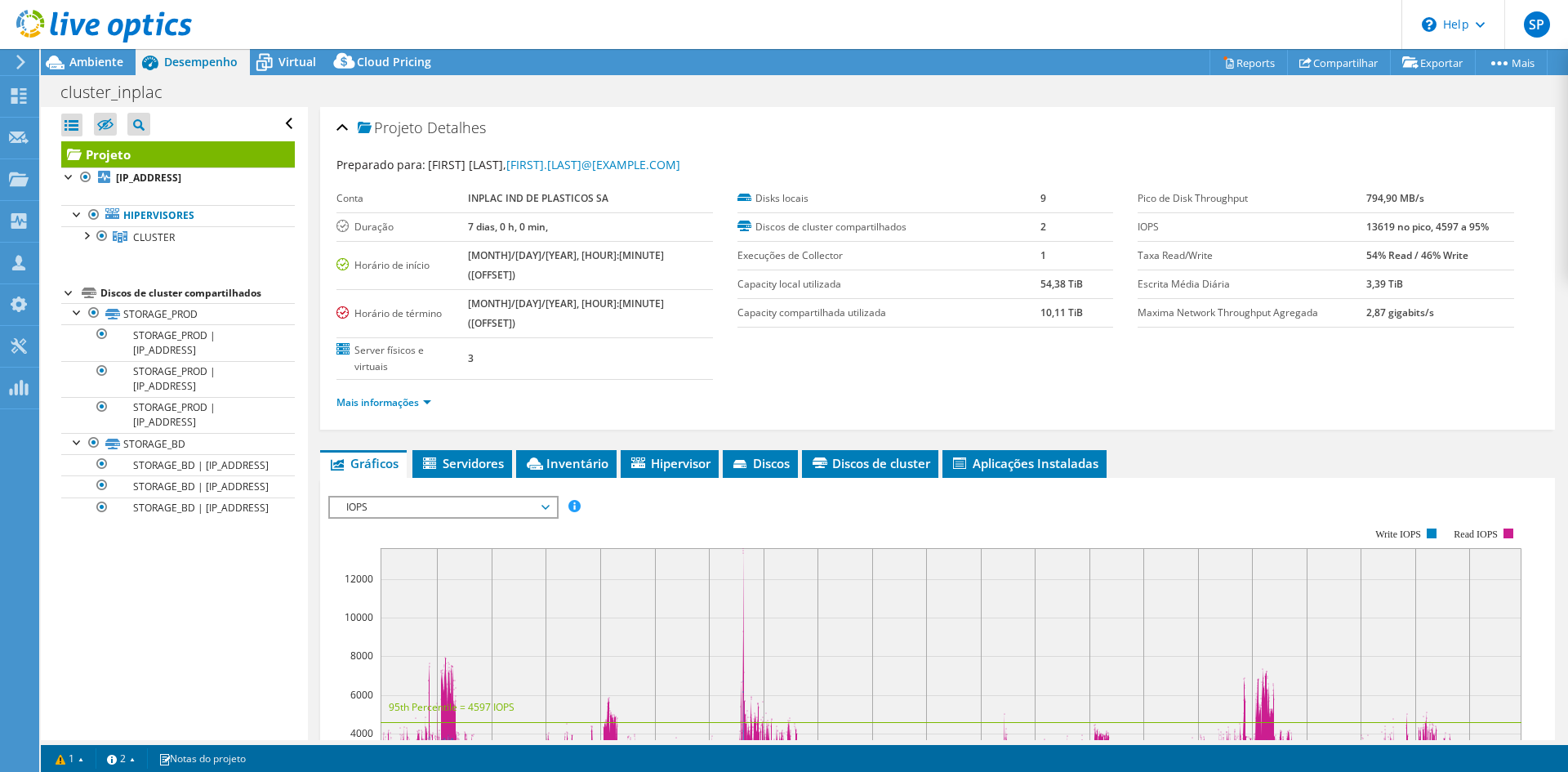 scroll, scrollTop: 82, scrollLeft: 0, axis: vertical 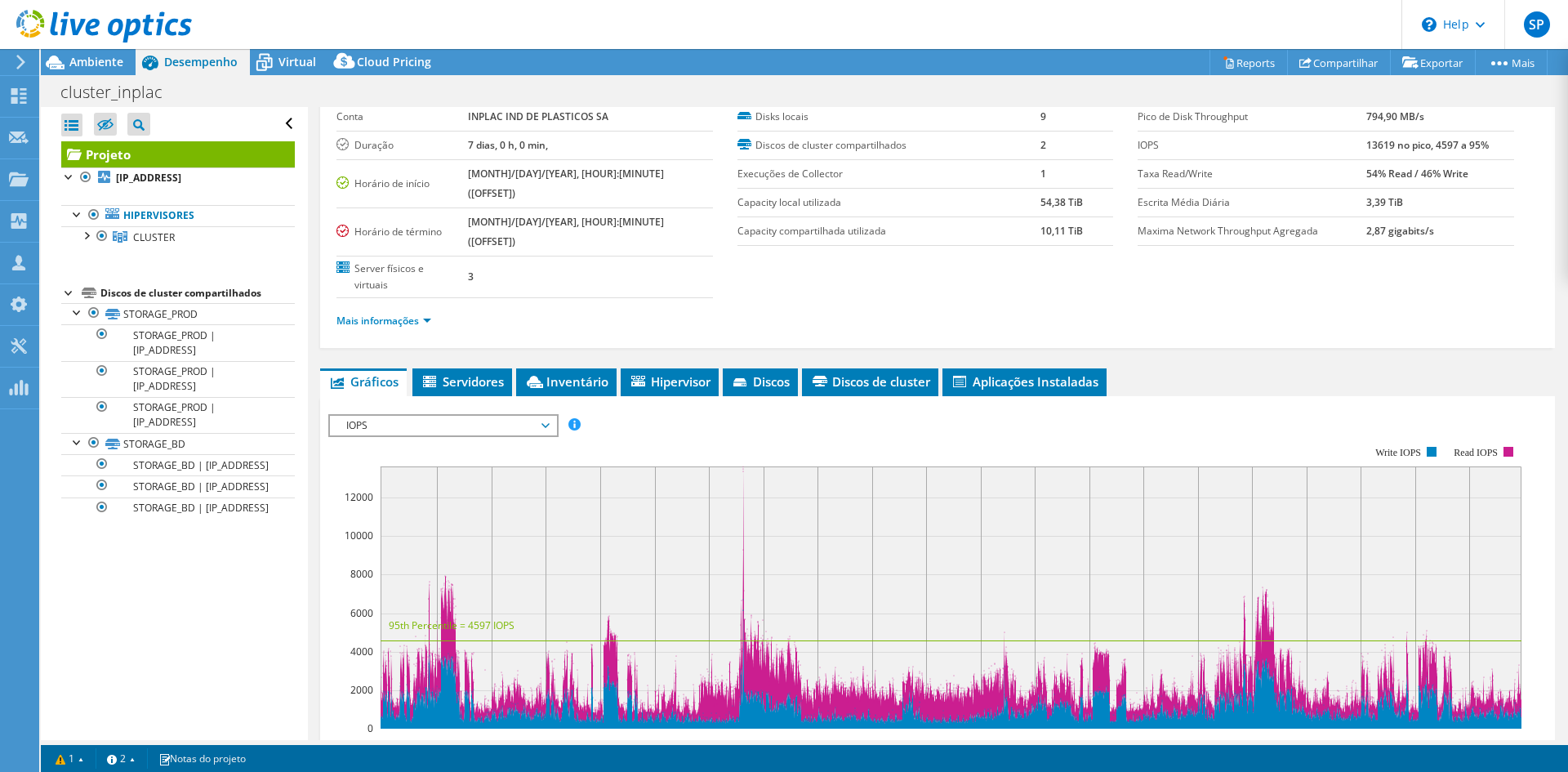 click 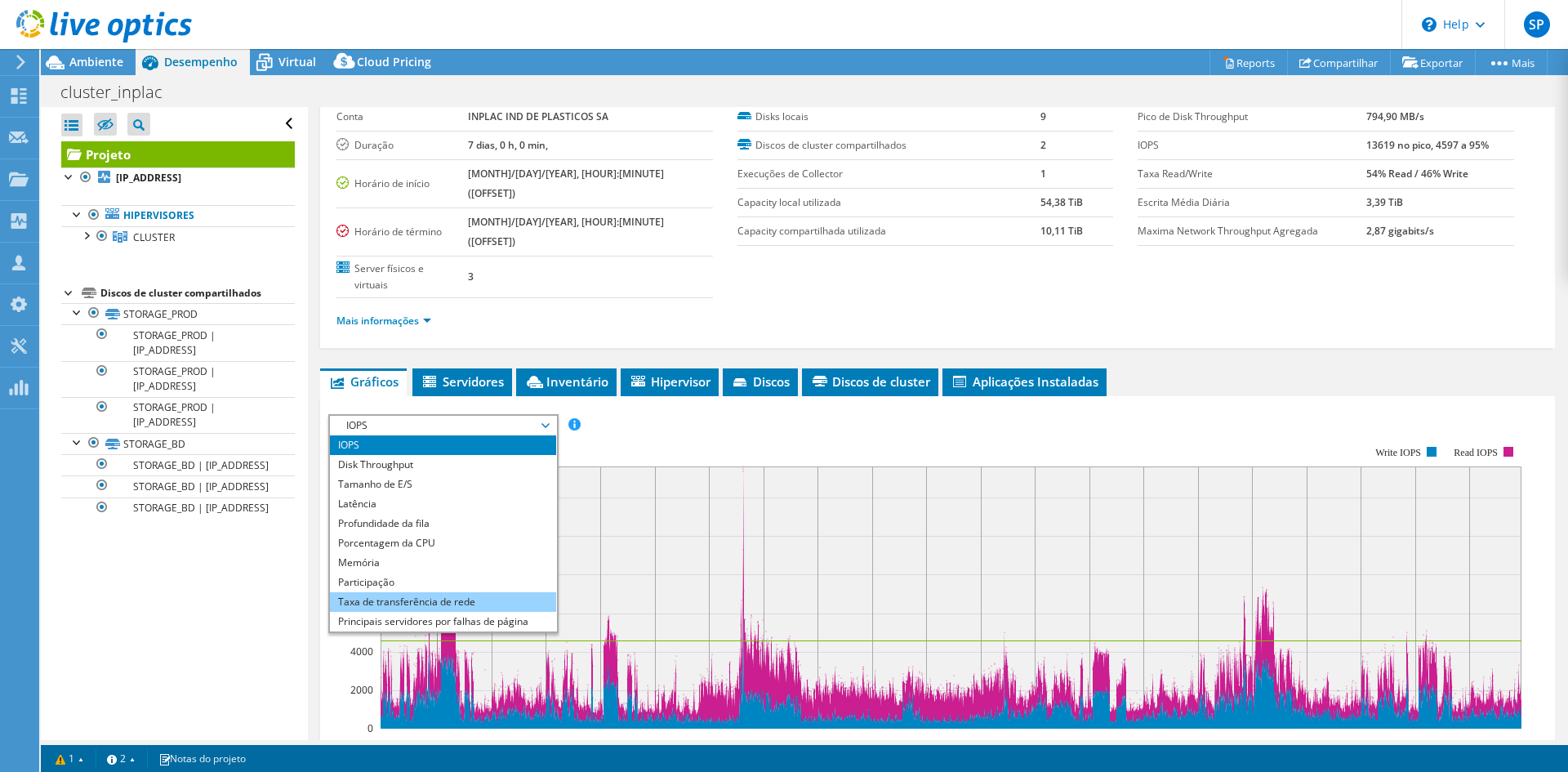 click on "Taxa de transferência de rede" at bounding box center (443, 602) 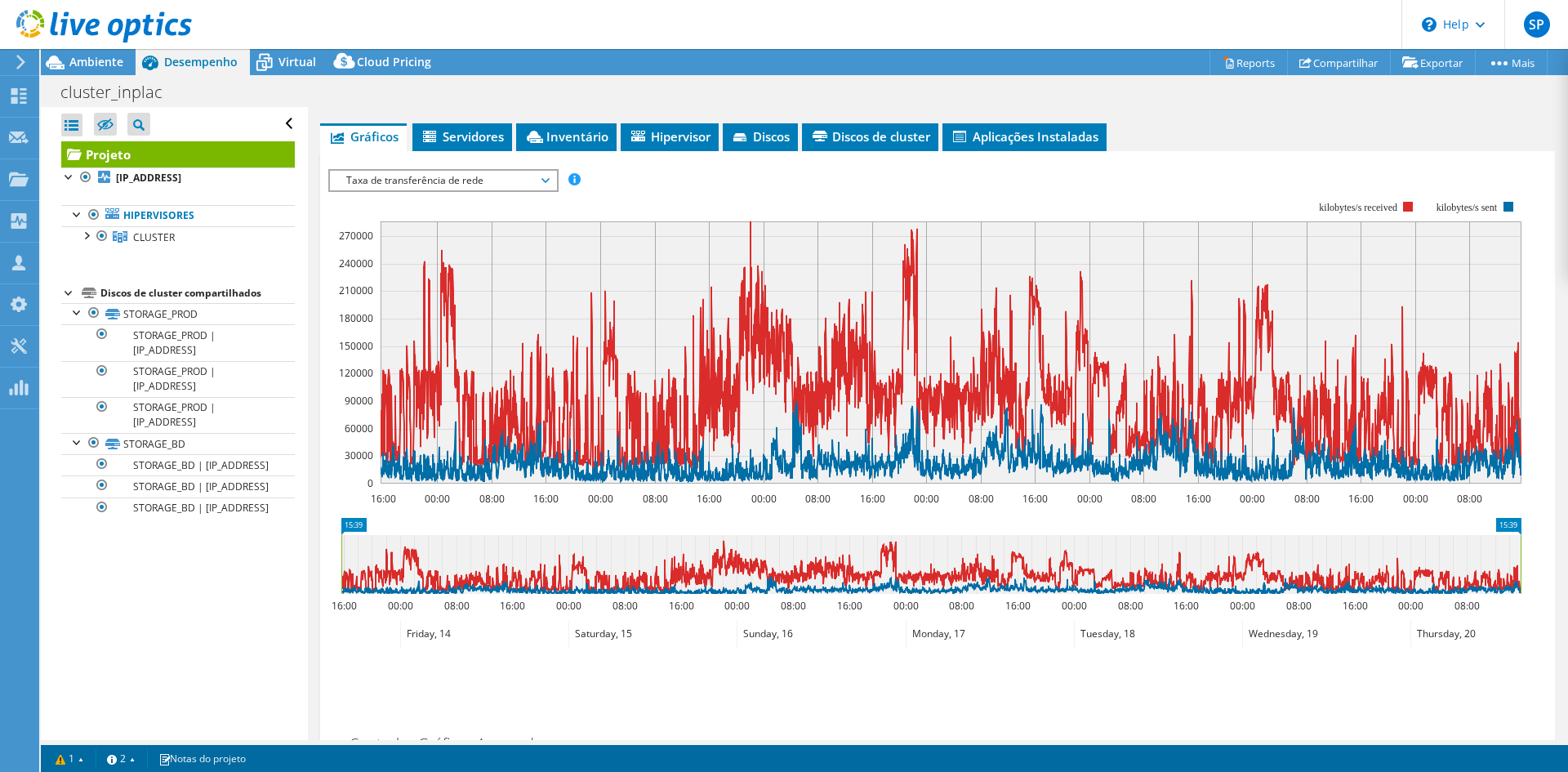 scroll, scrollTop: 374, scrollLeft: 0, axis: vertical 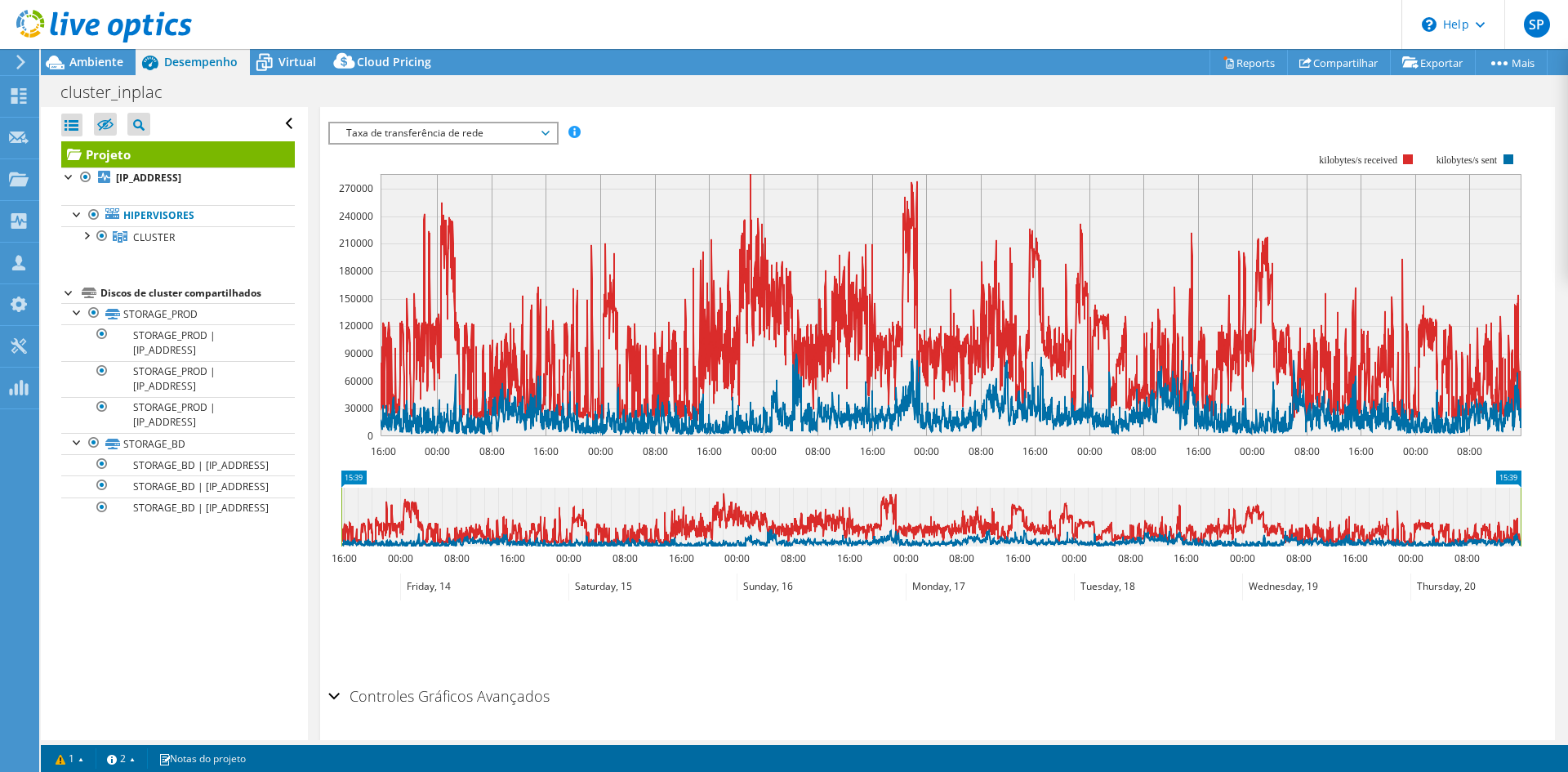 click on "Controles Gráficos Avançados" at bounding box center (439, 696) 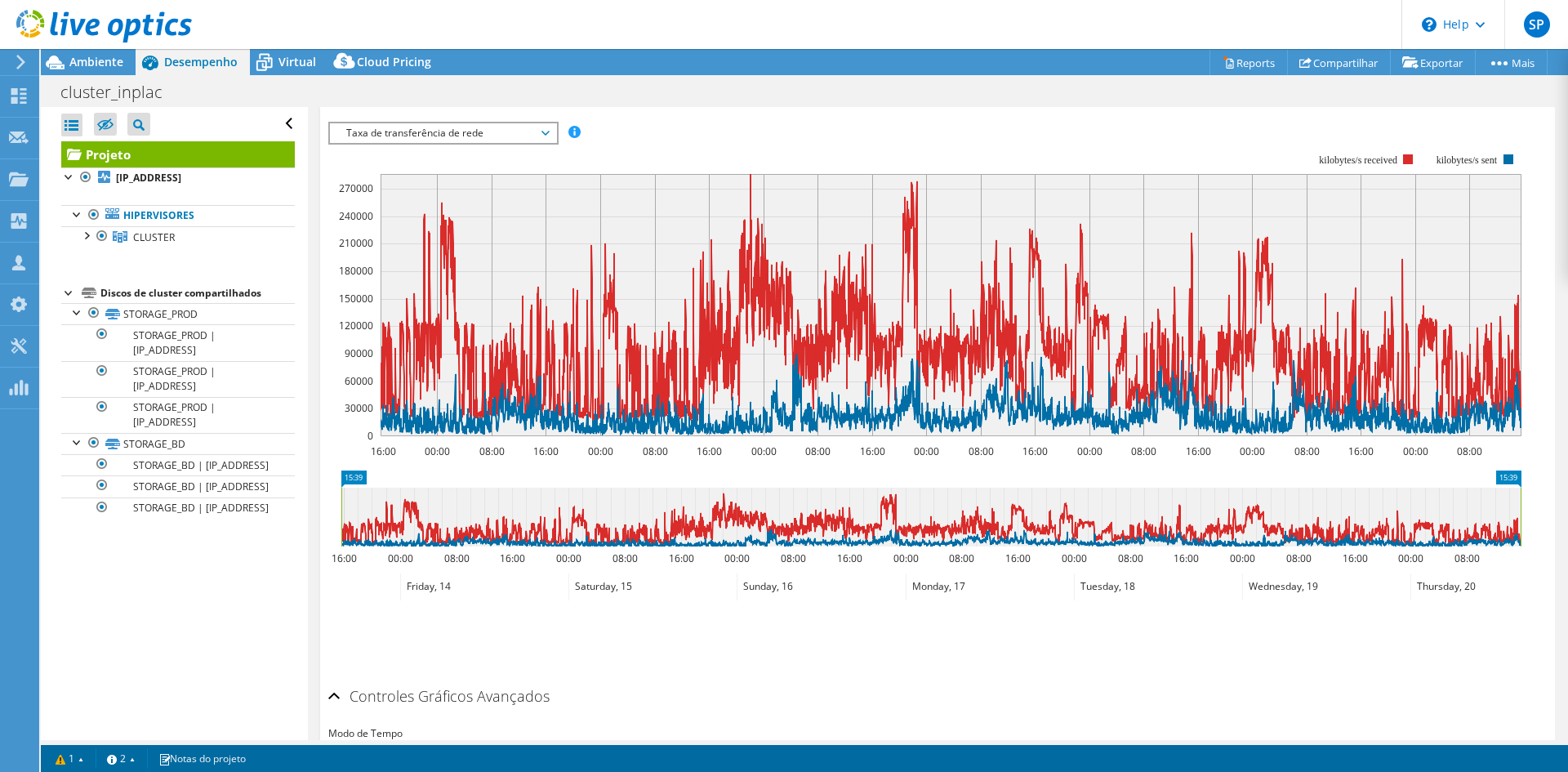 click on "Controles Gráficos Avançados" at bounding box center (439, 696) 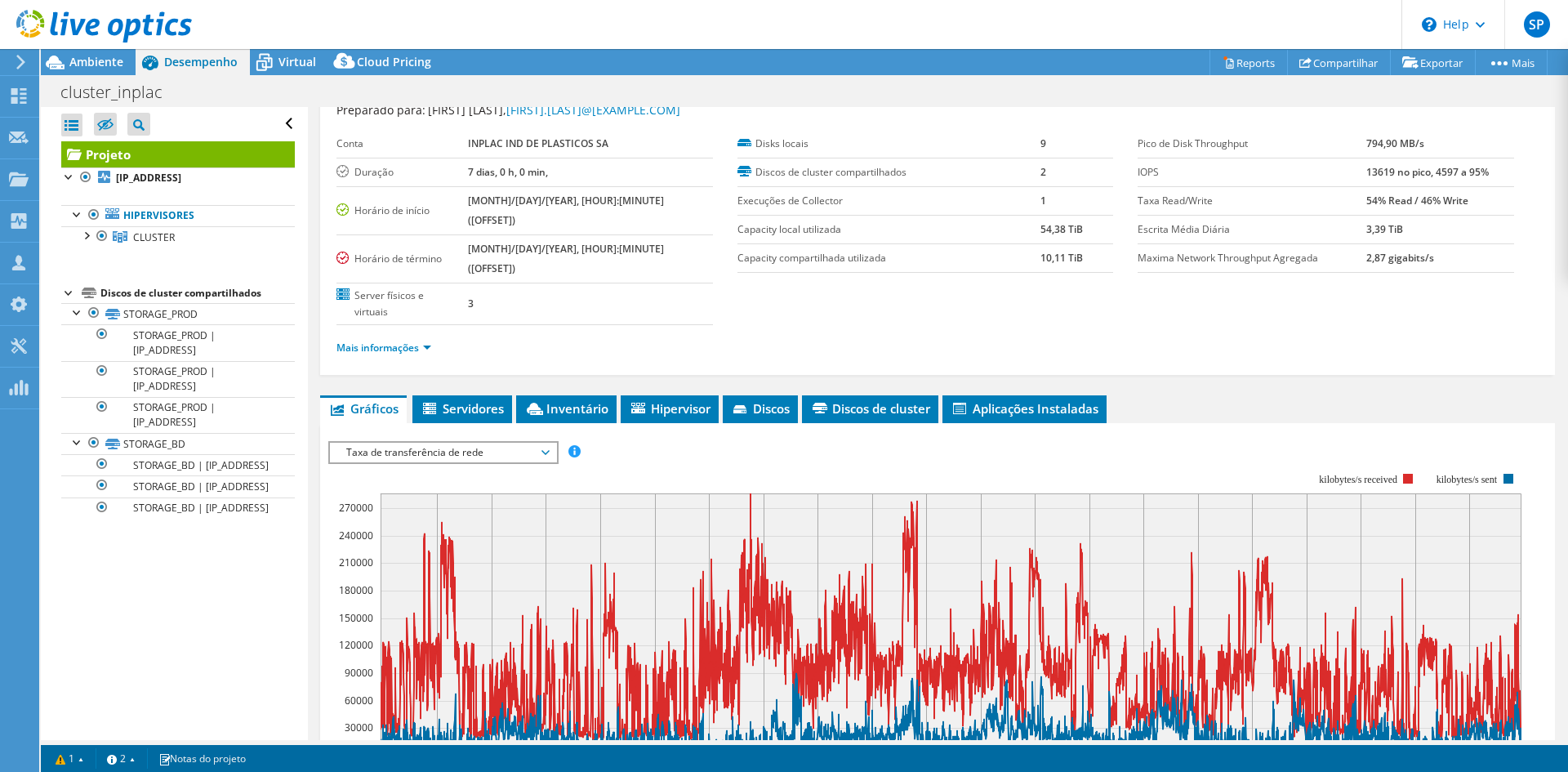 scroll, scrollTop: 47, scrollLeft: 0, axis: vertical 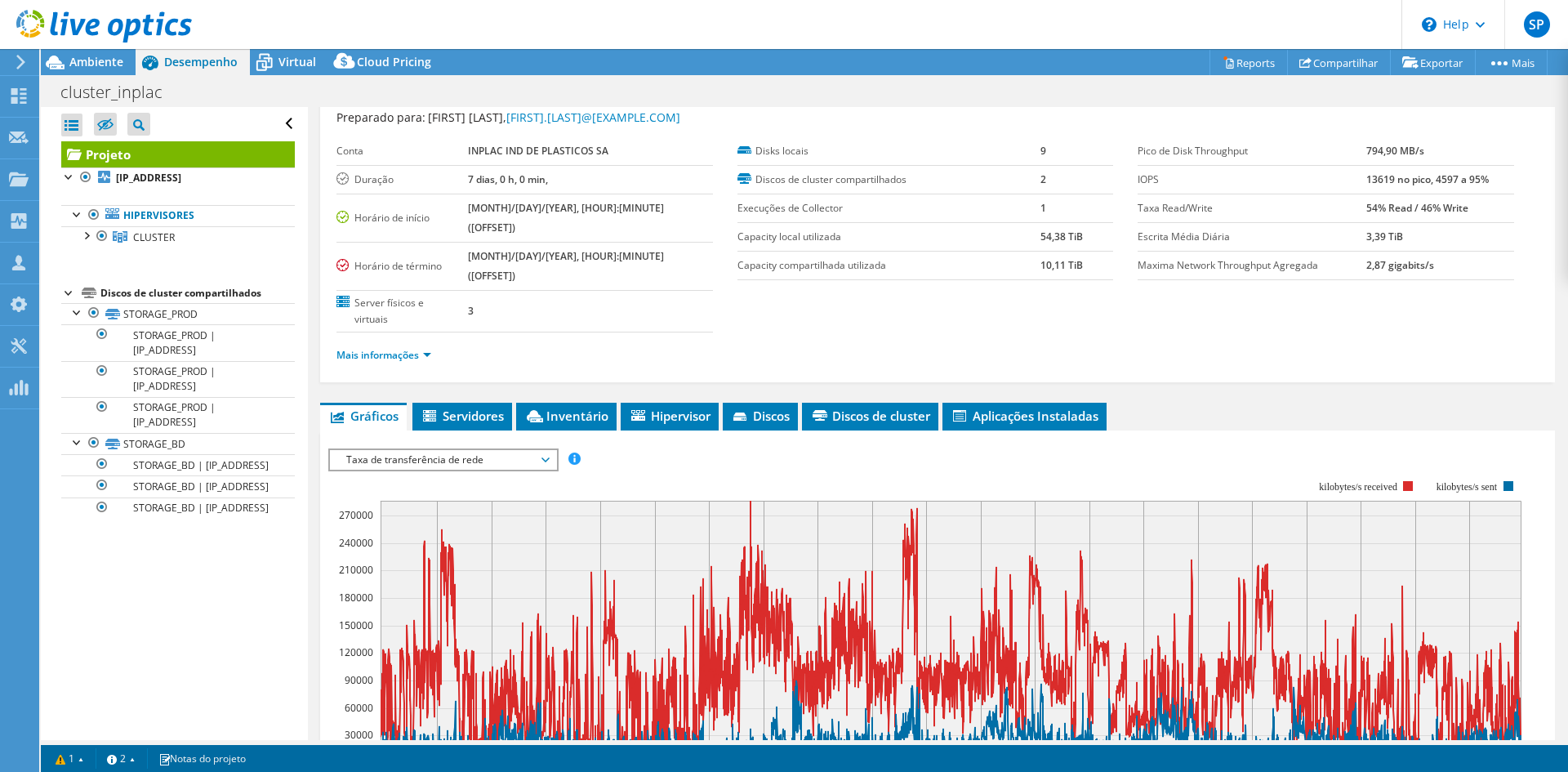 click on "Taxa de transferência de rede" at bounding box center (443, 460) 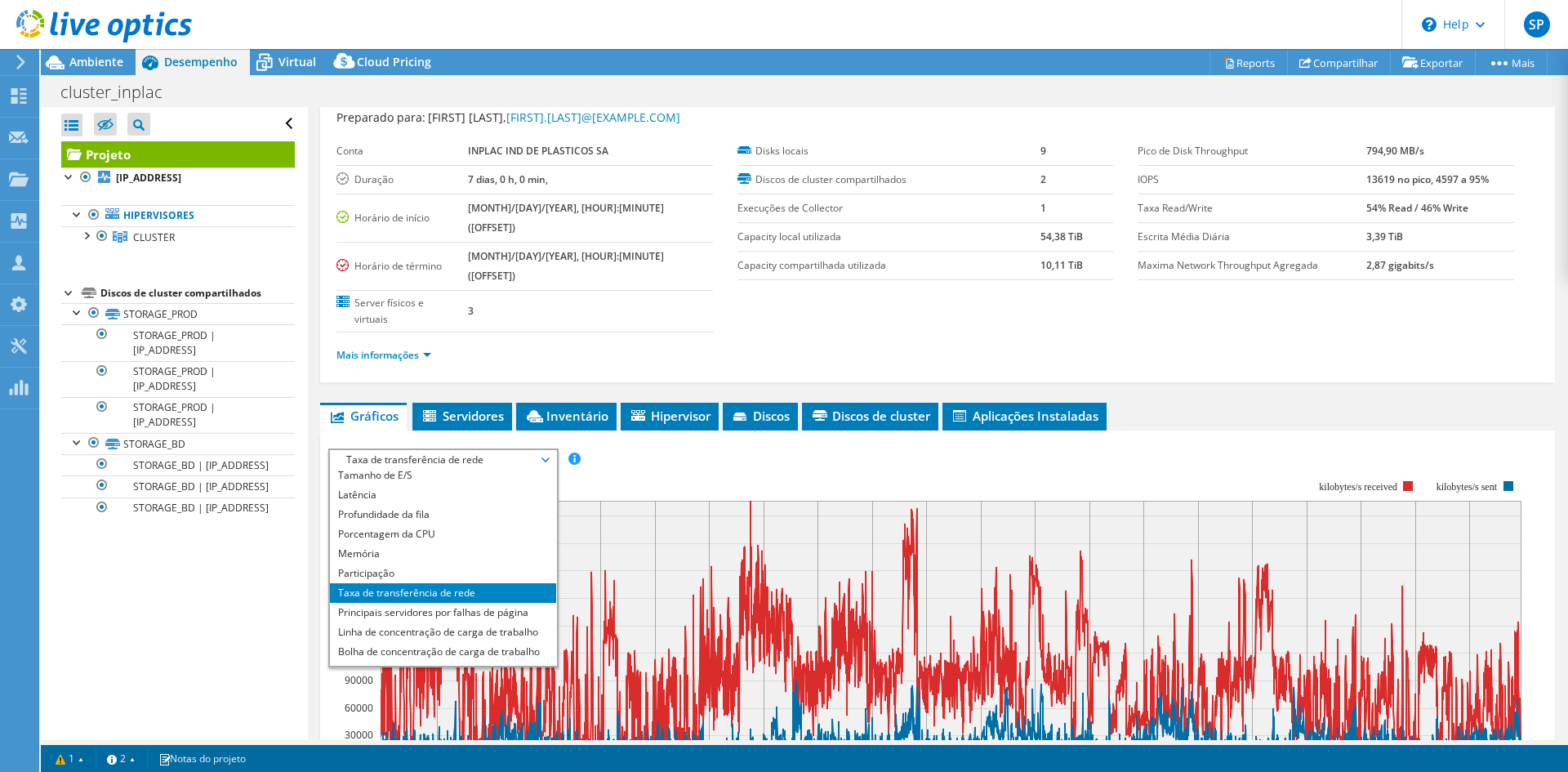 scroll, scrollTop: 59, scrollLeft: 0, axis: vertical 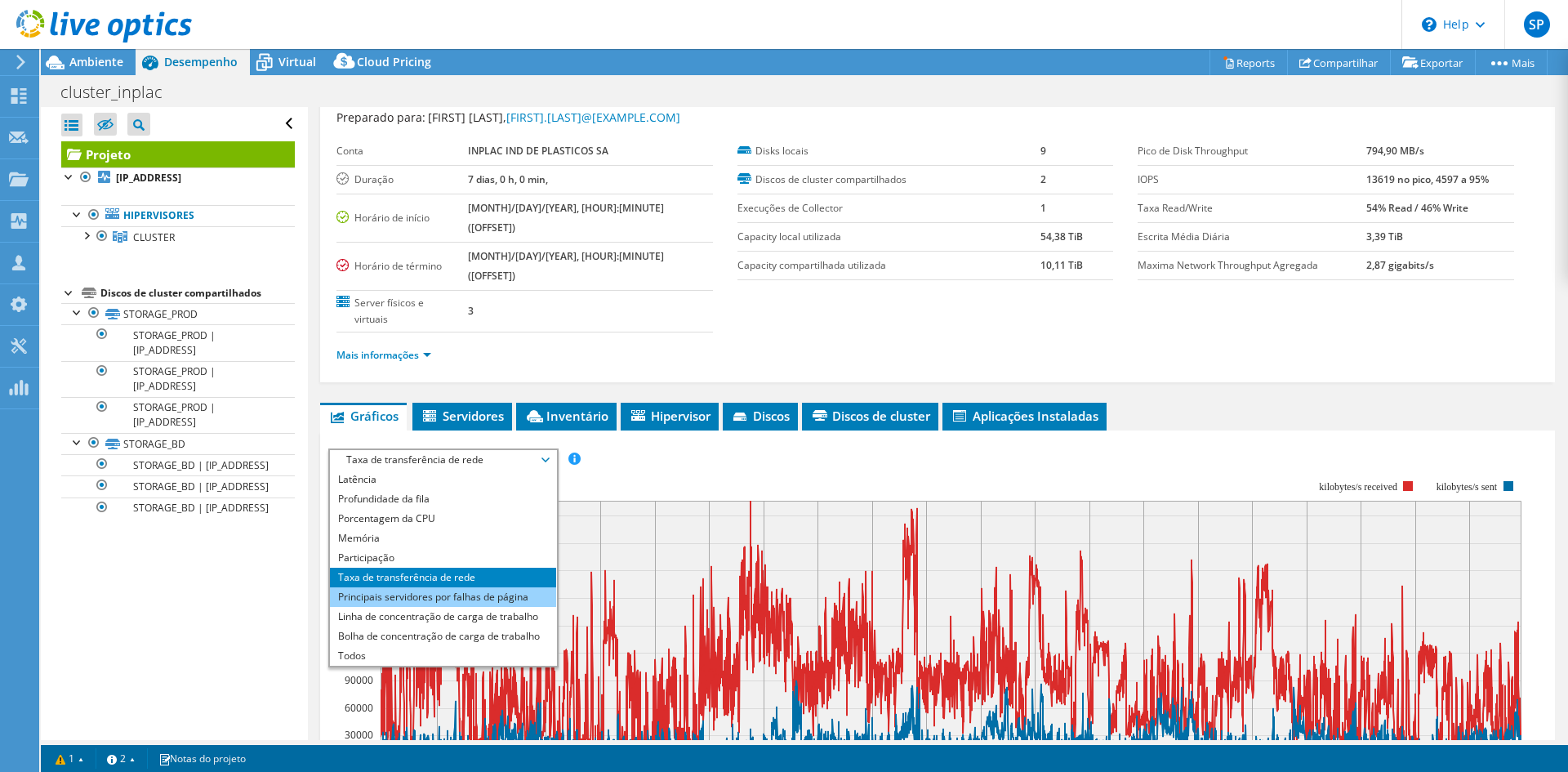 click on "Principais servidores por falhas de página" at bounding box center [443, 597] 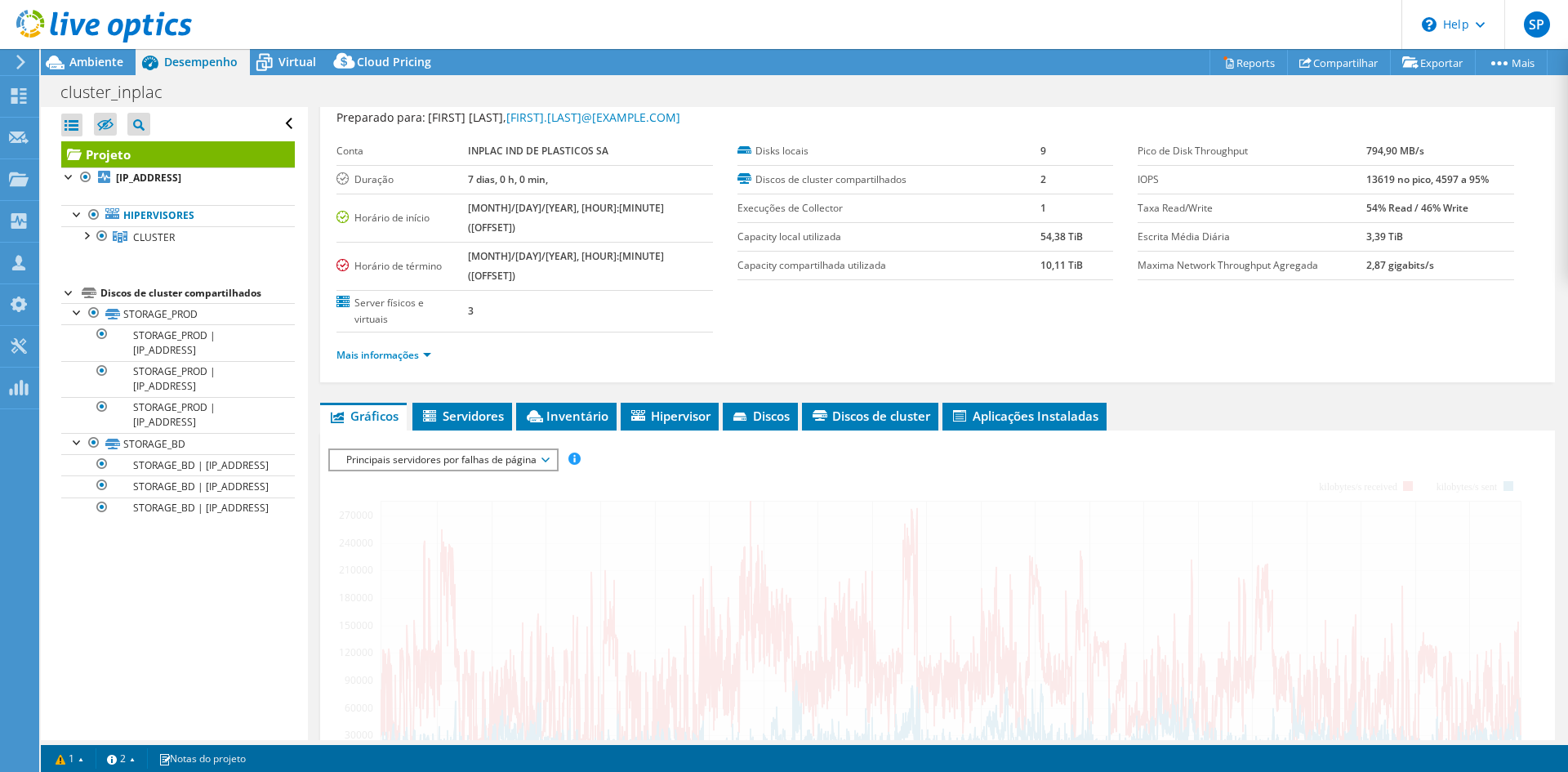 click on "Principais servidores por falhas de página" at bounding box center (443, 460) 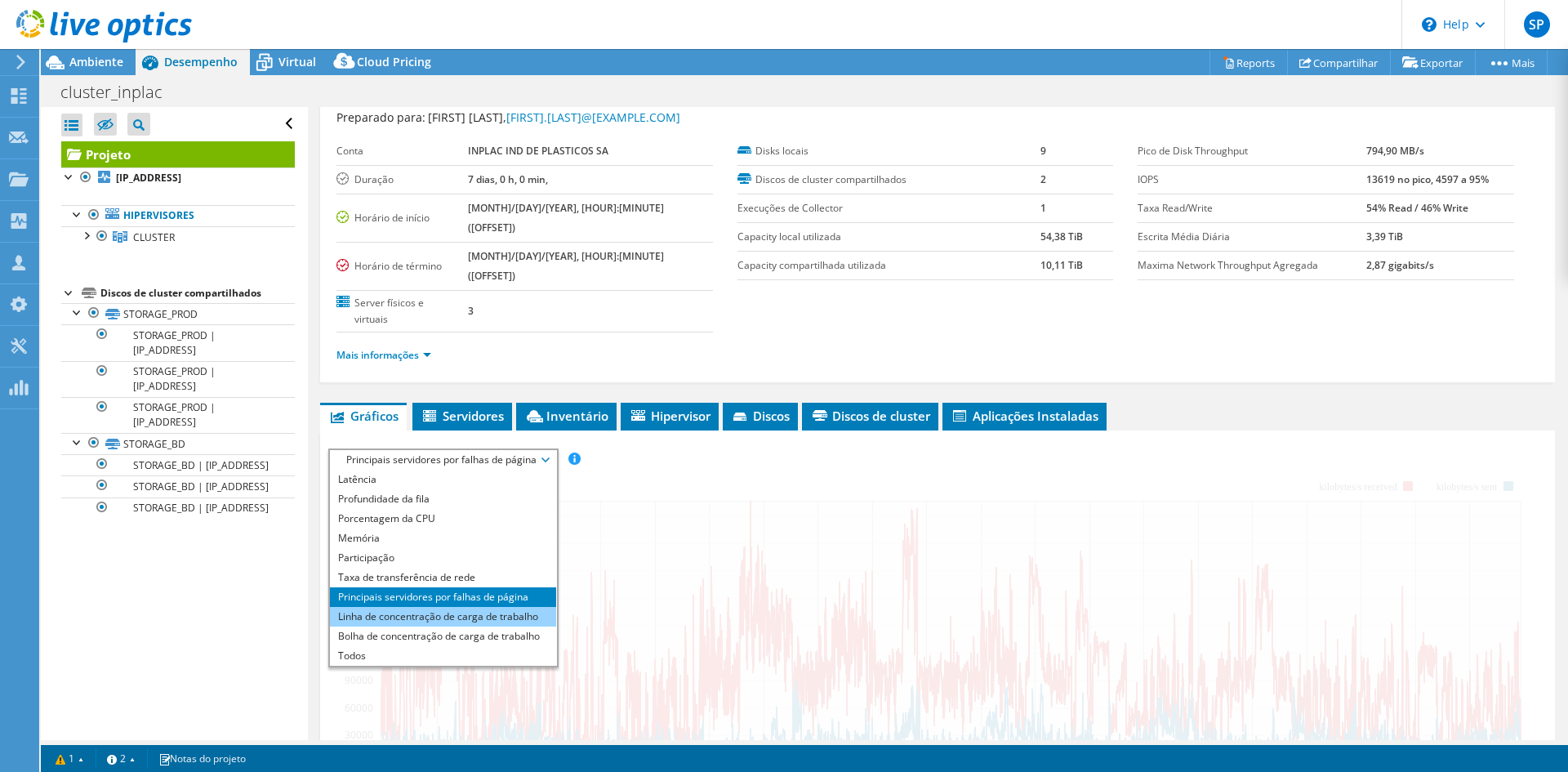 click on "Linha de concentração de carga de trabalho" at bounding box center (443, 617) 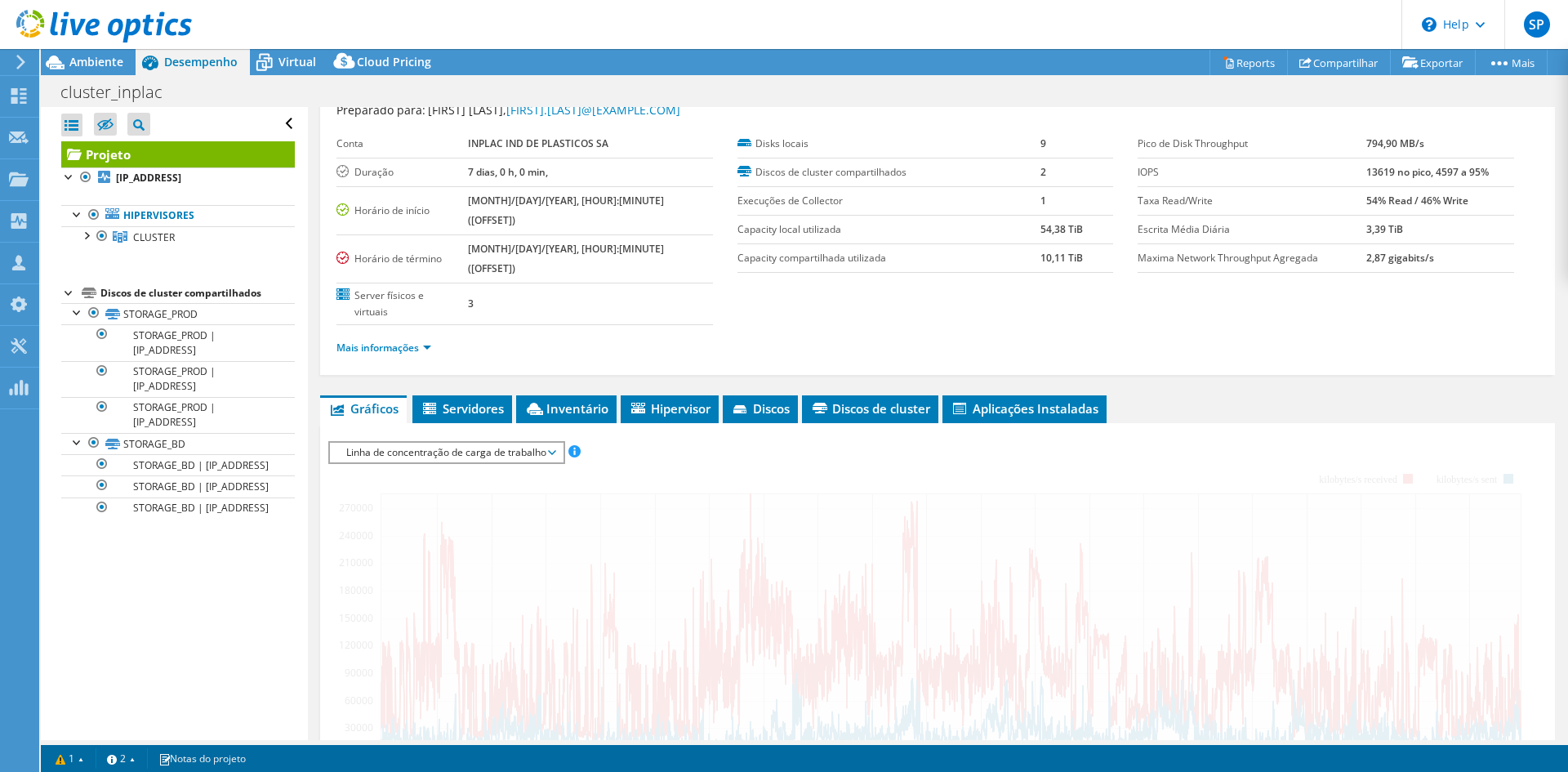 scroll, scrollTop: 0, scrollLeft: 0, axis: both 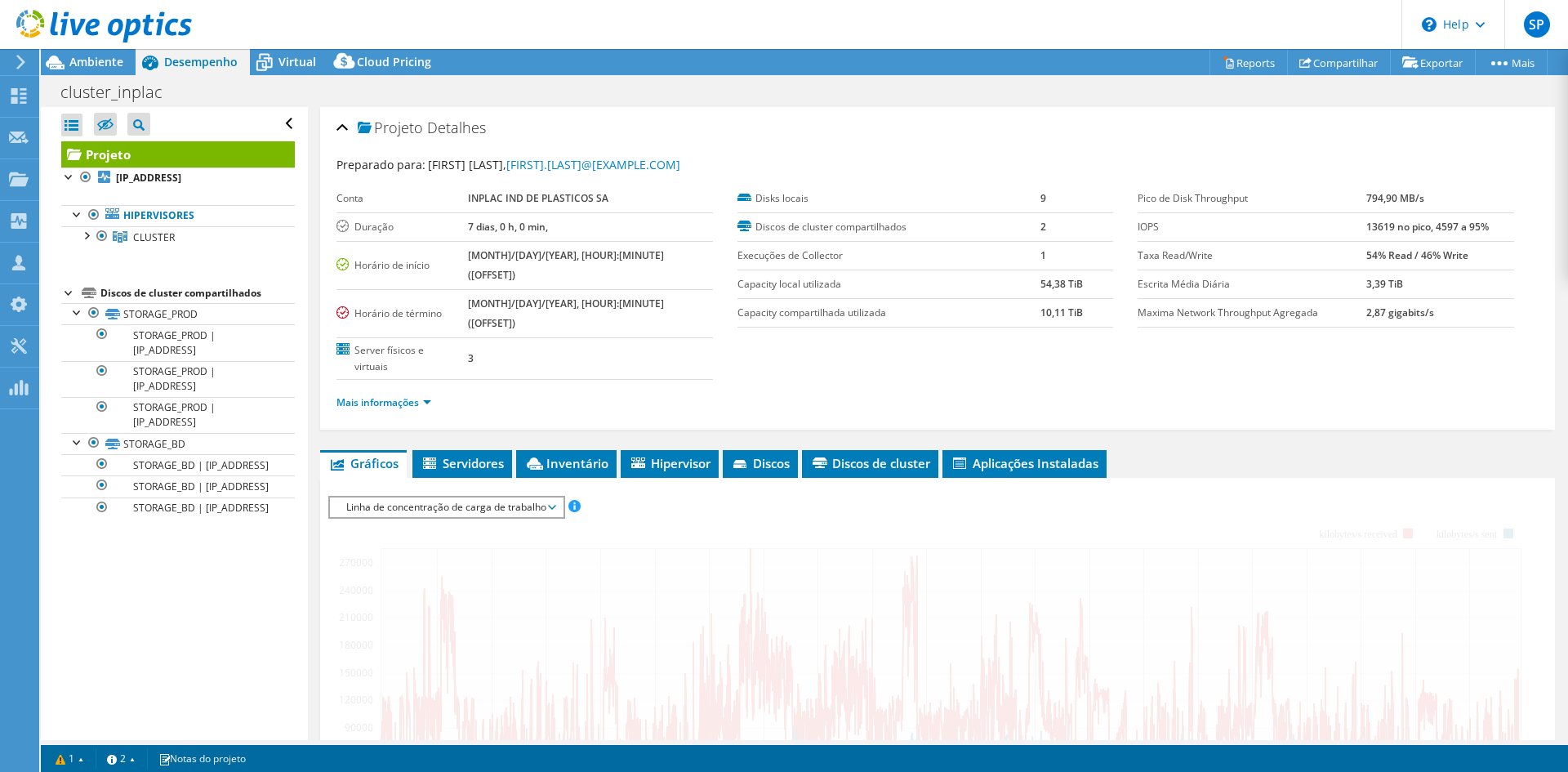 click on "Linha de concentração de carga de trabalho" at bounding box center [446, 507] 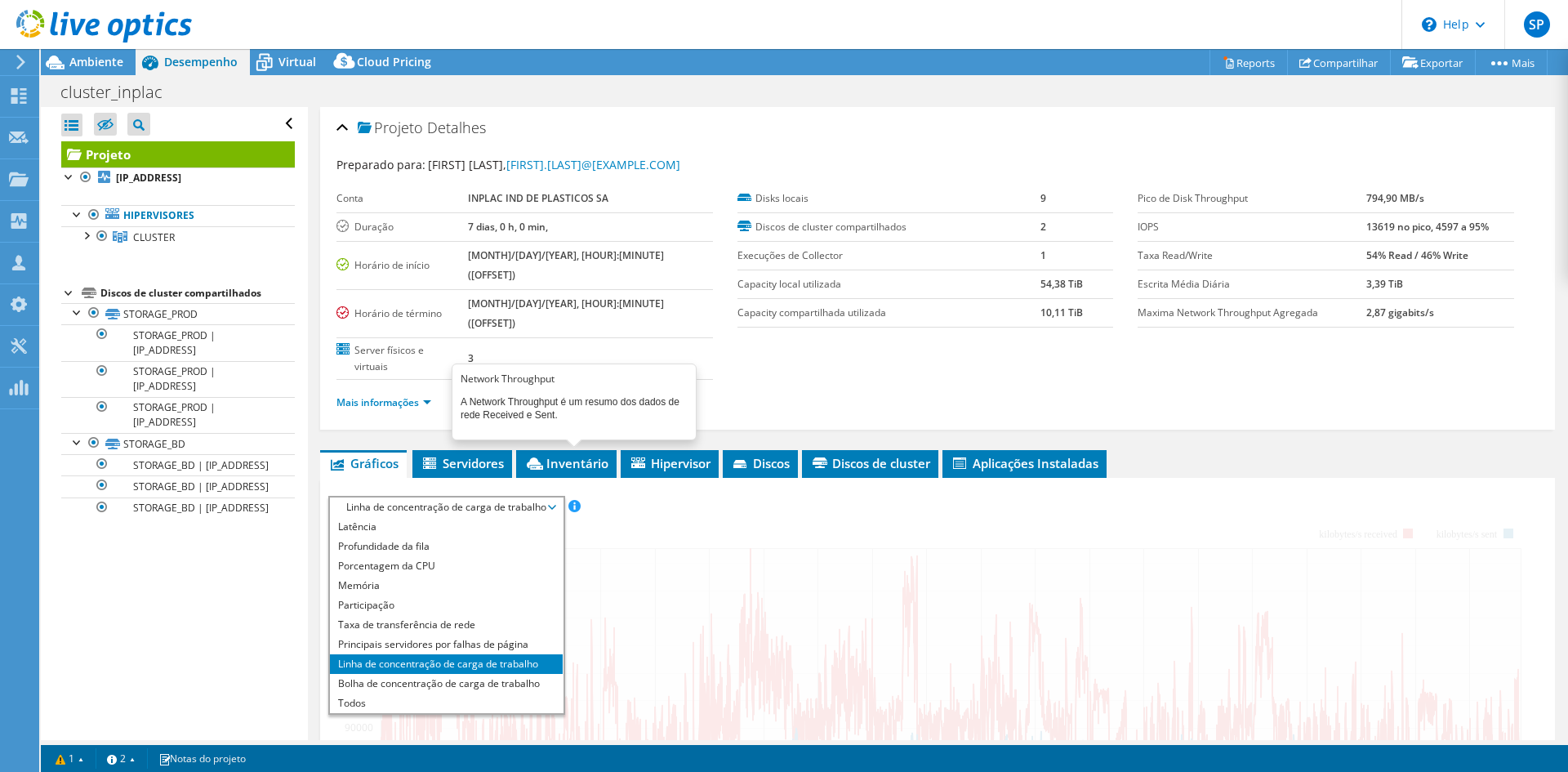 click at bounding box center (574, 506) 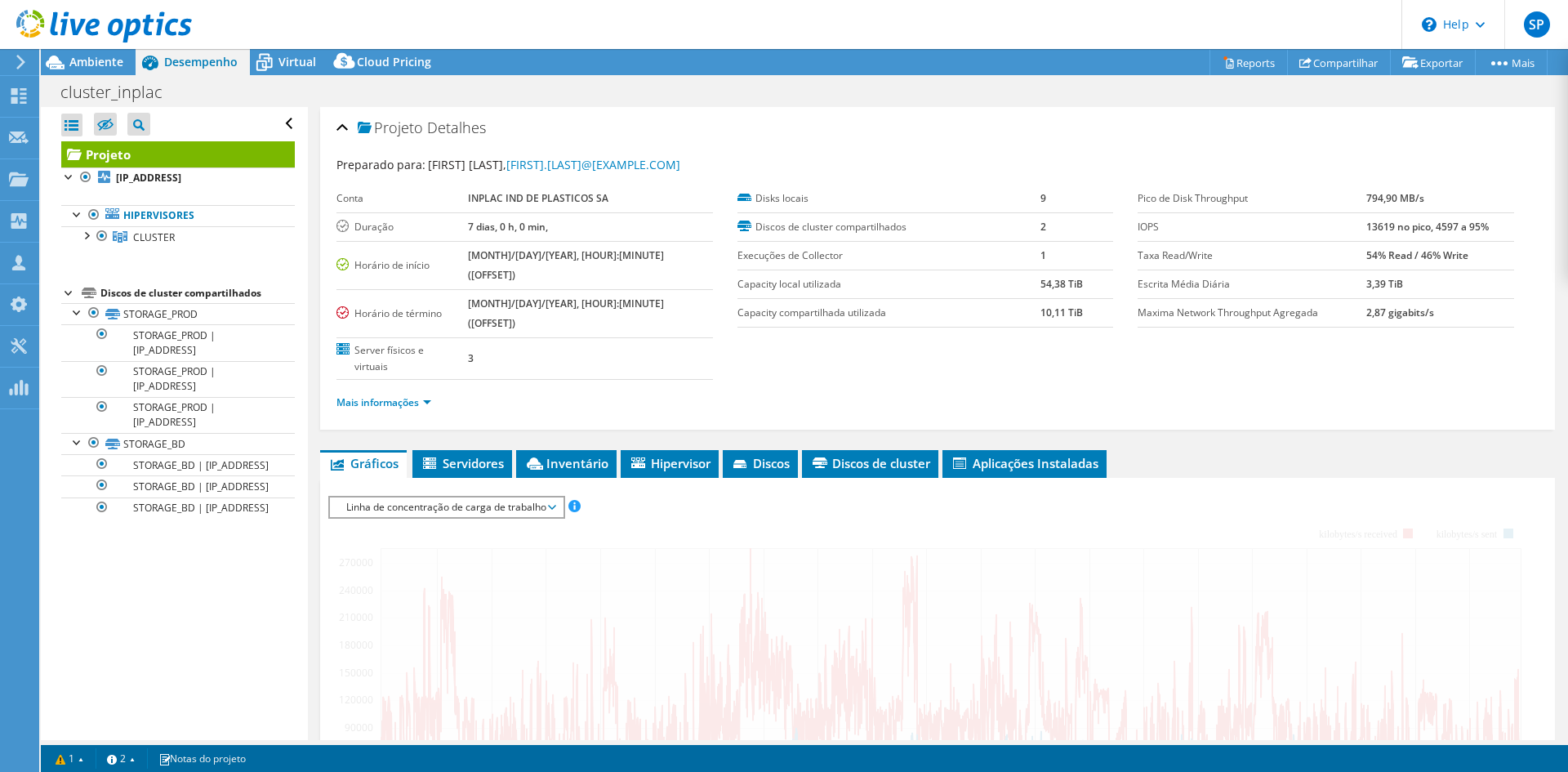 click at bounding box center (938, 774) 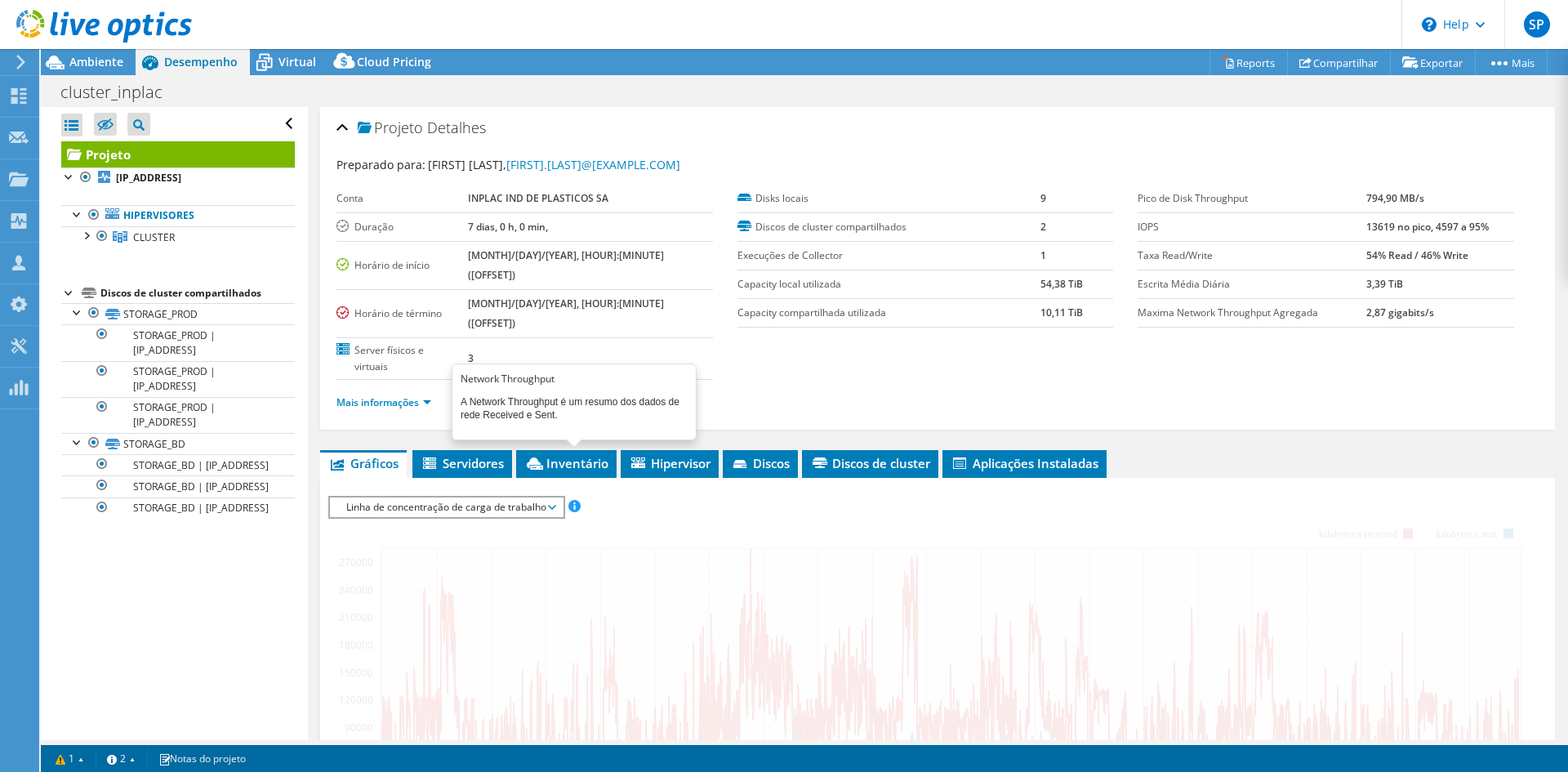 click at bounding box center (574, 506) 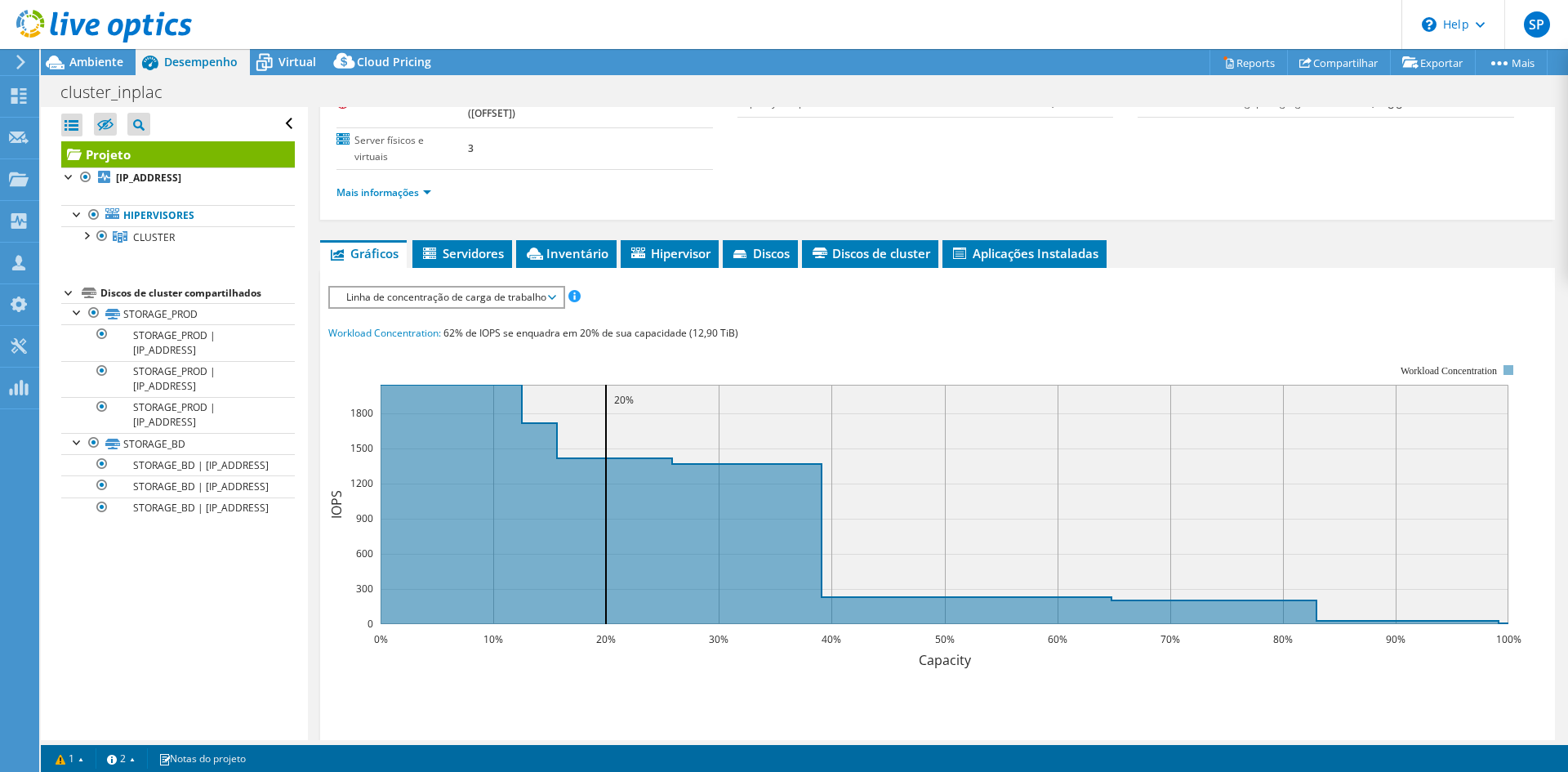 scroll, scrollTop: 114, scrollLeft: 0, axis: vertical 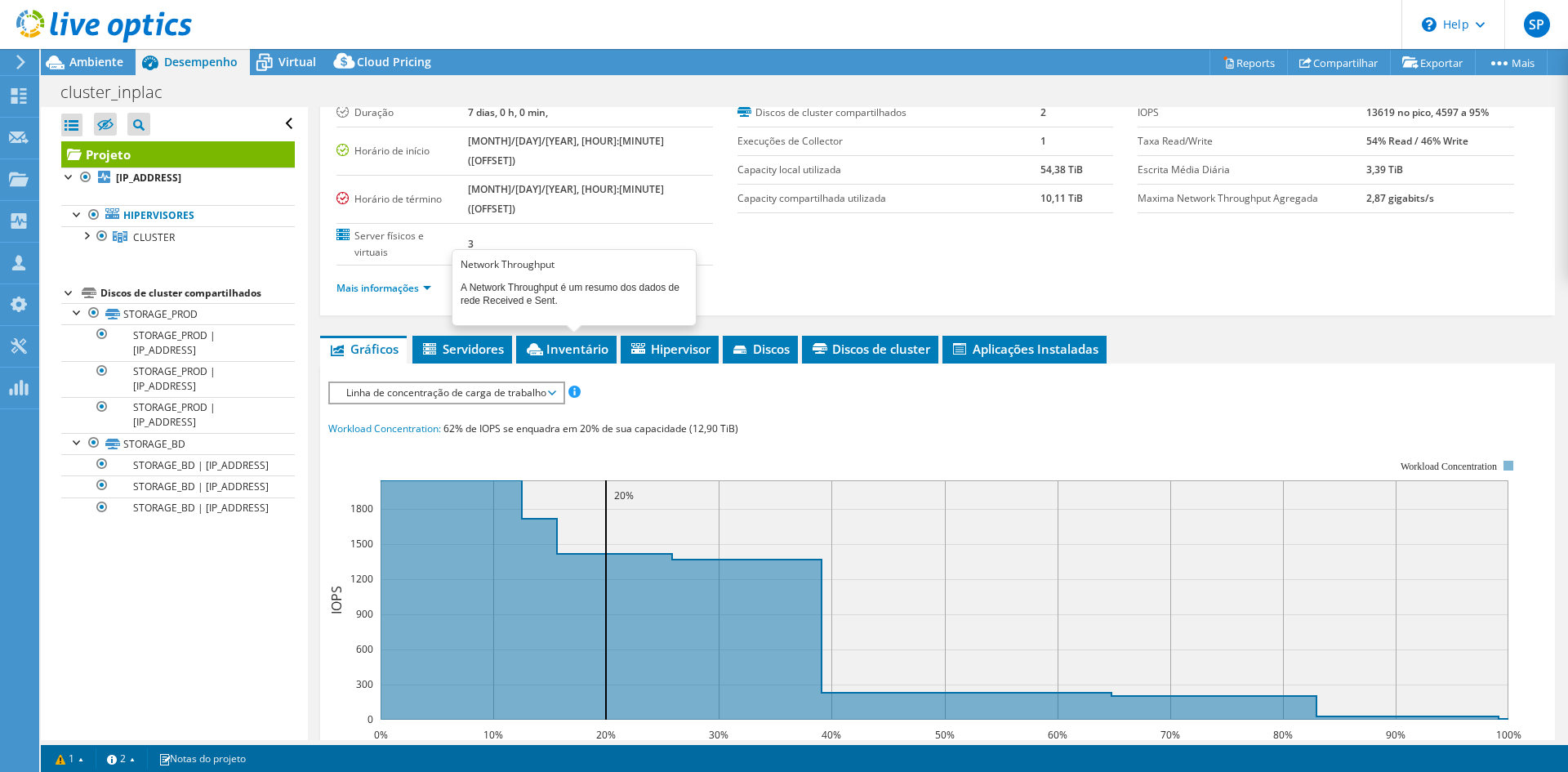 click at bounding box center (574, 391) 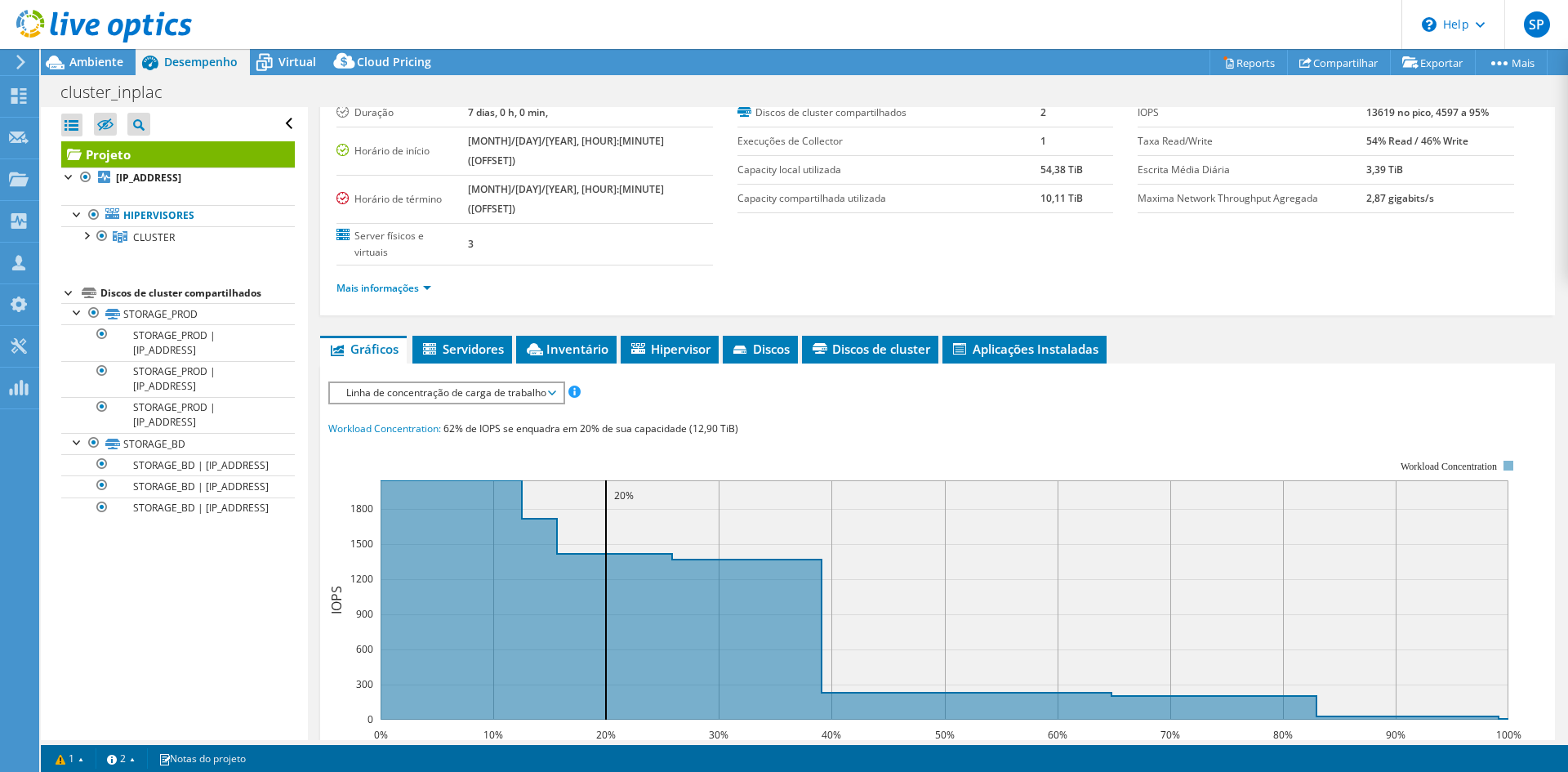 click on "Workload Concentration:" at bounding box center [385, 428] 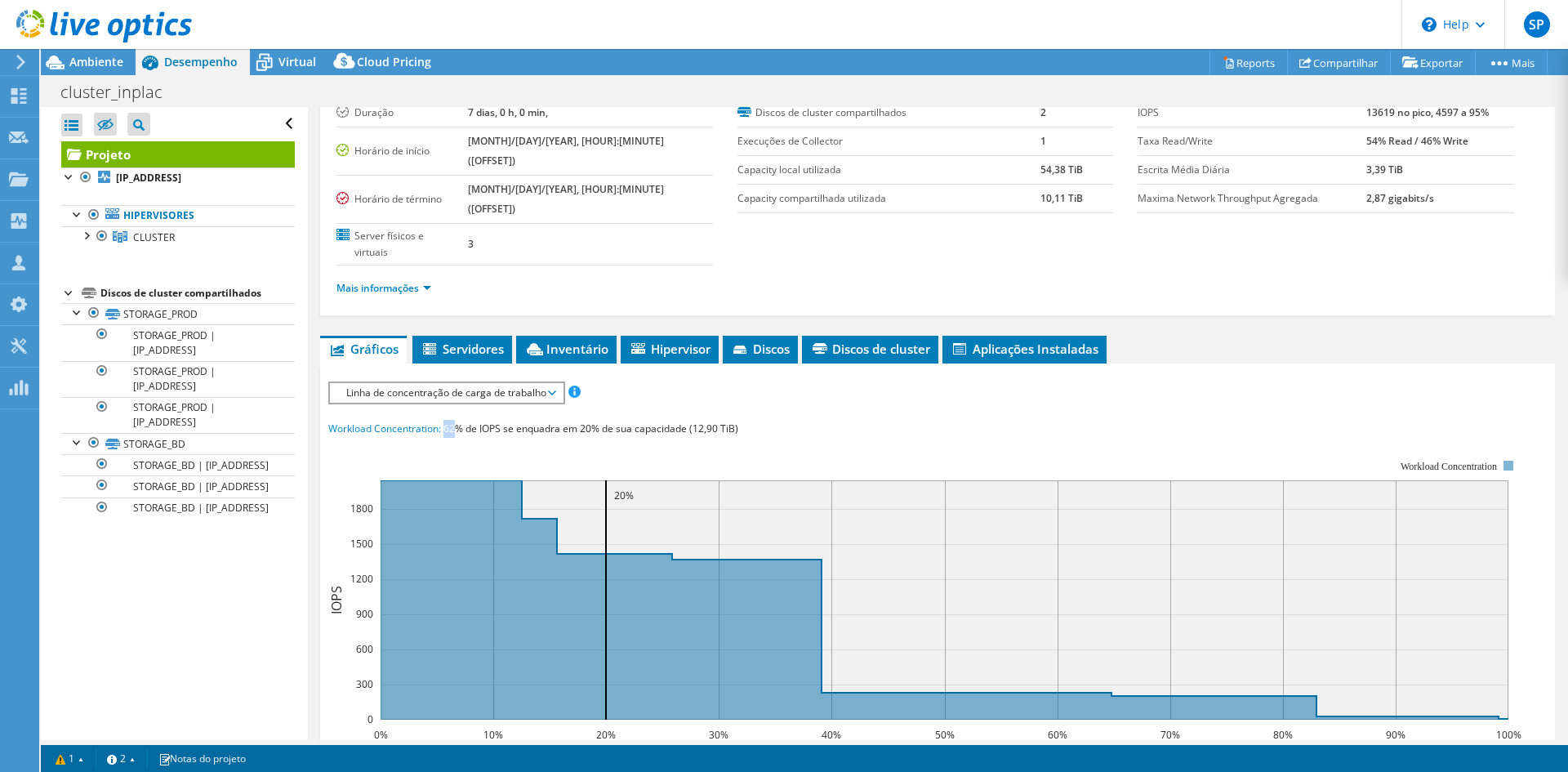 click on "62% de IOPS se enquadra em 20% de sua capacidade (12,90 TiB)" at bounding box center [590, 428] 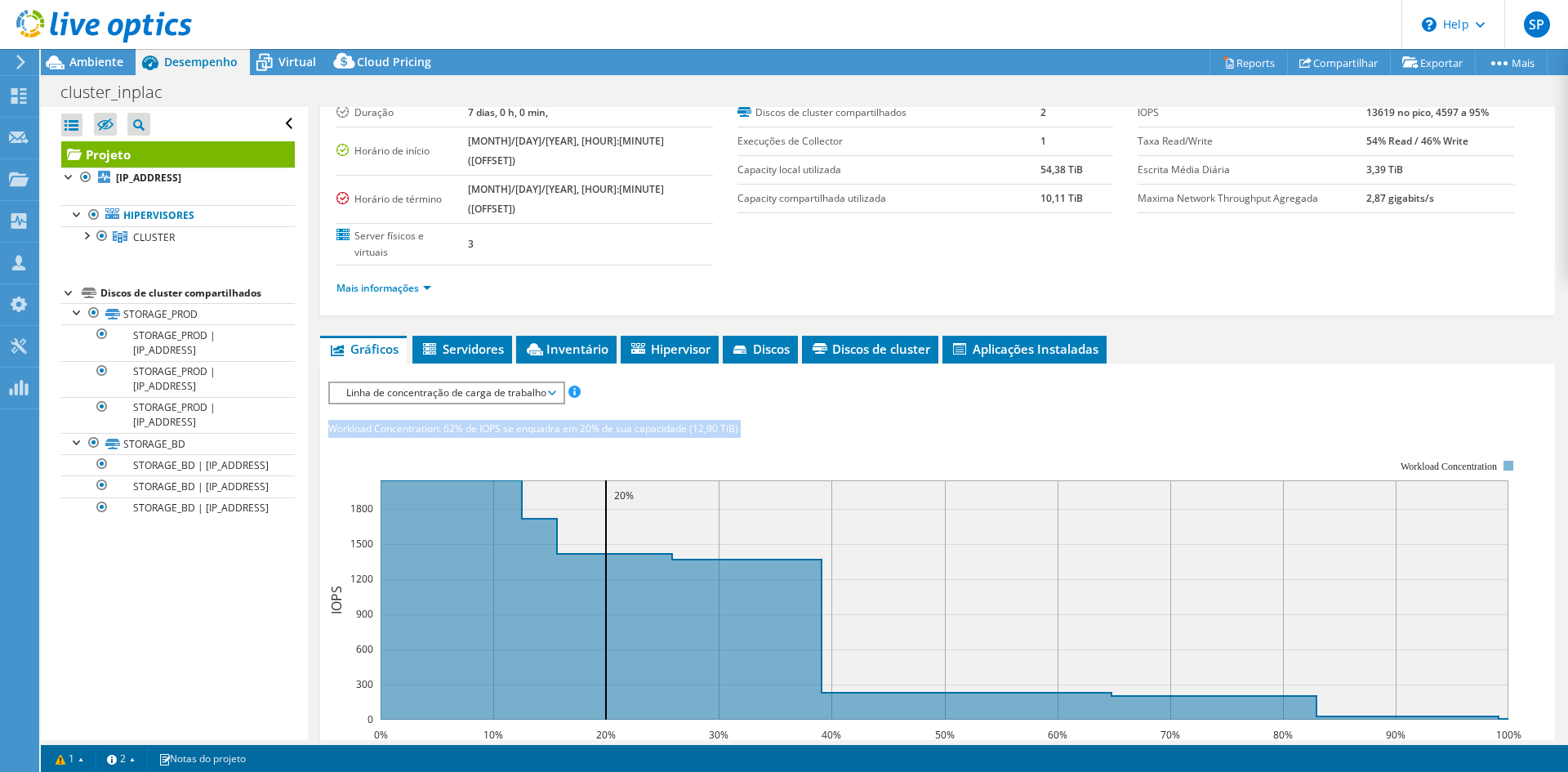 click on "62% de IOPS se enquadra em 20% de sua capacidade (12,90 TiB)" at bounding box center (590, 428) 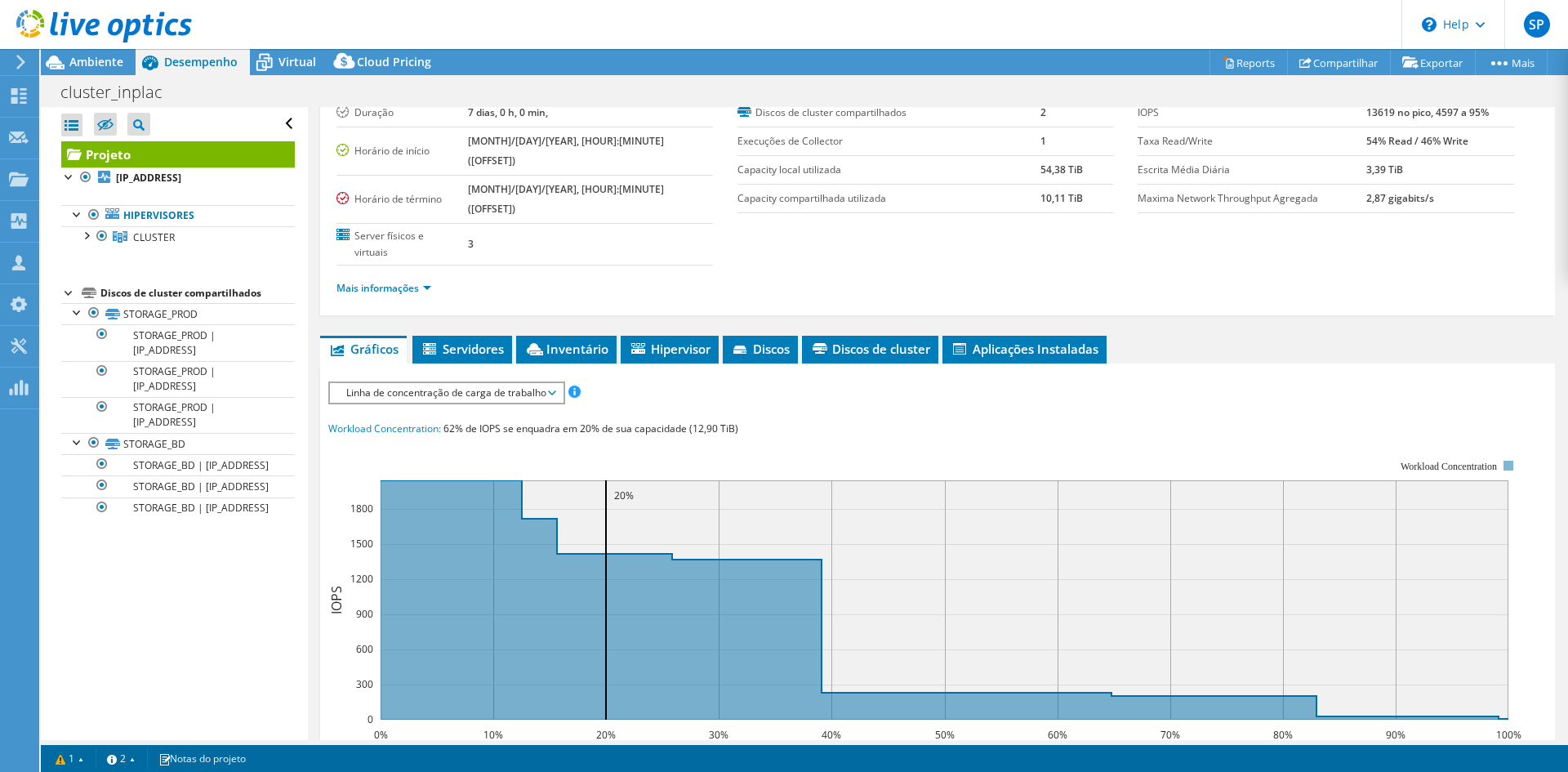 click on "Linha de concentração de carga de trabalho" at bounding box center [446, 393] 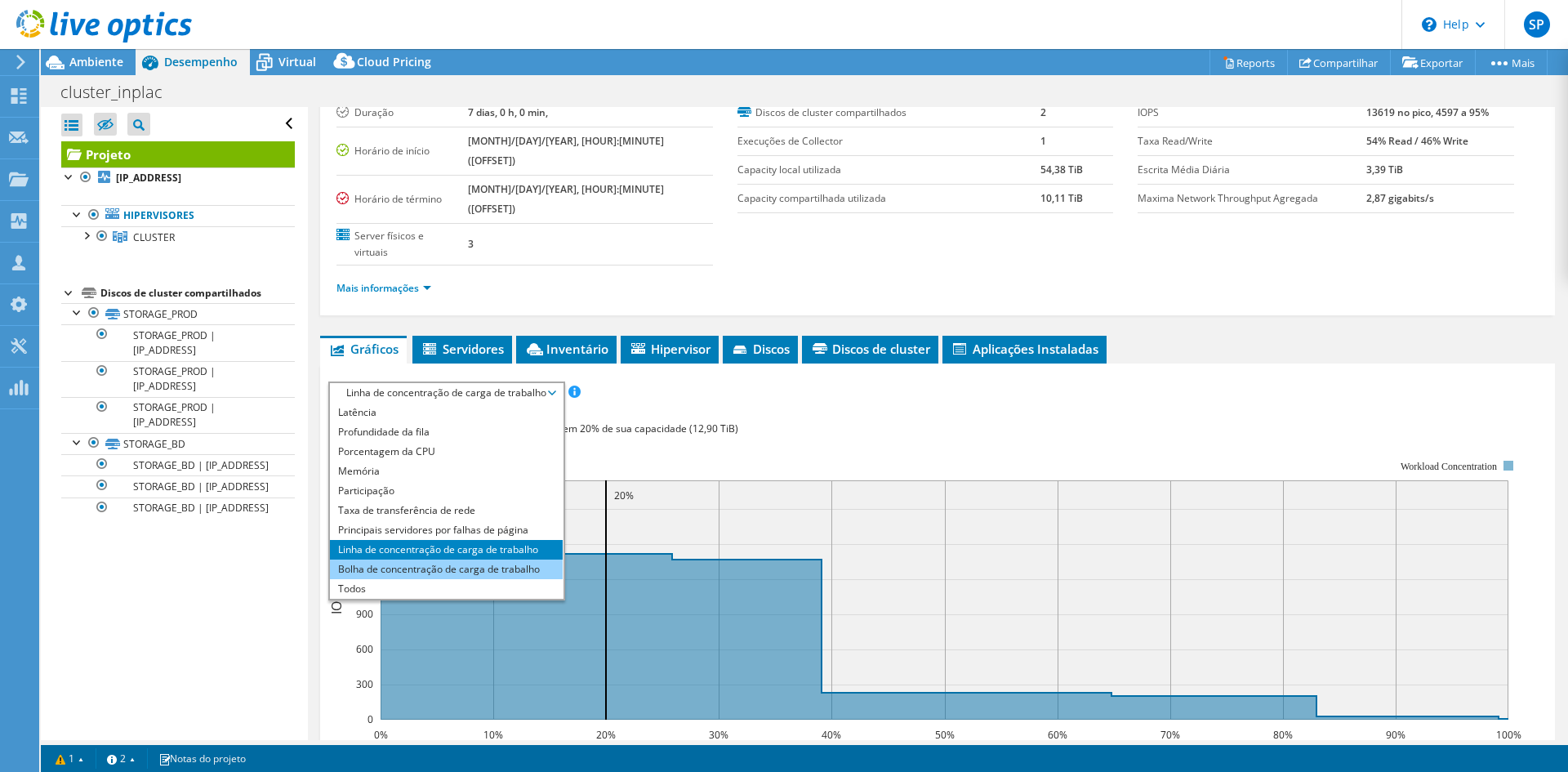 click on "Bolha de concentração de carga de trabalho" at bounding box center [446, 569] 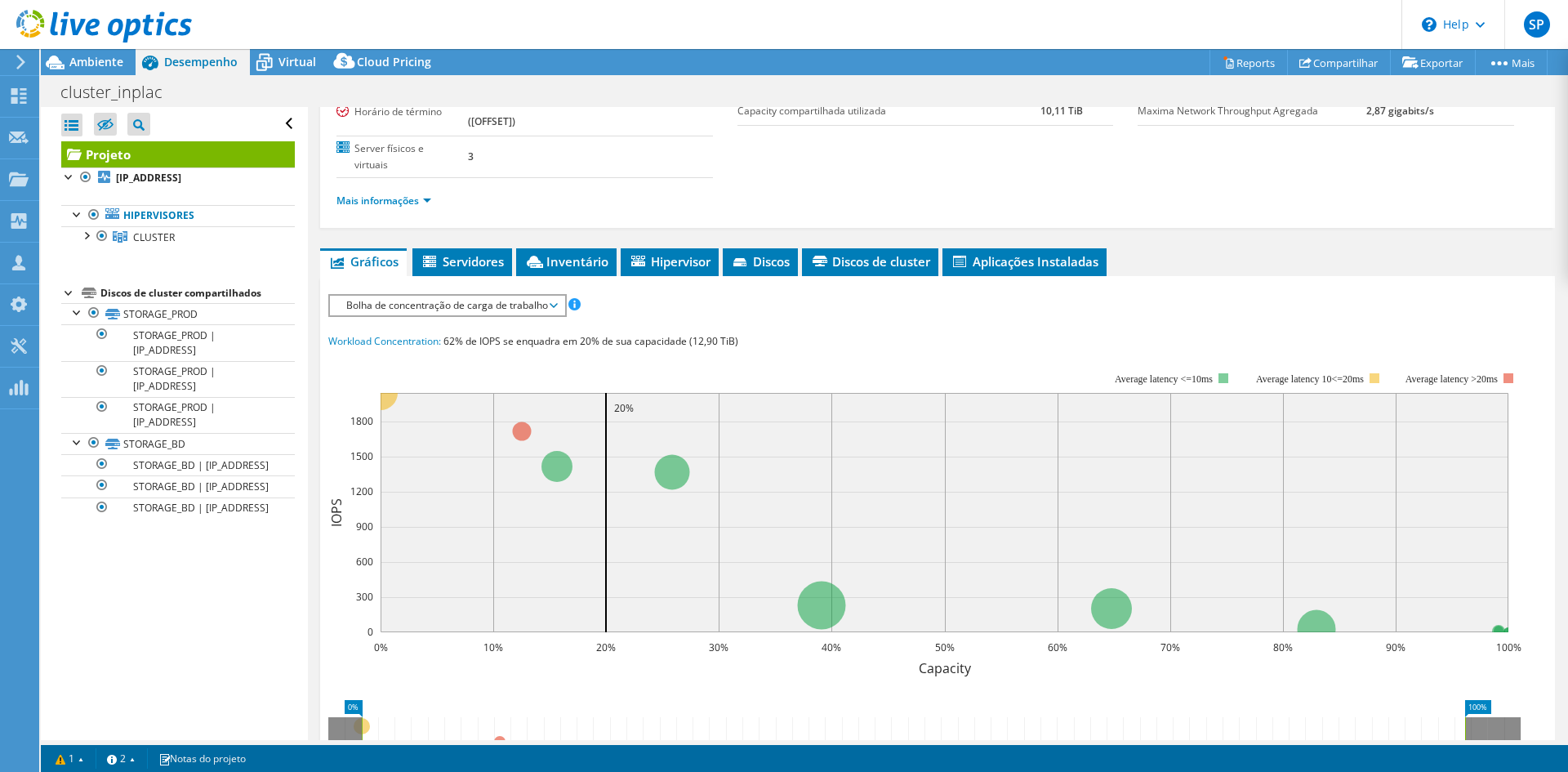 scroll, scrollTop: 176, scrollLeft: 0, axis: vertical 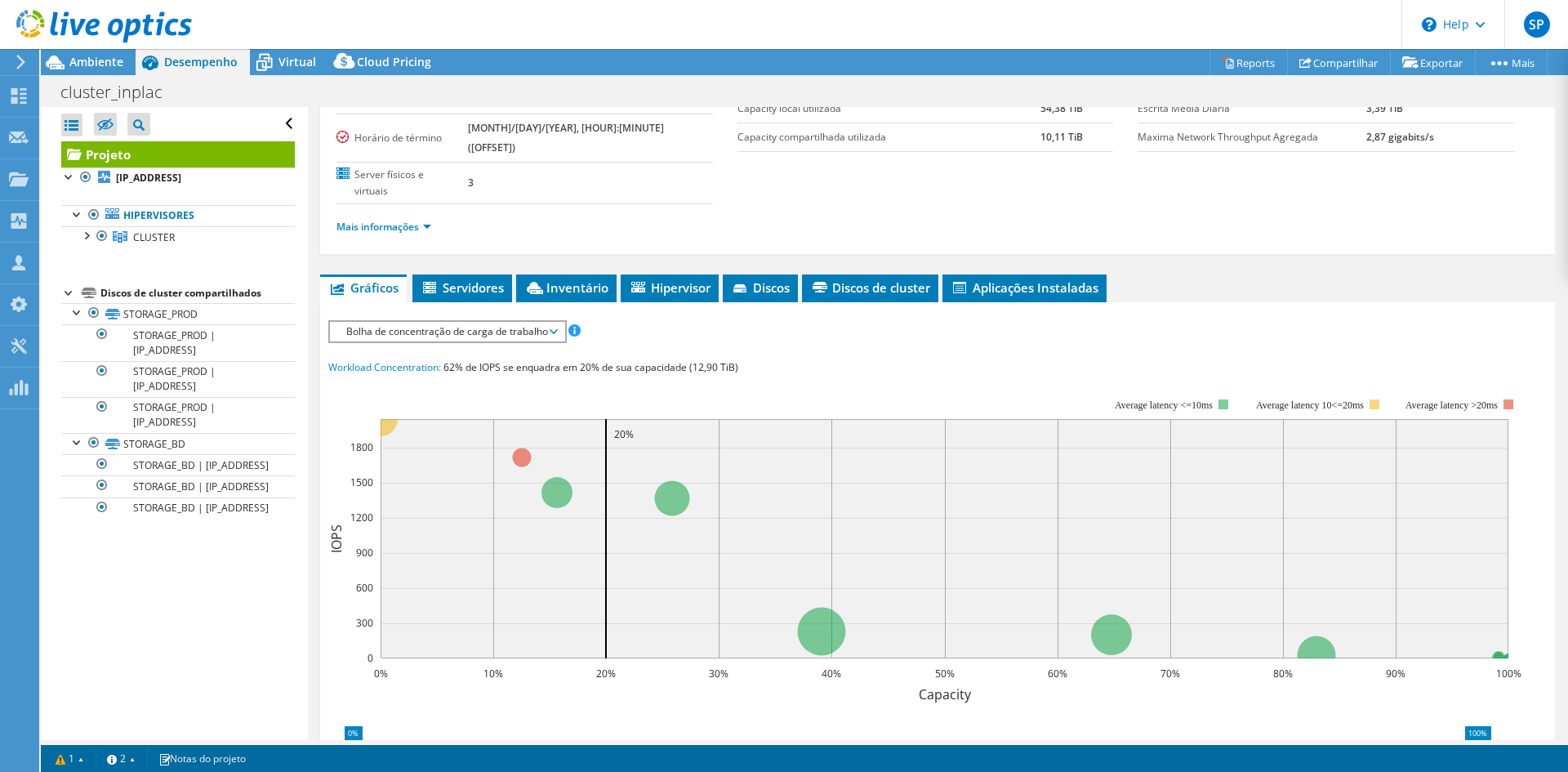 click on "Bolha de concentração de carga de trabalho" at bounding box center (447, 332) 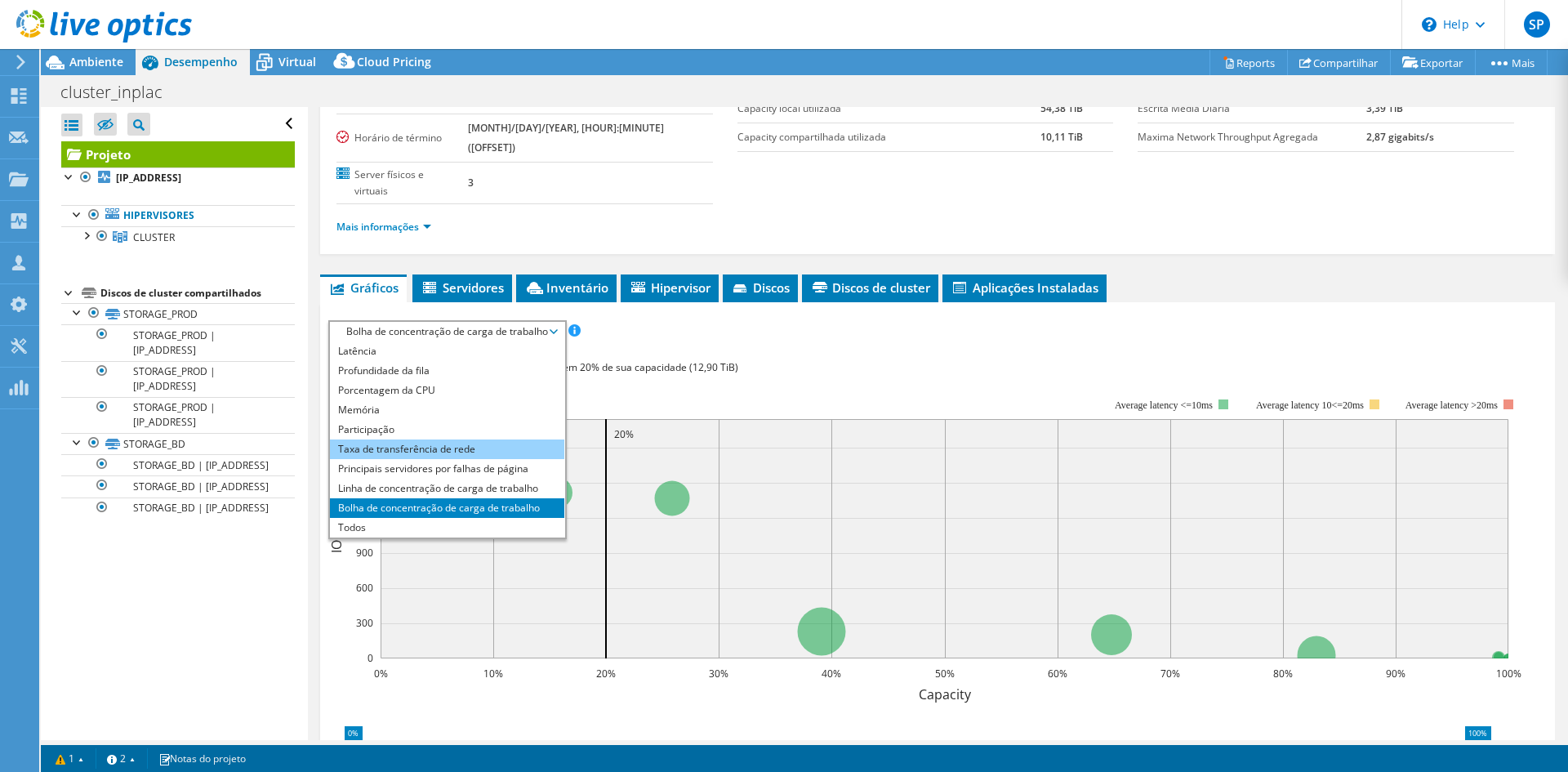 click on "Taxa de transferência de rede" at bounding box center (447, 449) 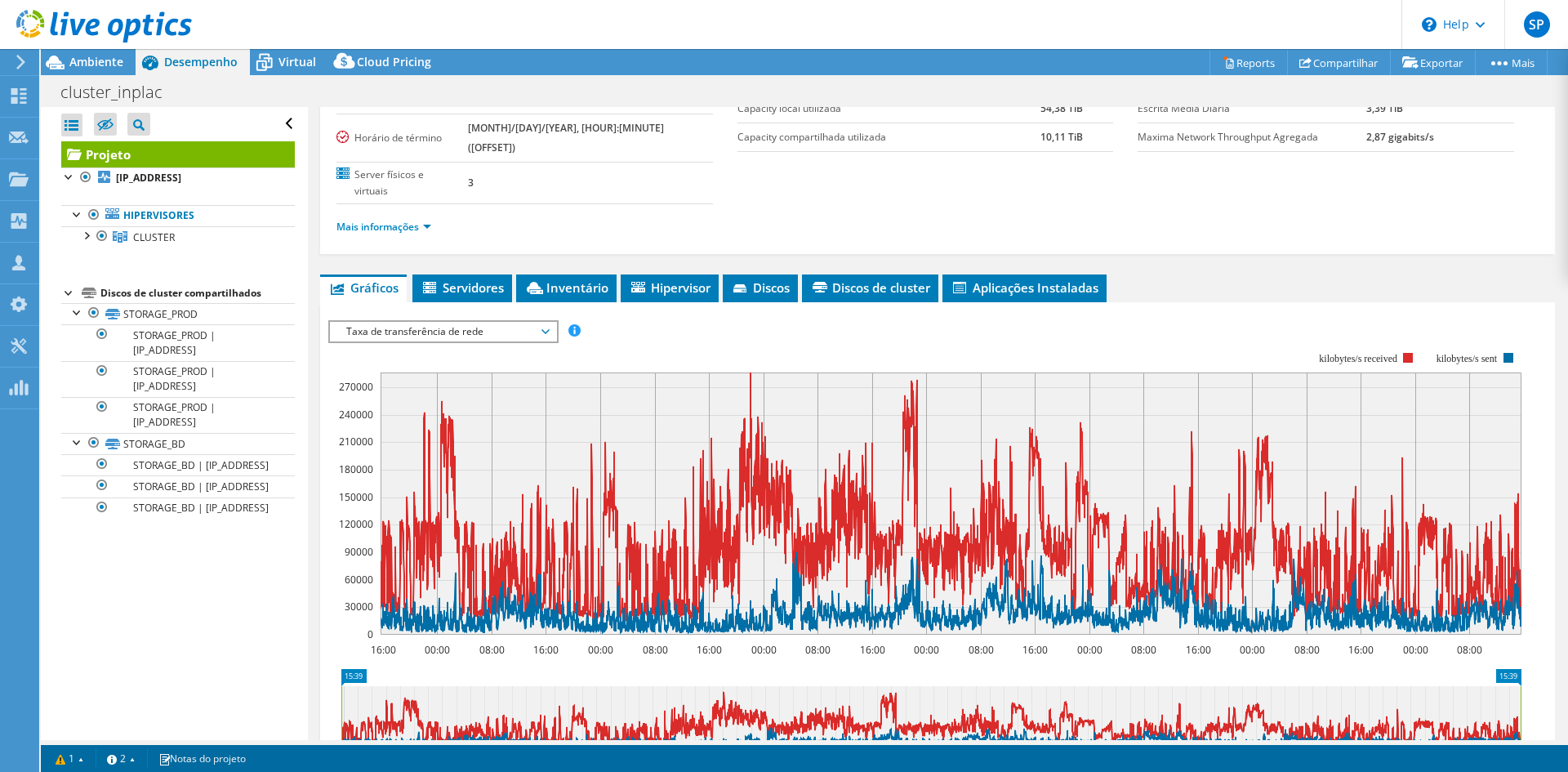 click on "Taxa de transferência de rede" at bounding box center [443, 332] 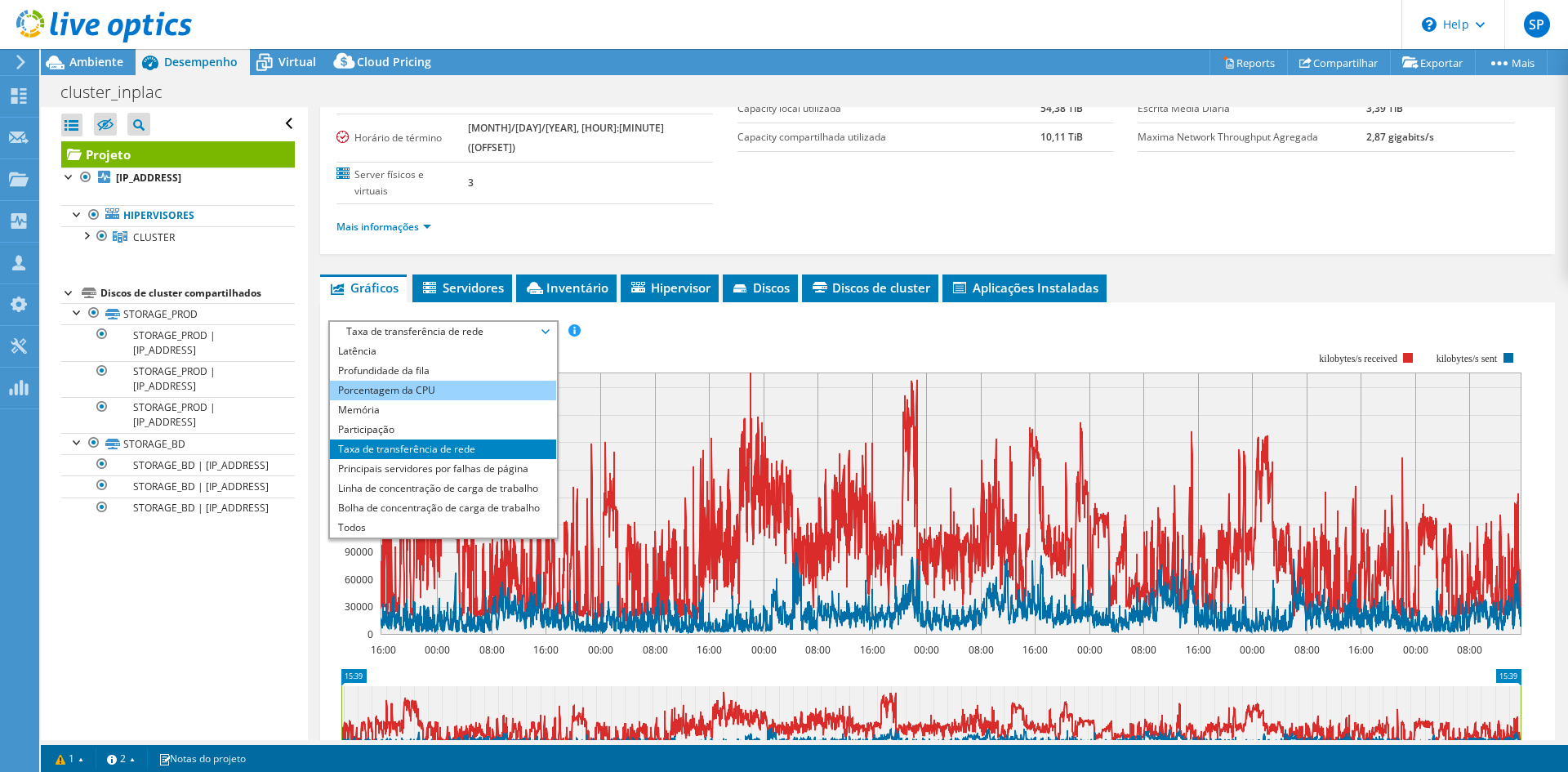 click on "Porcentagem da CPU" at bounding box center (443, 390) 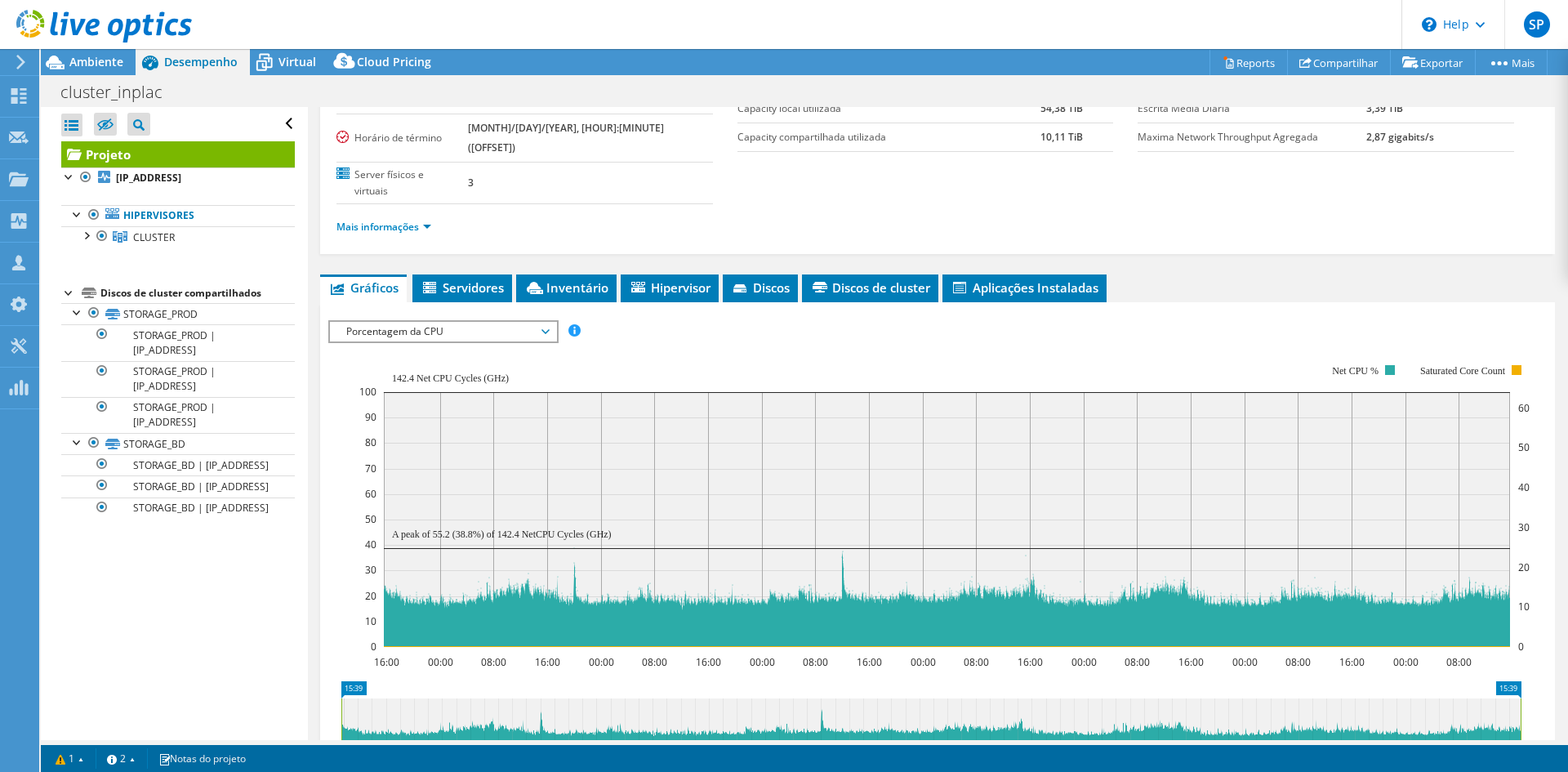 click on "Porcentagem da CPU" at bounding box center [443, 332] 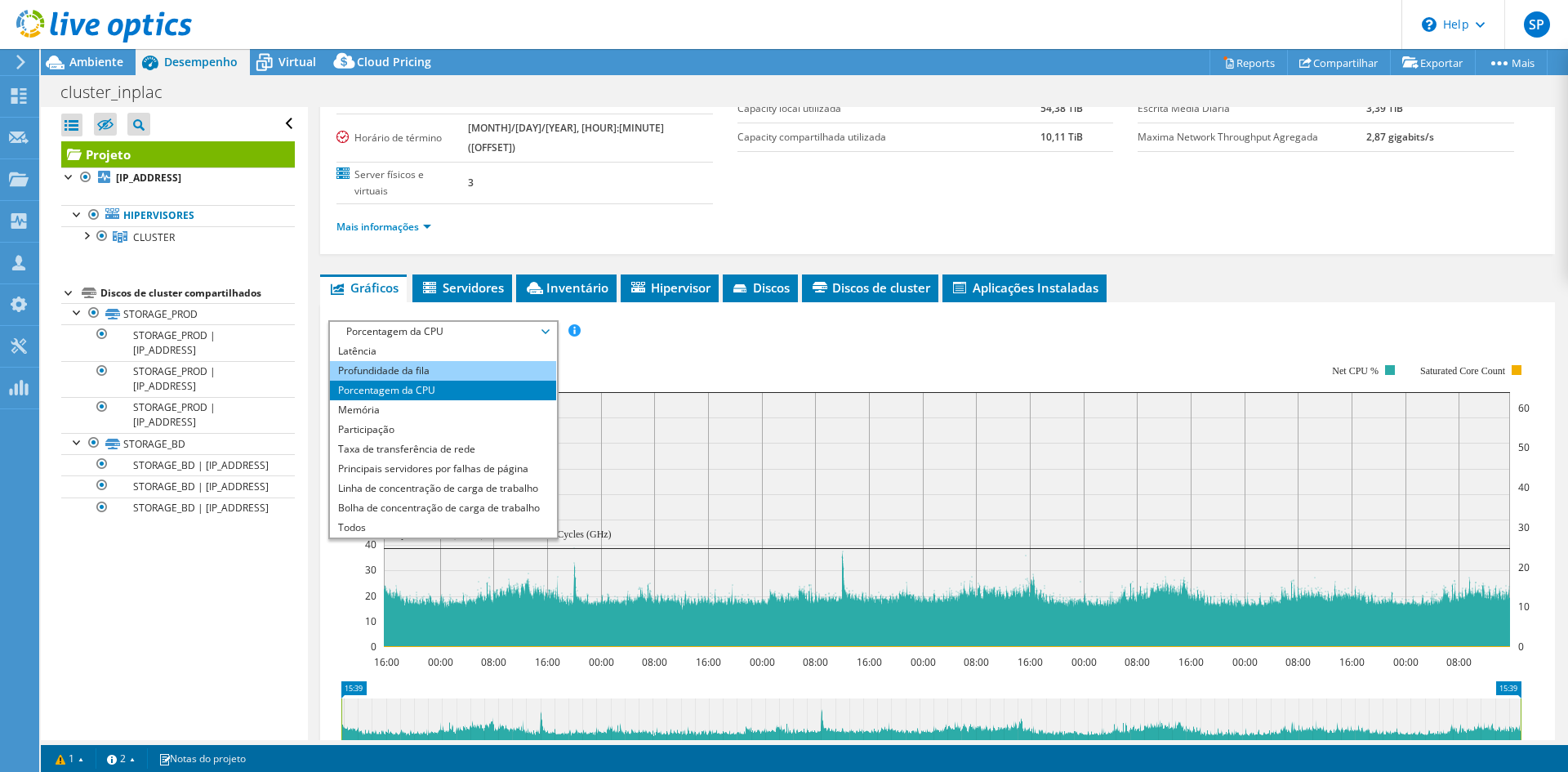 click on "Profundidade da fila" at bounding box center [443, 371] 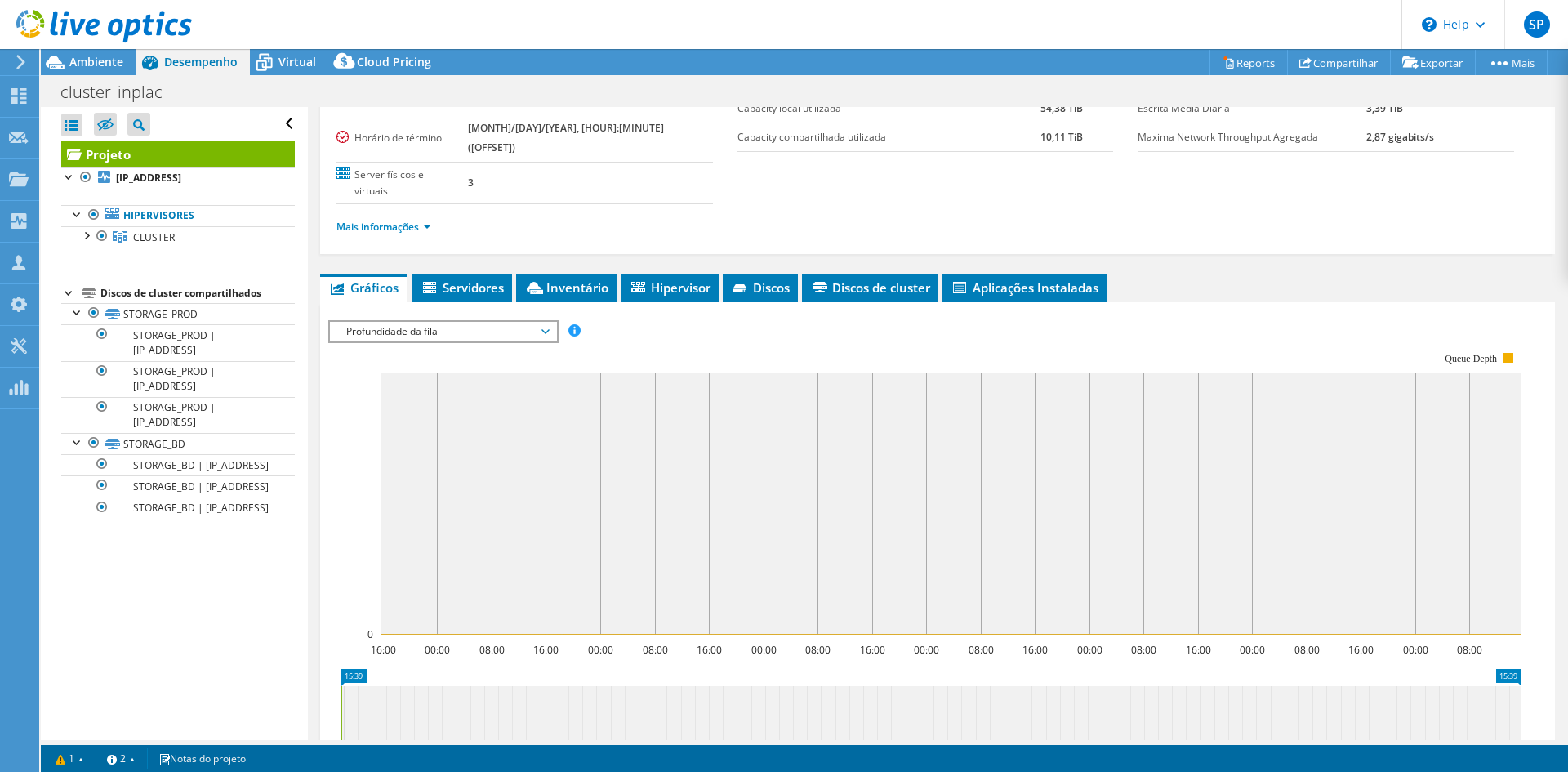 click on "Profundidade da fila" at bounding box center (443, 332) 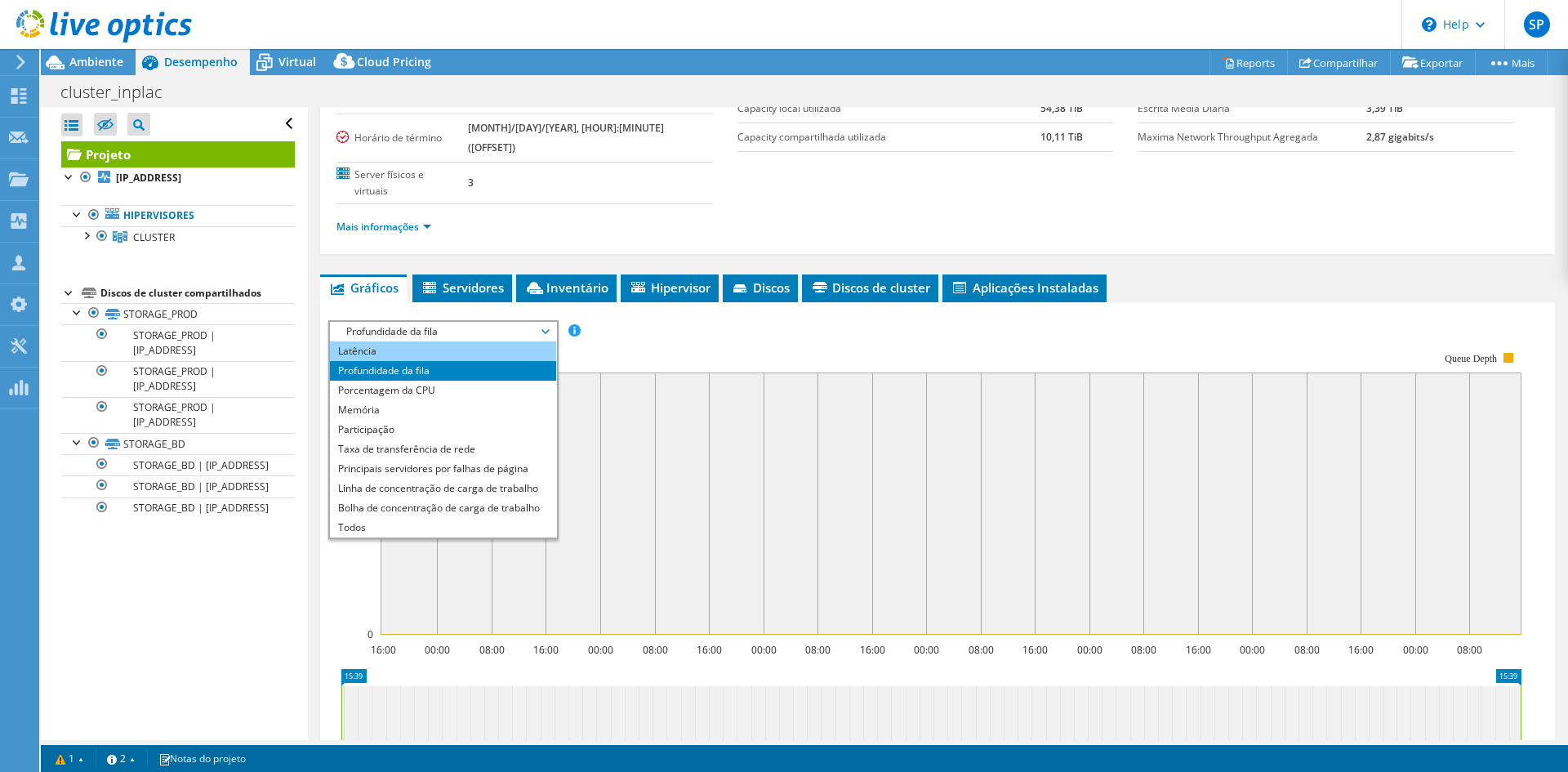 click on "Latência" at bounding box center (443, 351) 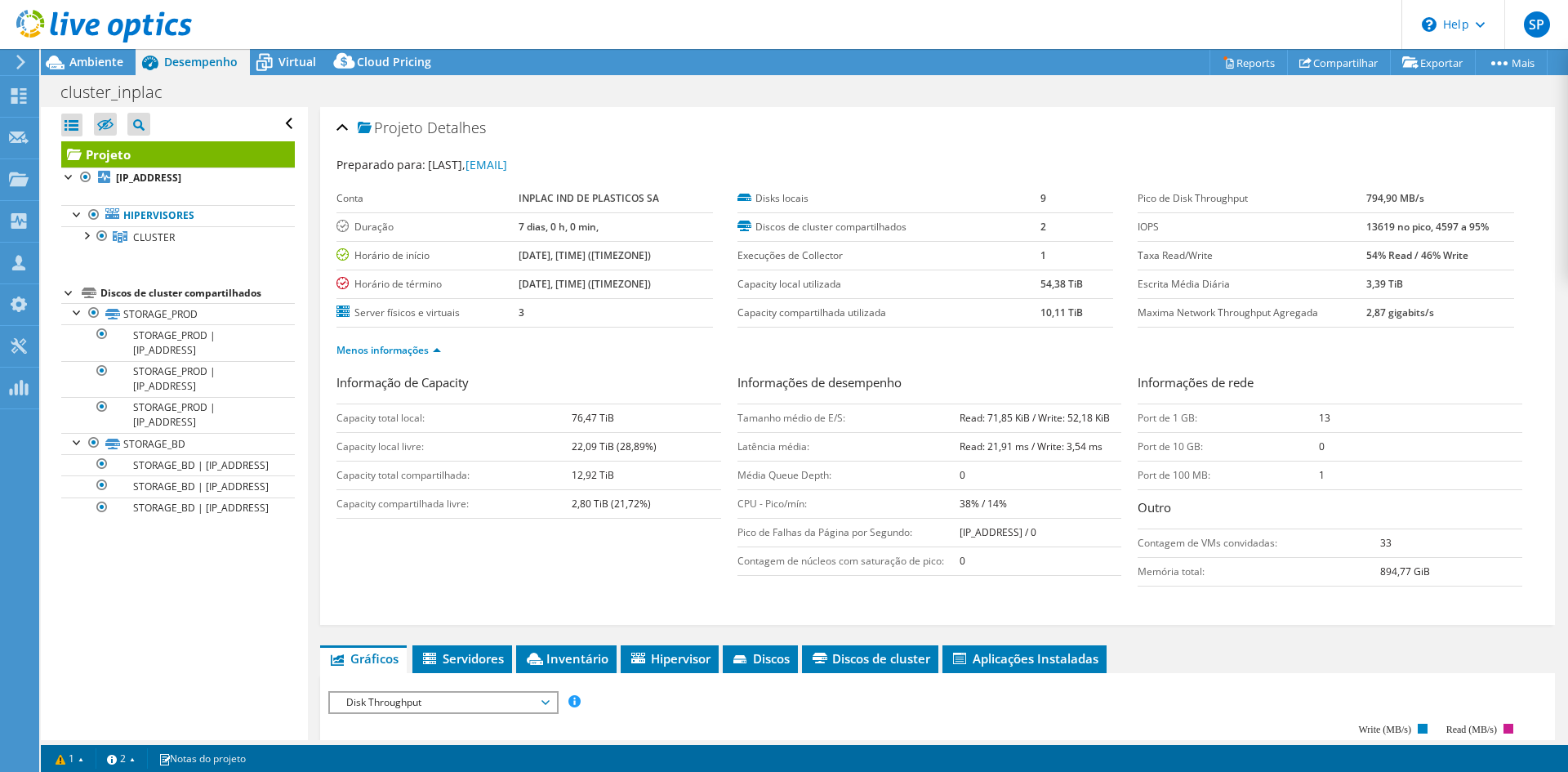select on "SouthAmerica" 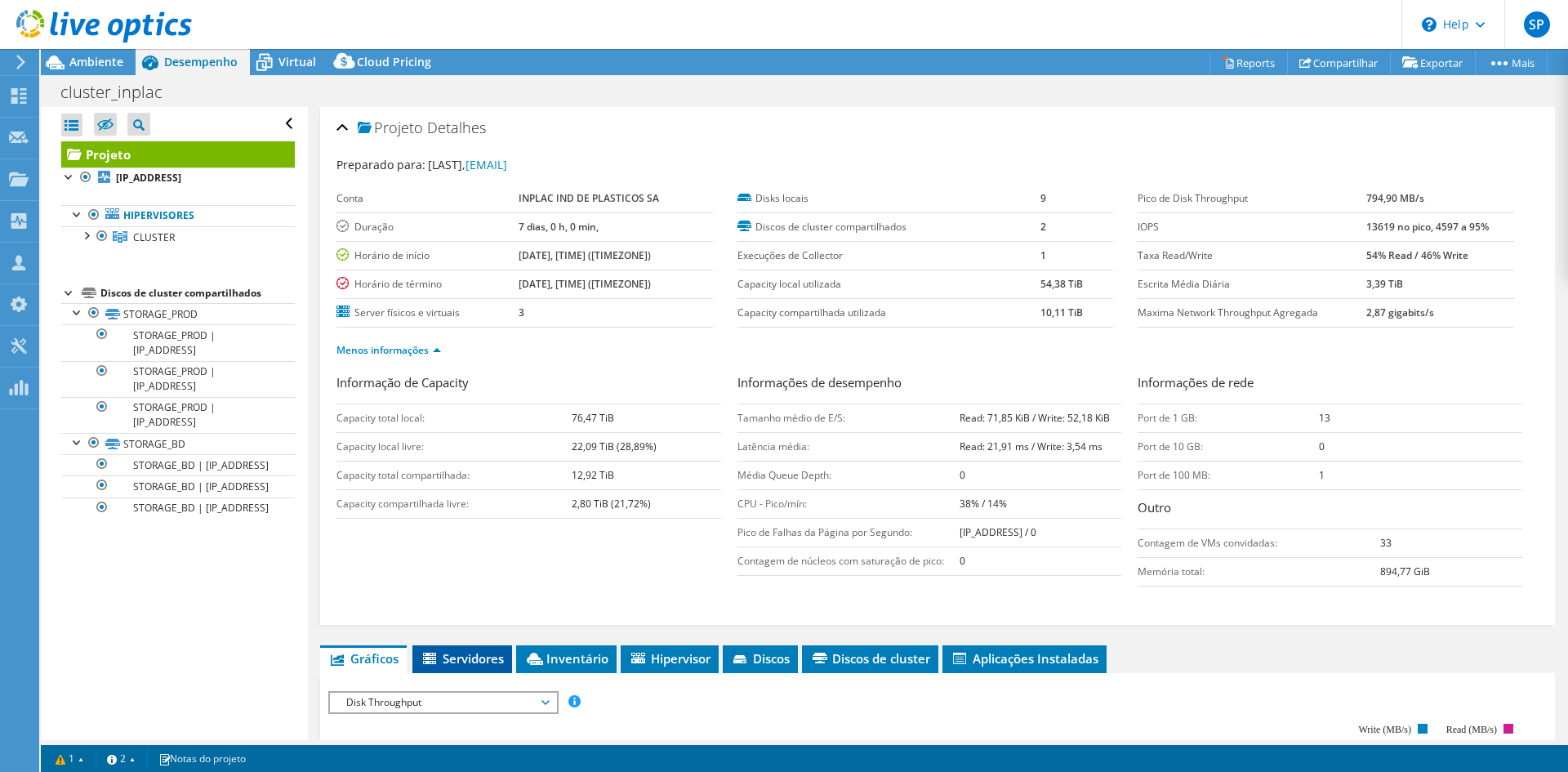scroll, scrollTop: 163, scrollLeft: 0, axis: vertical 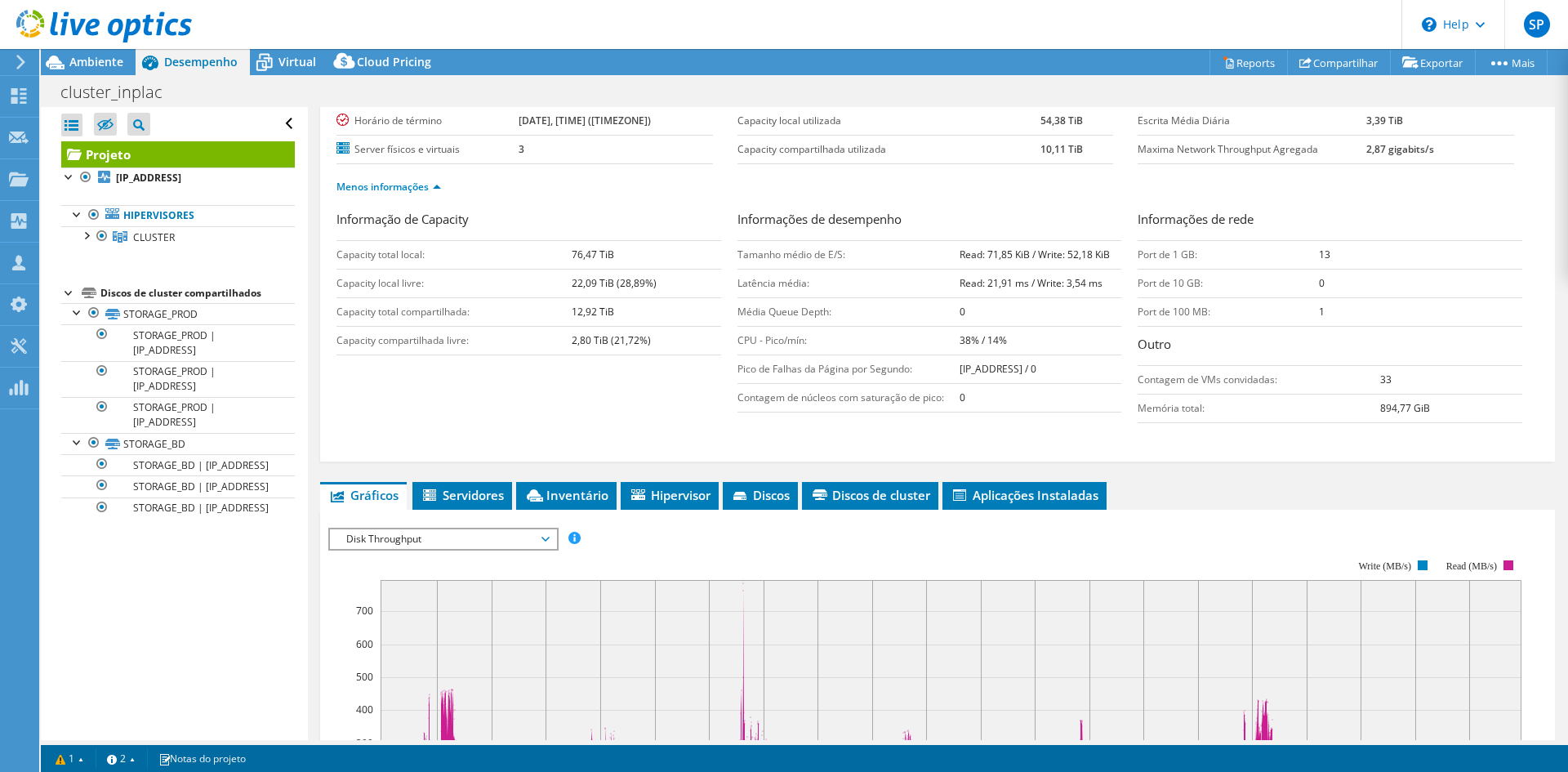 click on "Disk Throughput" at bounding box center [443, 539] 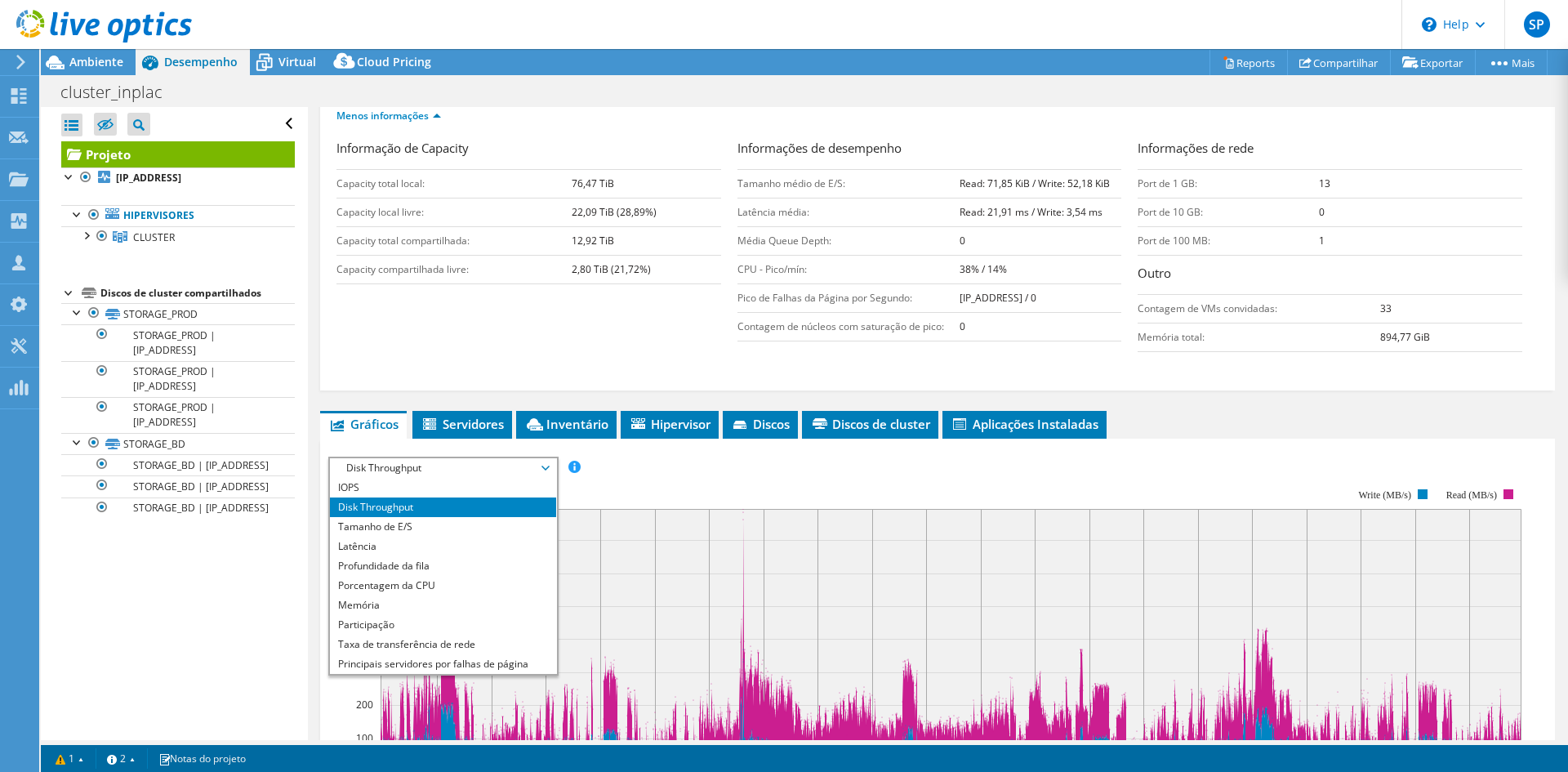 scroll, scrollTop: 327, scrollLeft: 0, axis: vertical 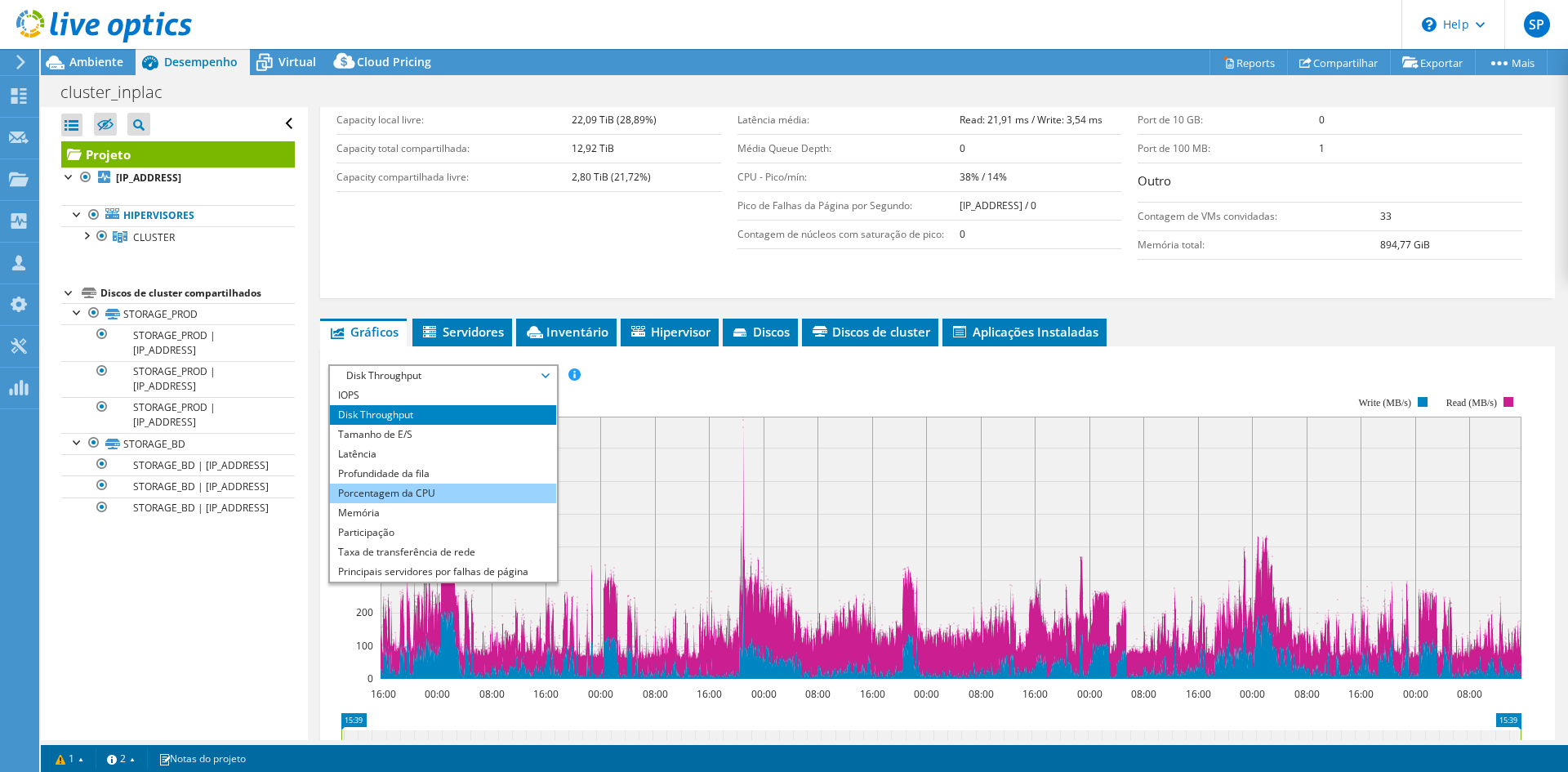 click on "Porcentagem da CPU" at bounding box center [443, 493] 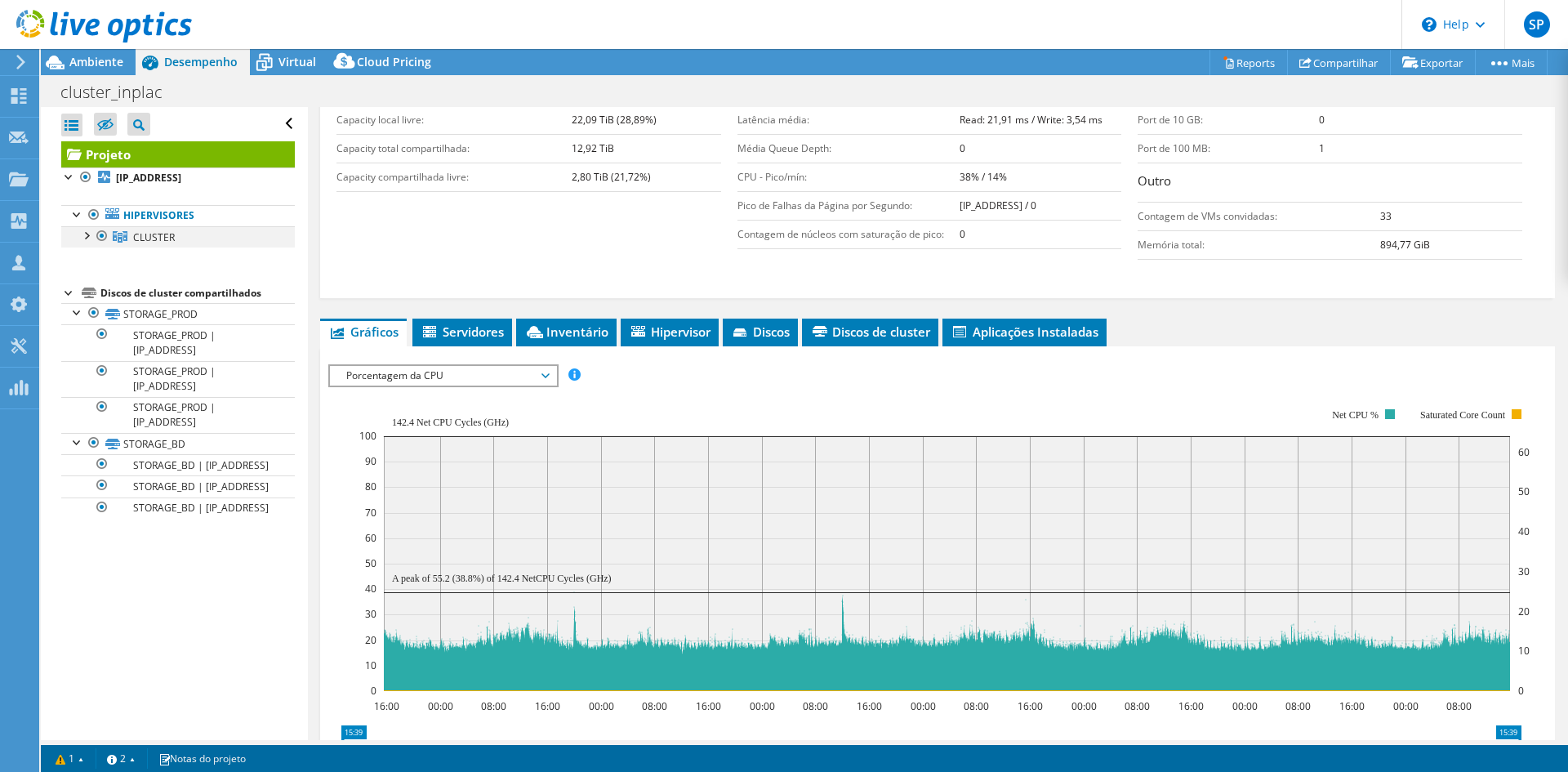 click at bounding box center [86, 234] 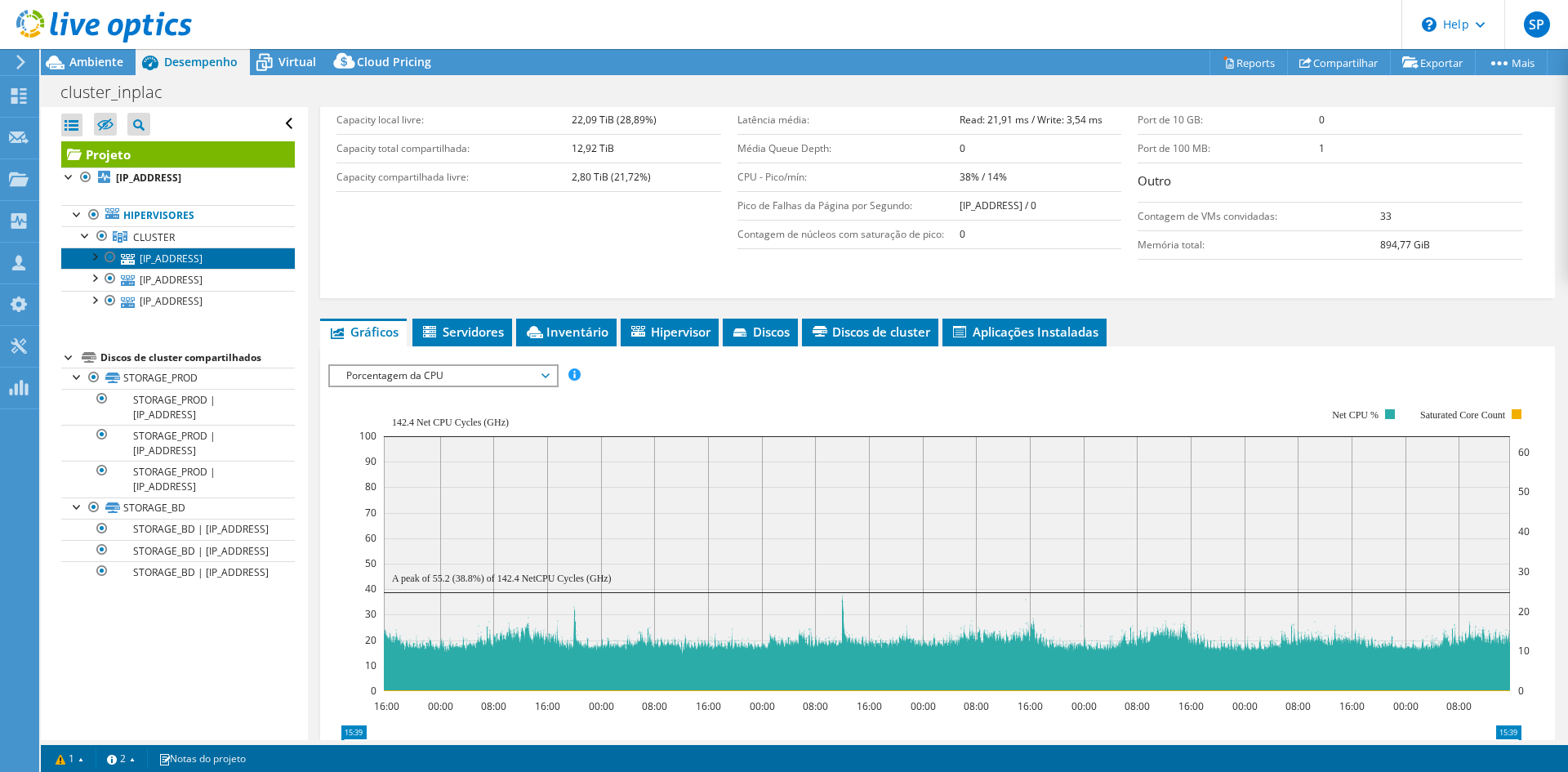 click on "[IP_ADDRESS]" at bounding box center (178, 258) 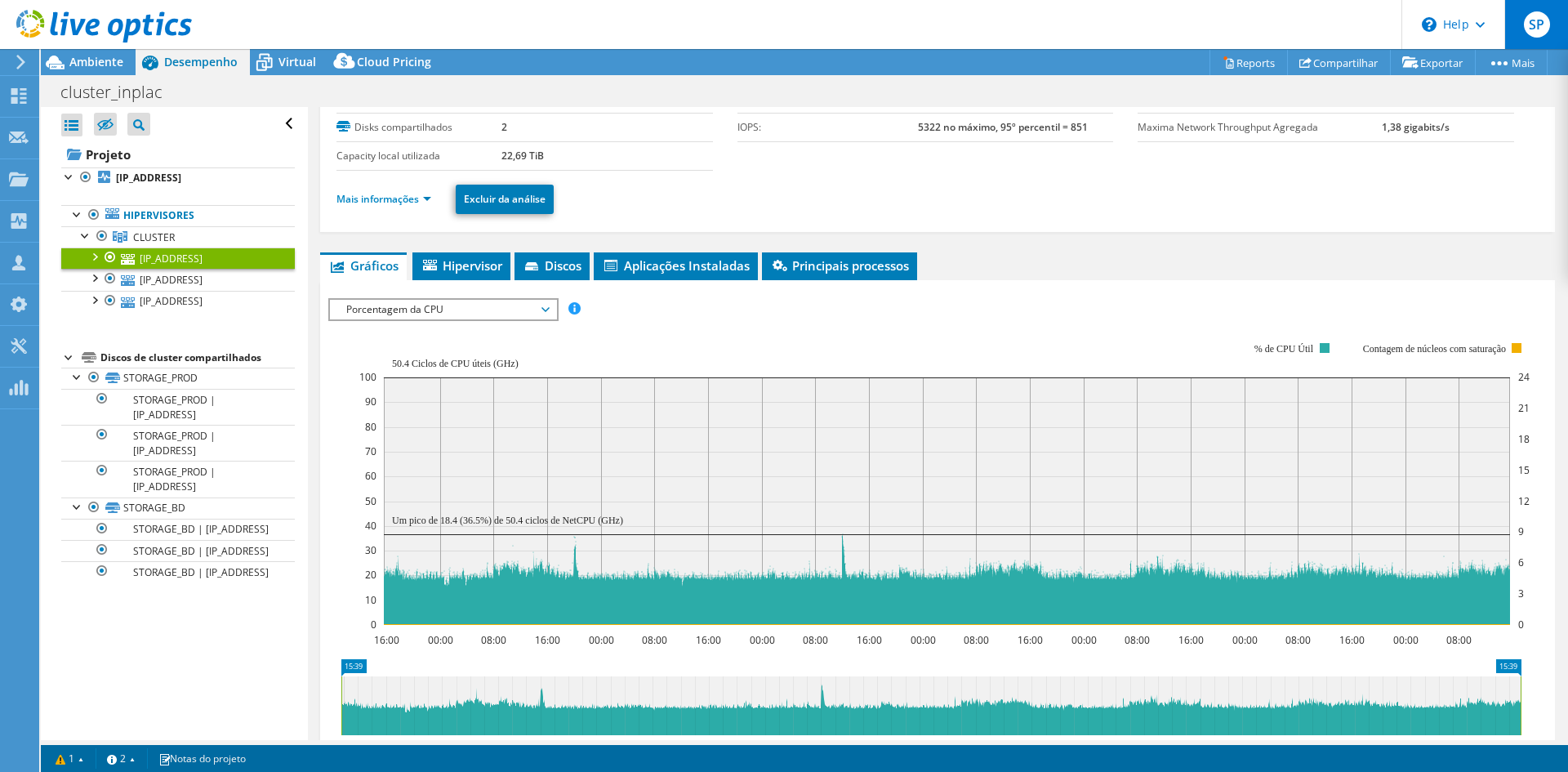 scroll, scrollTop: 18, scrollLeft: 0, axis: vertical 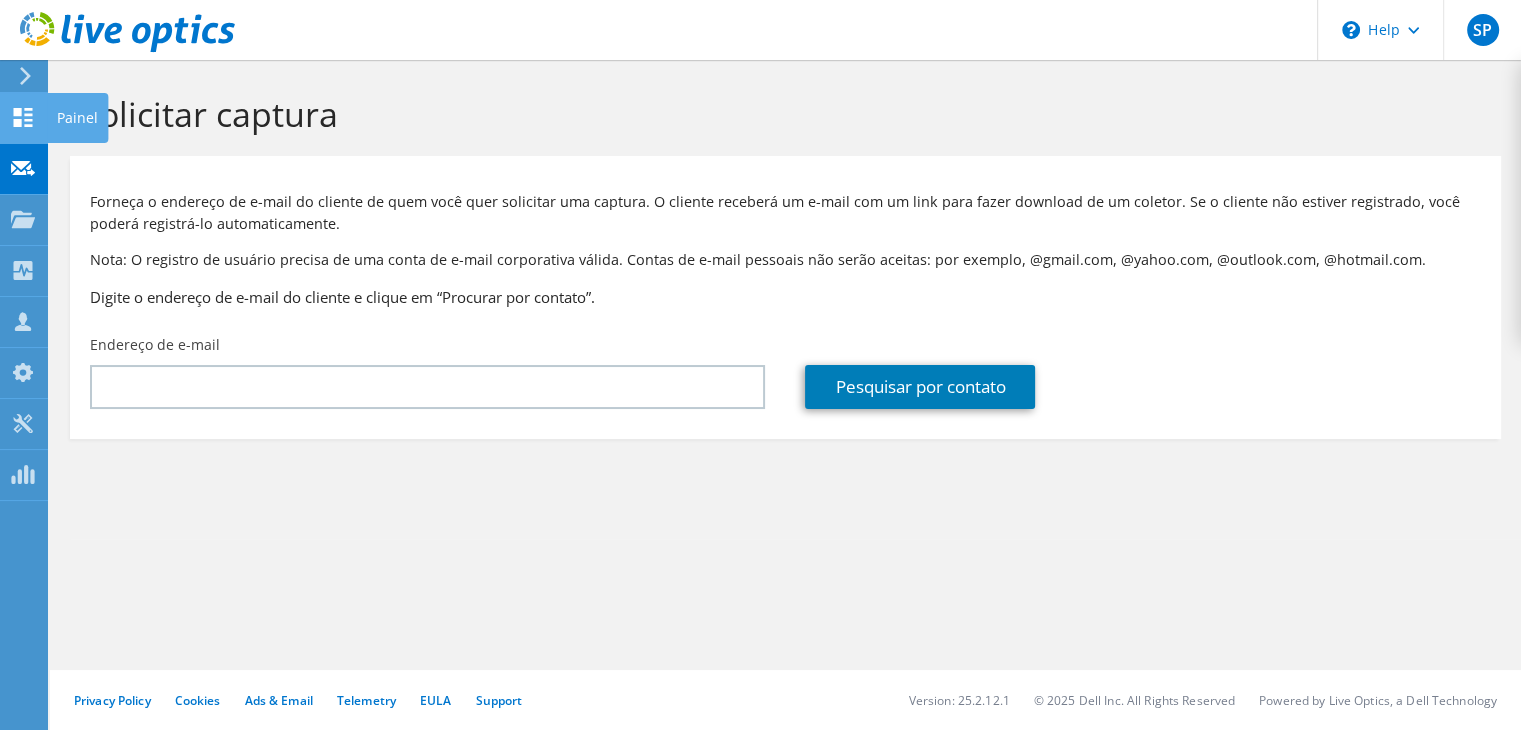 click on "Painel" at bounding box center (-66, 118) 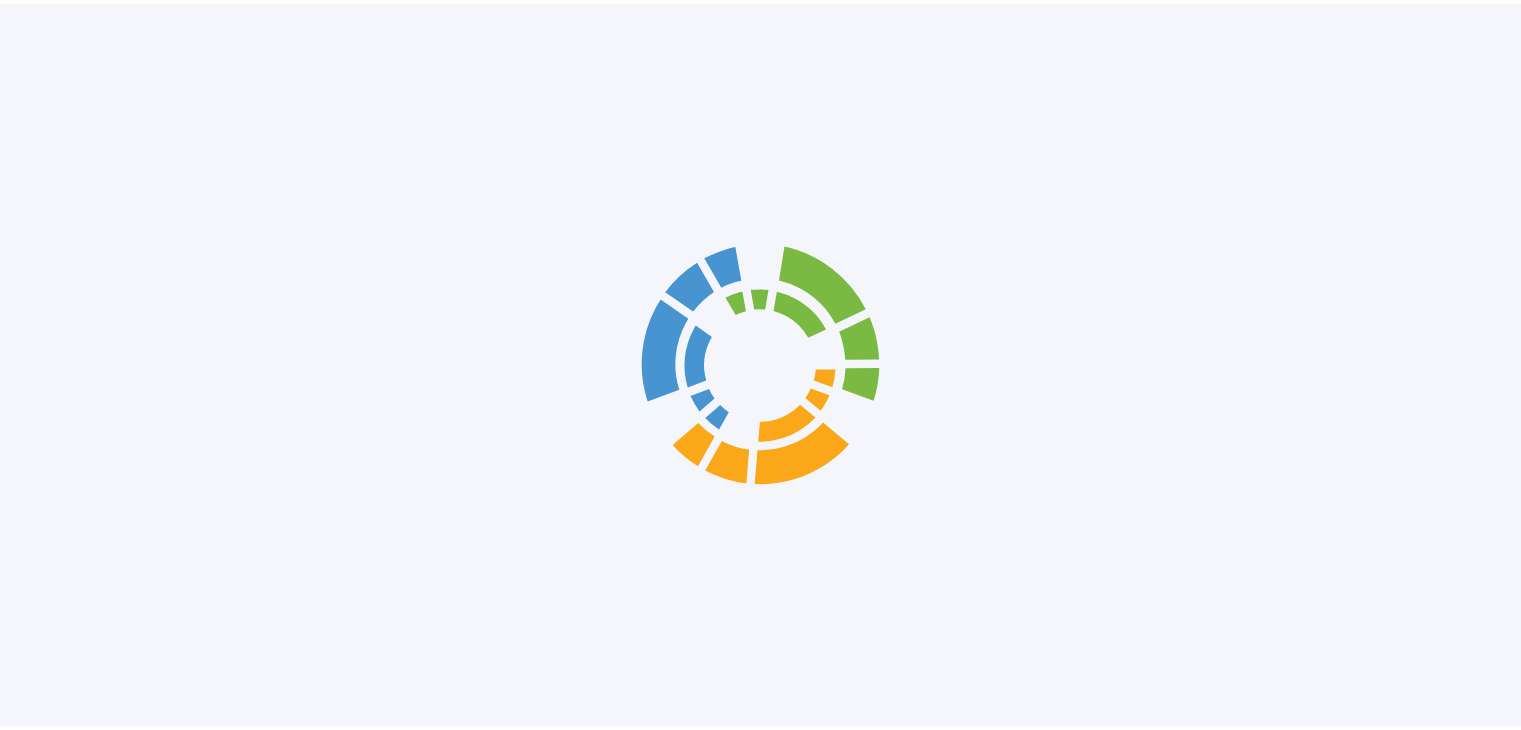 scroll, scrollTop: 0, scrollLeft: 0, axis: both 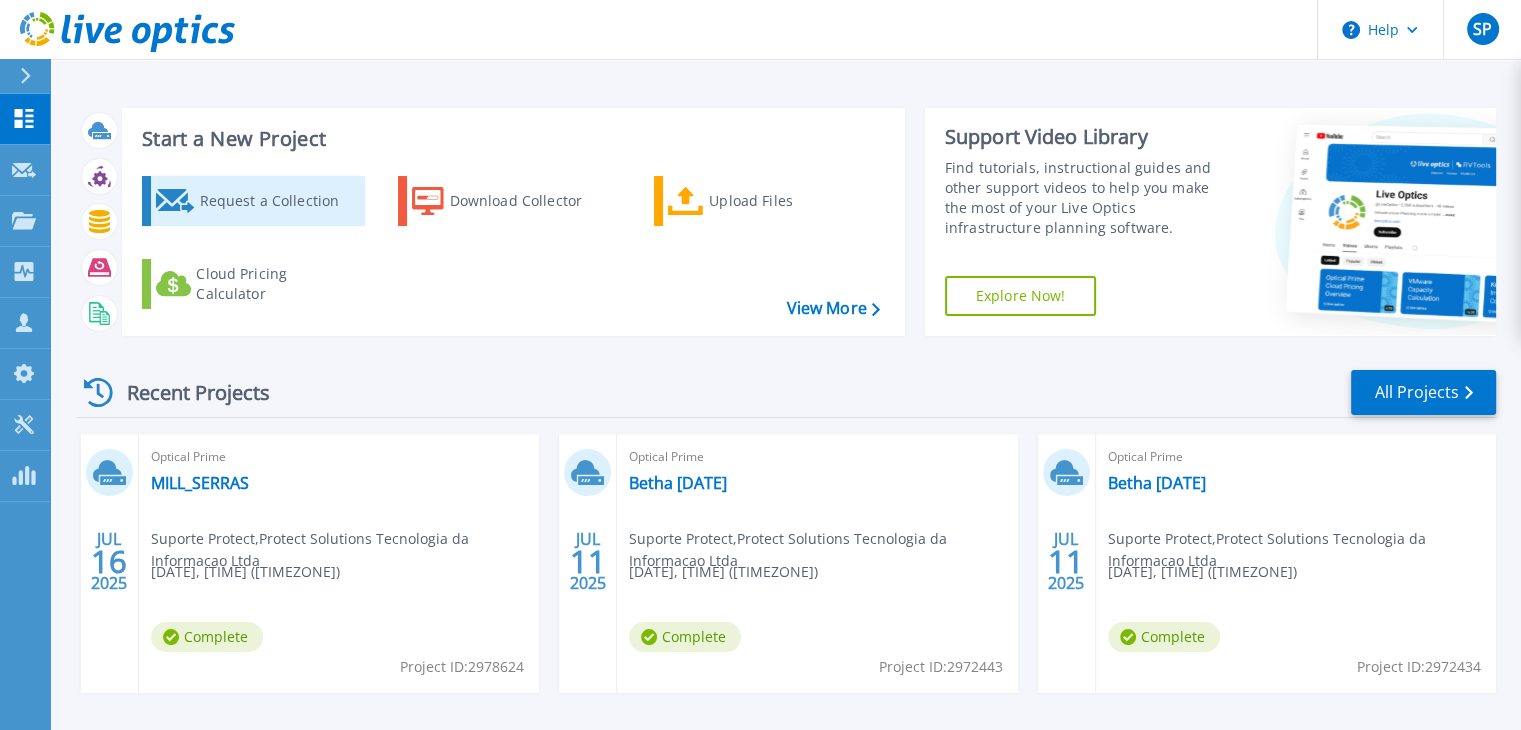 click on "Request a Collection" at bounding box center [279, 201] 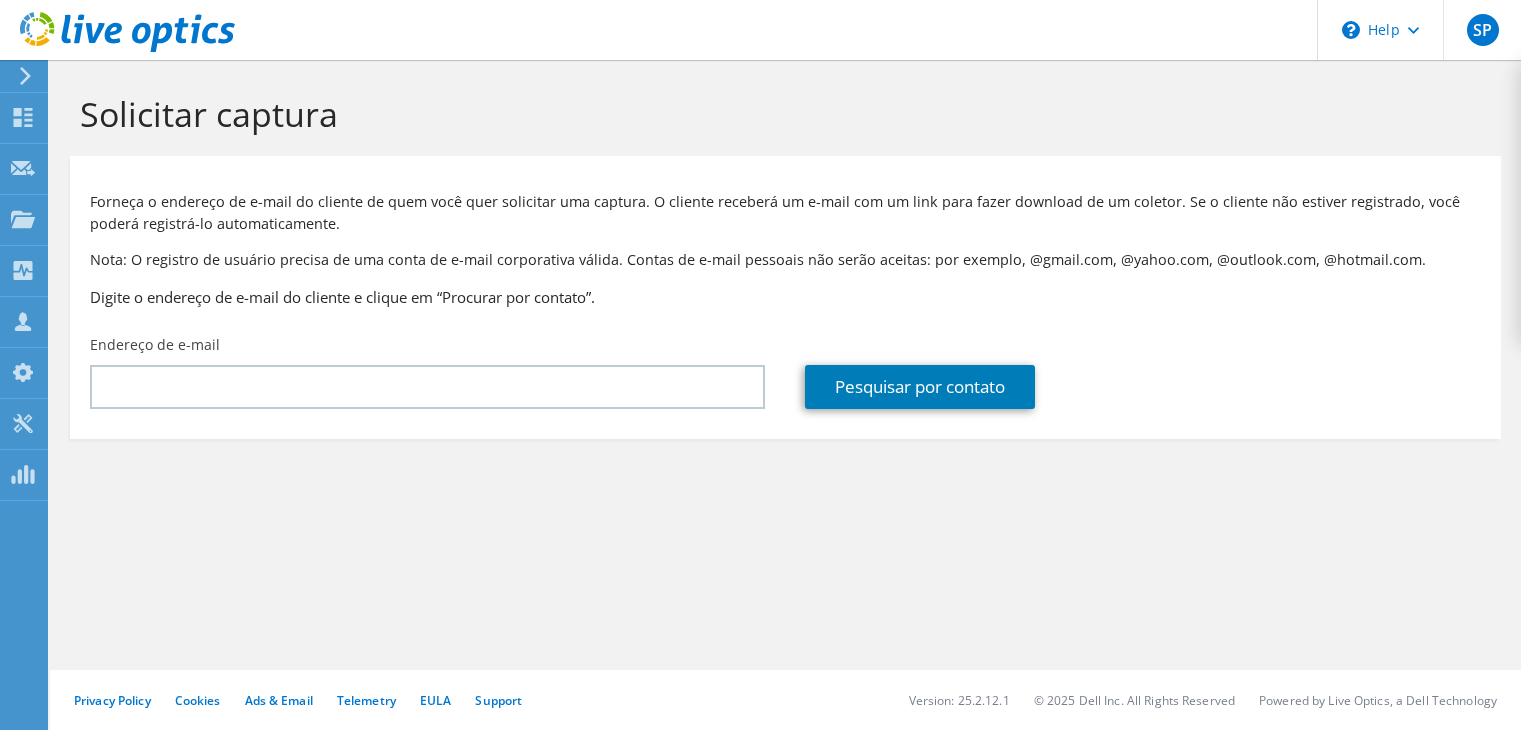 scroll, scrollTop: 0, scrollLeft: 0, axis: both 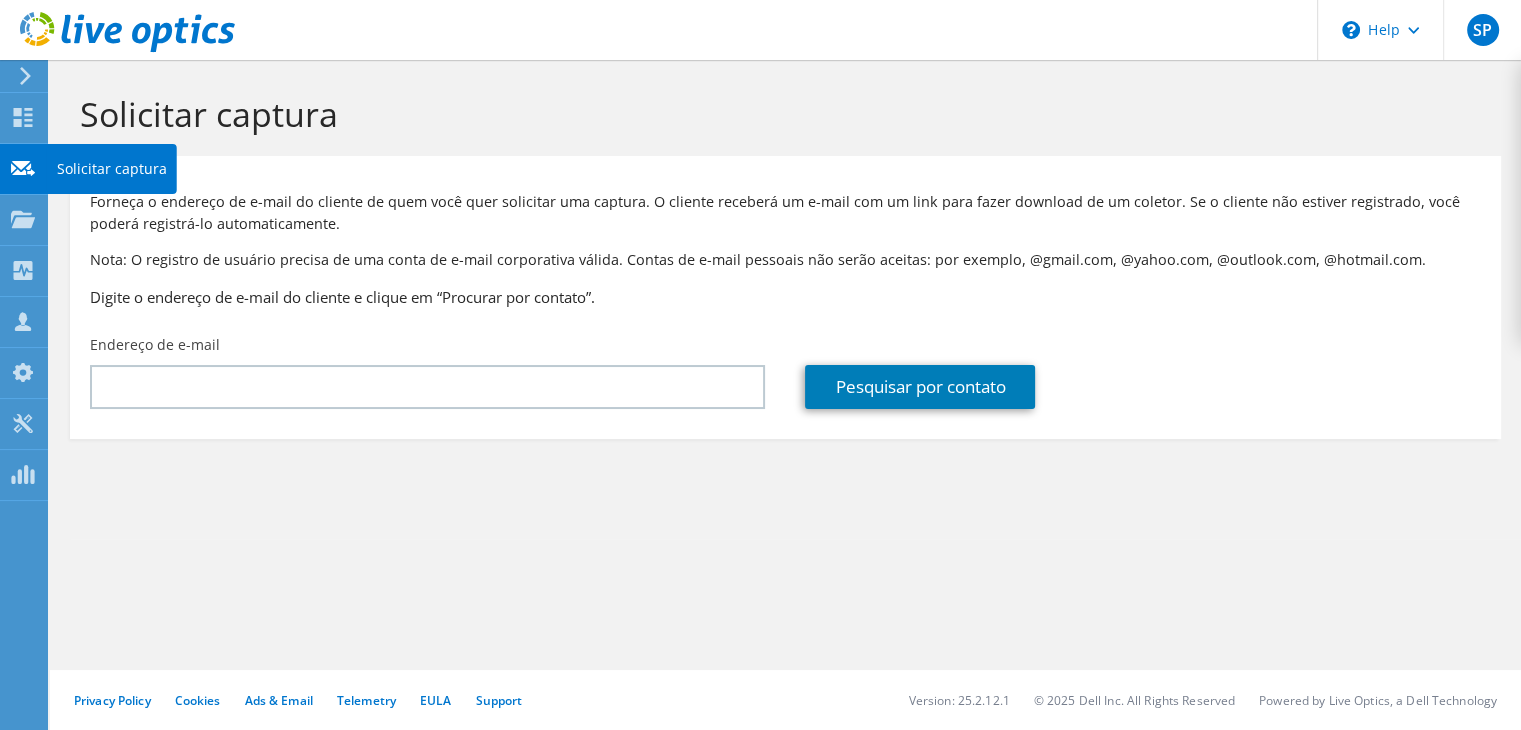 click 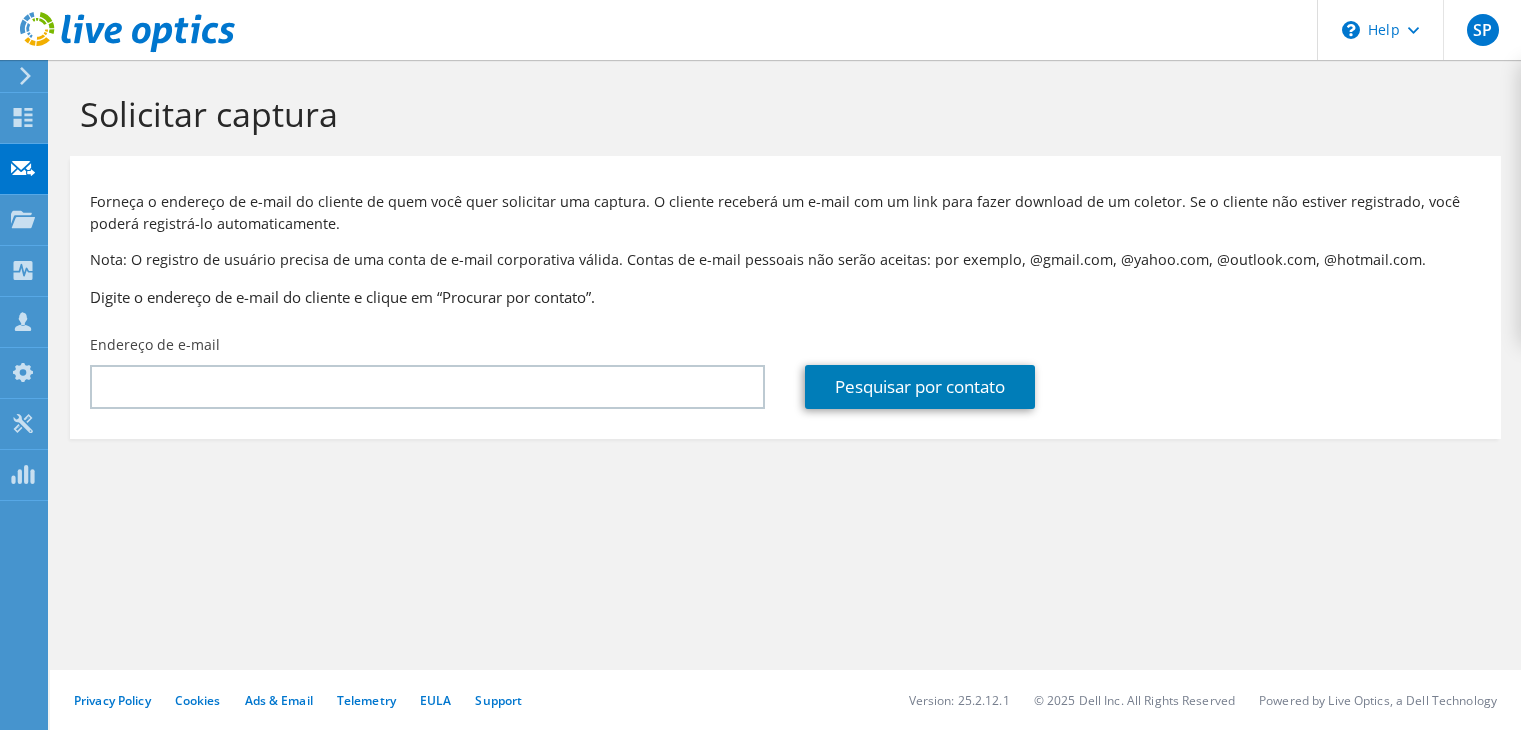 scroll, scrollTop: 0, scrollLeft: 0, axis: both 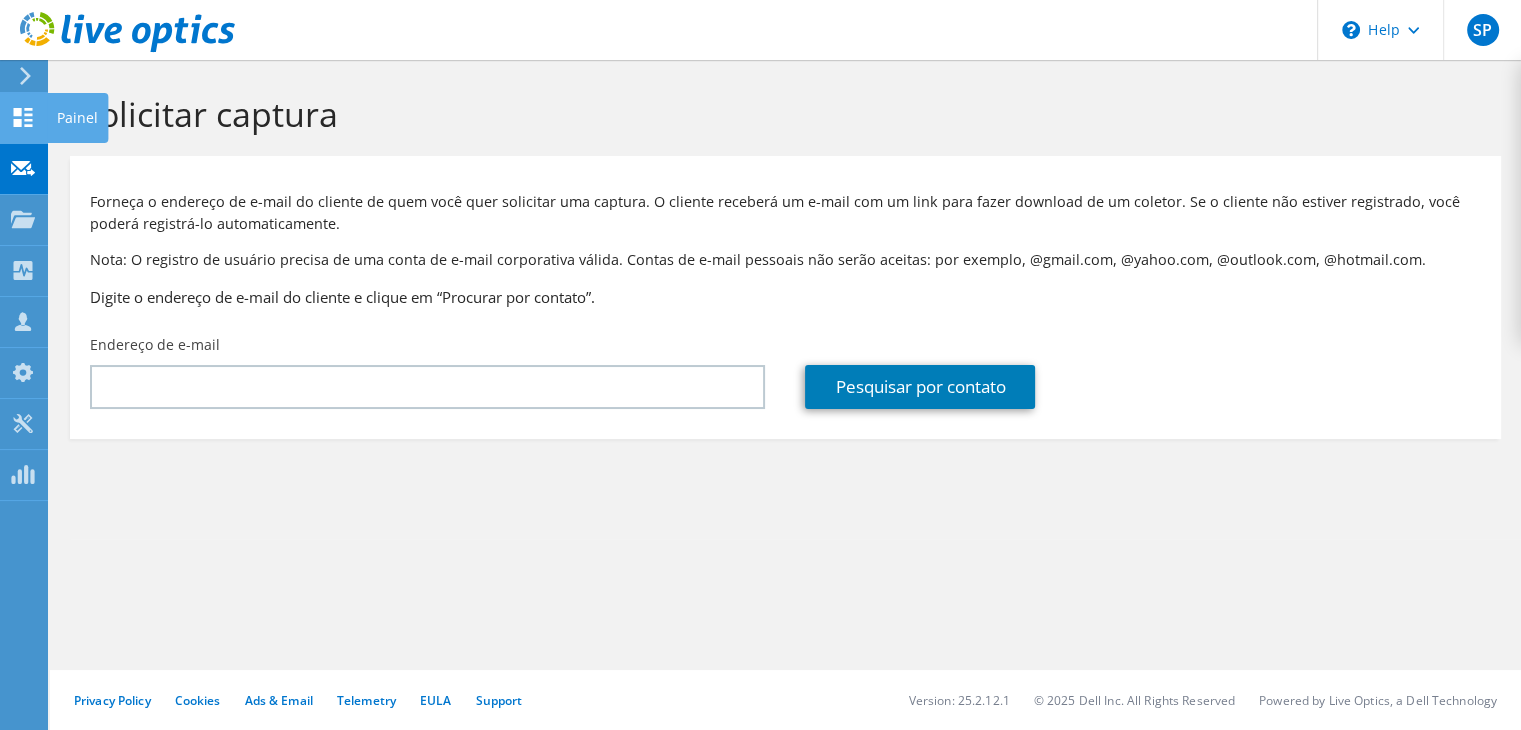 click on "Painel" at bounding box center [-66, 118] 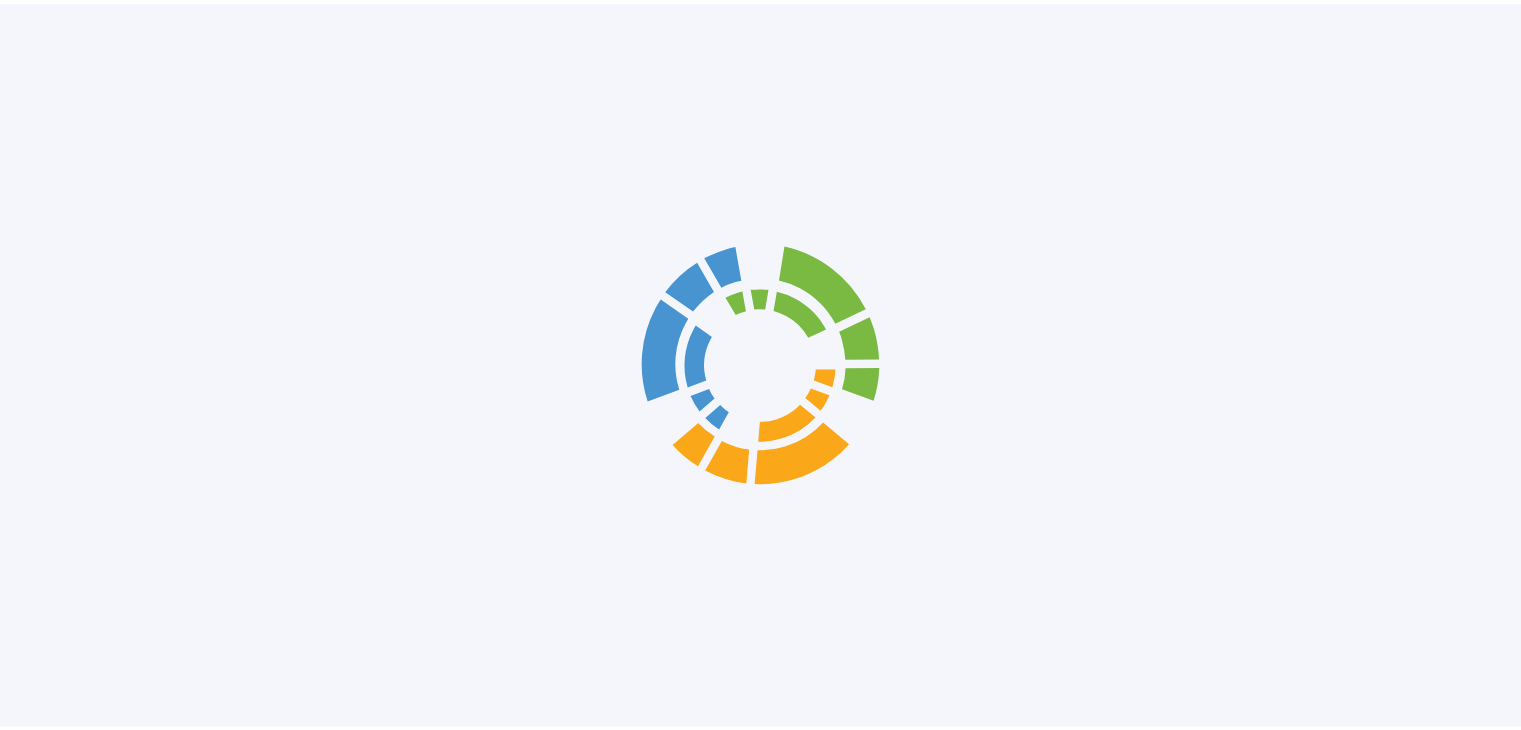 scroll, scrollTop: 0, scrollLeft: 0, axis: both 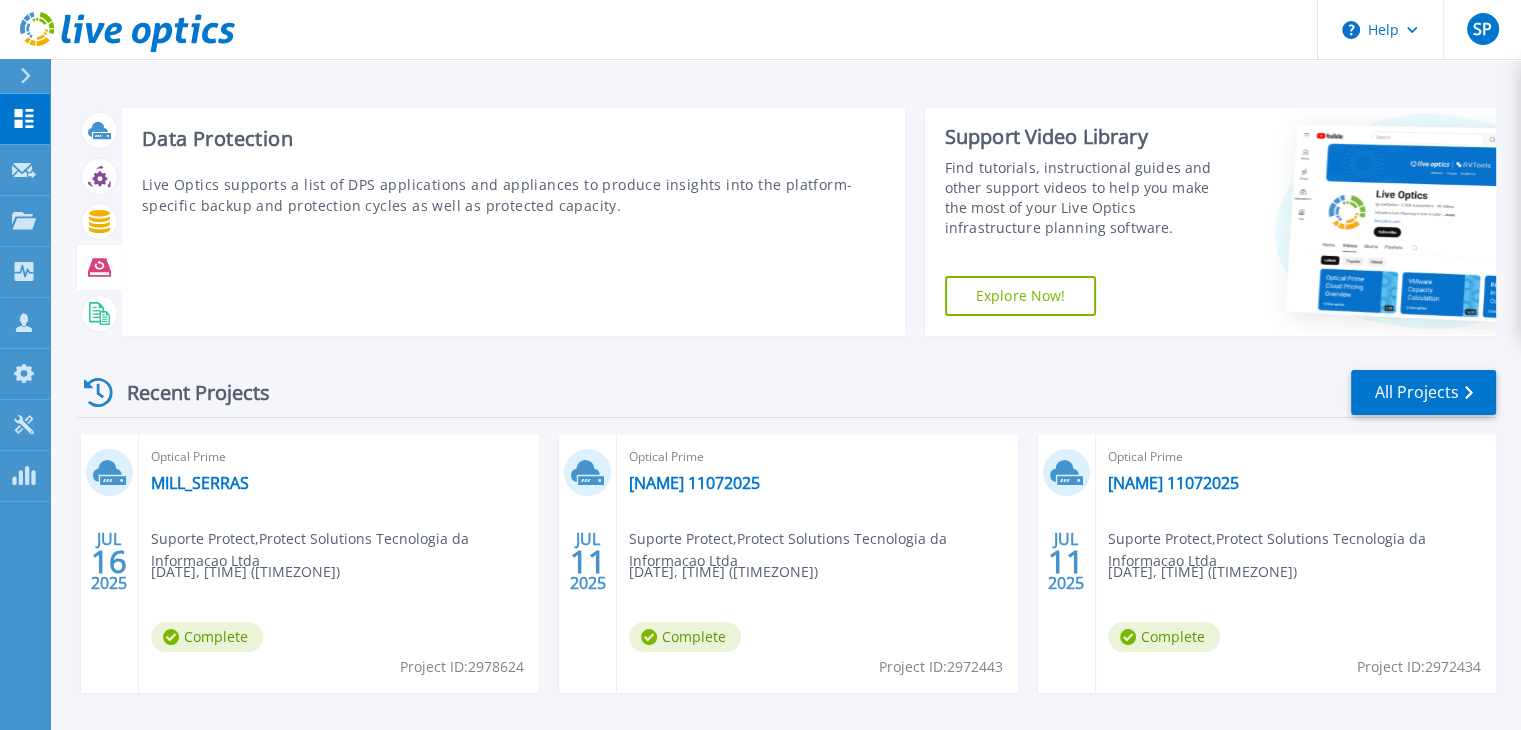 click 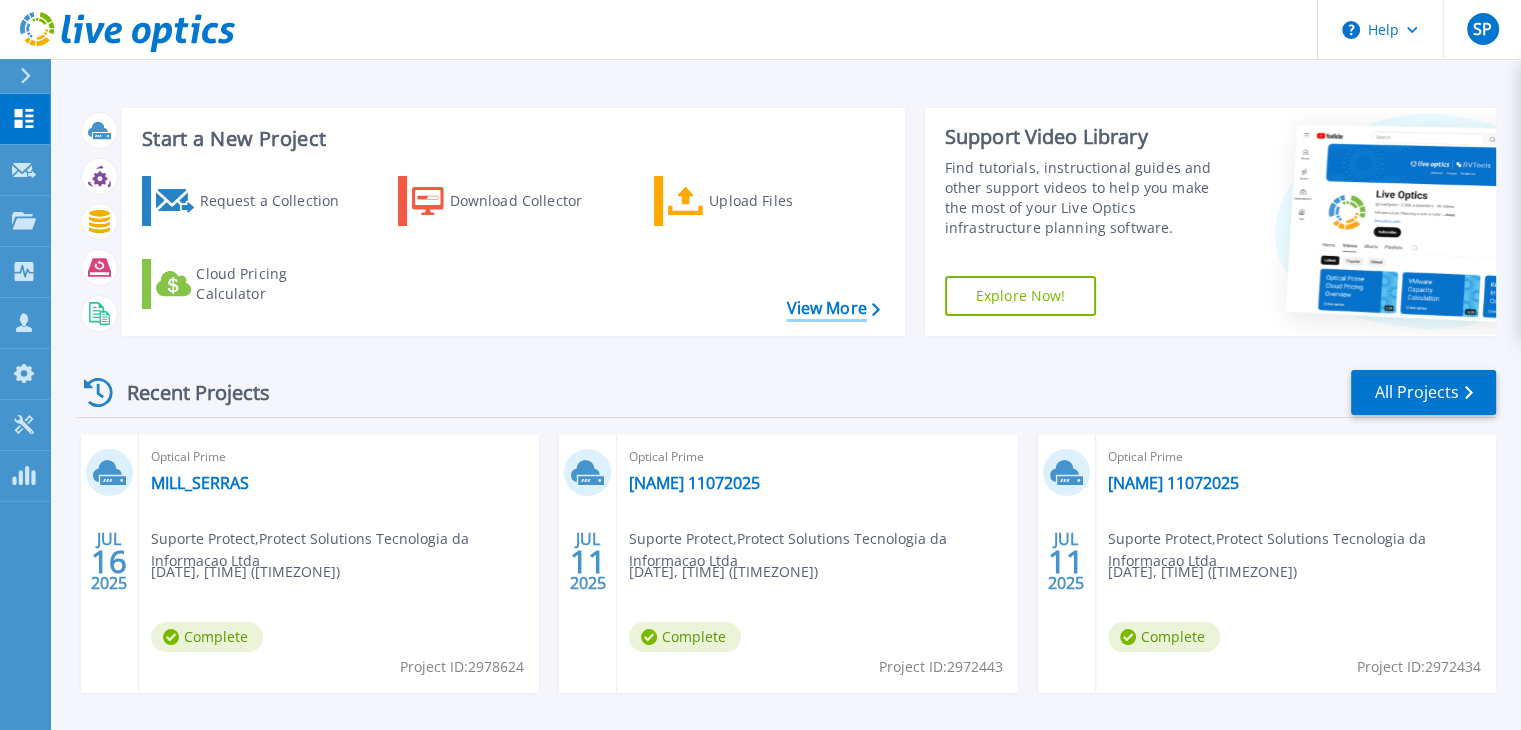 click on "View More" at bounding box center [832, 308] 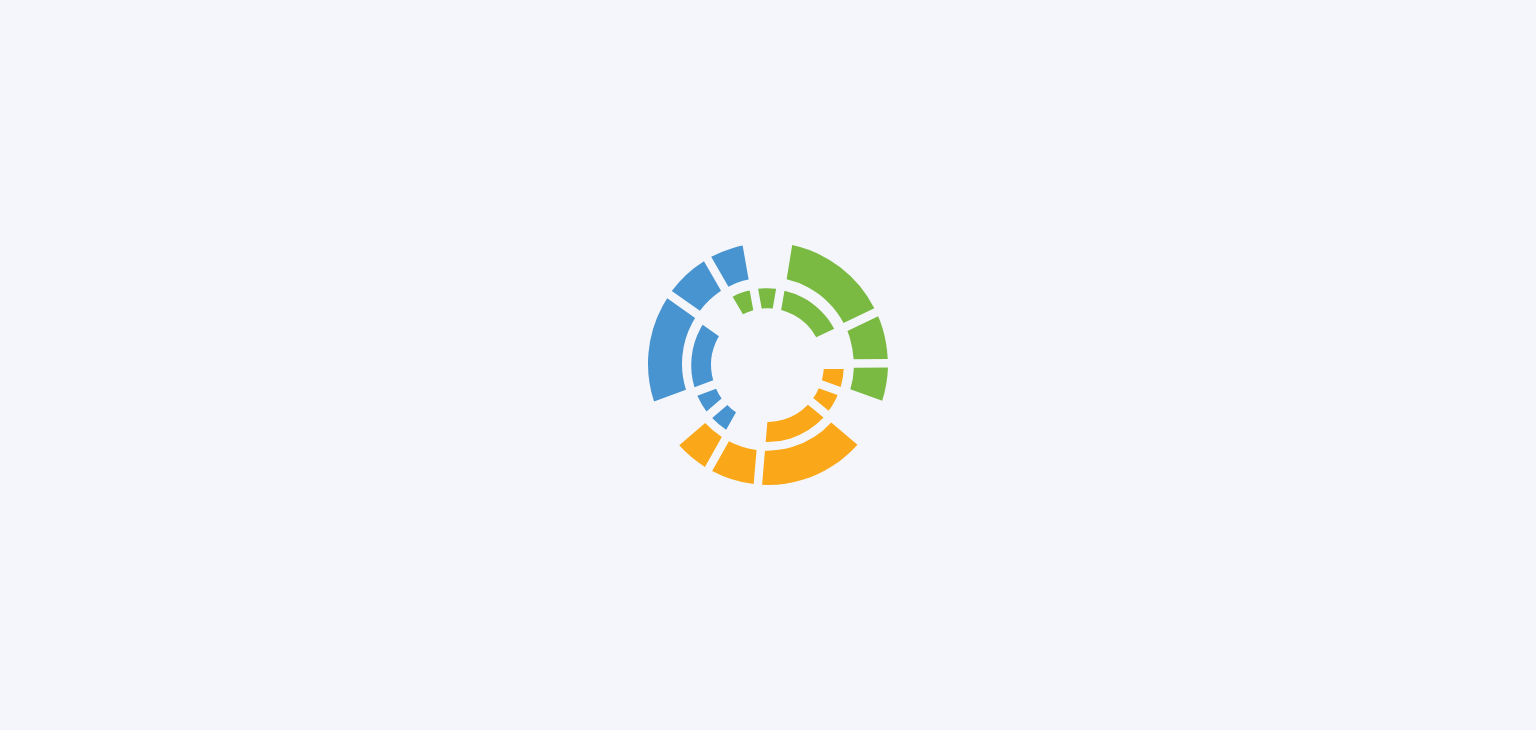 scroll, scrollTop: 0, scrollLeft: 0, axis: both 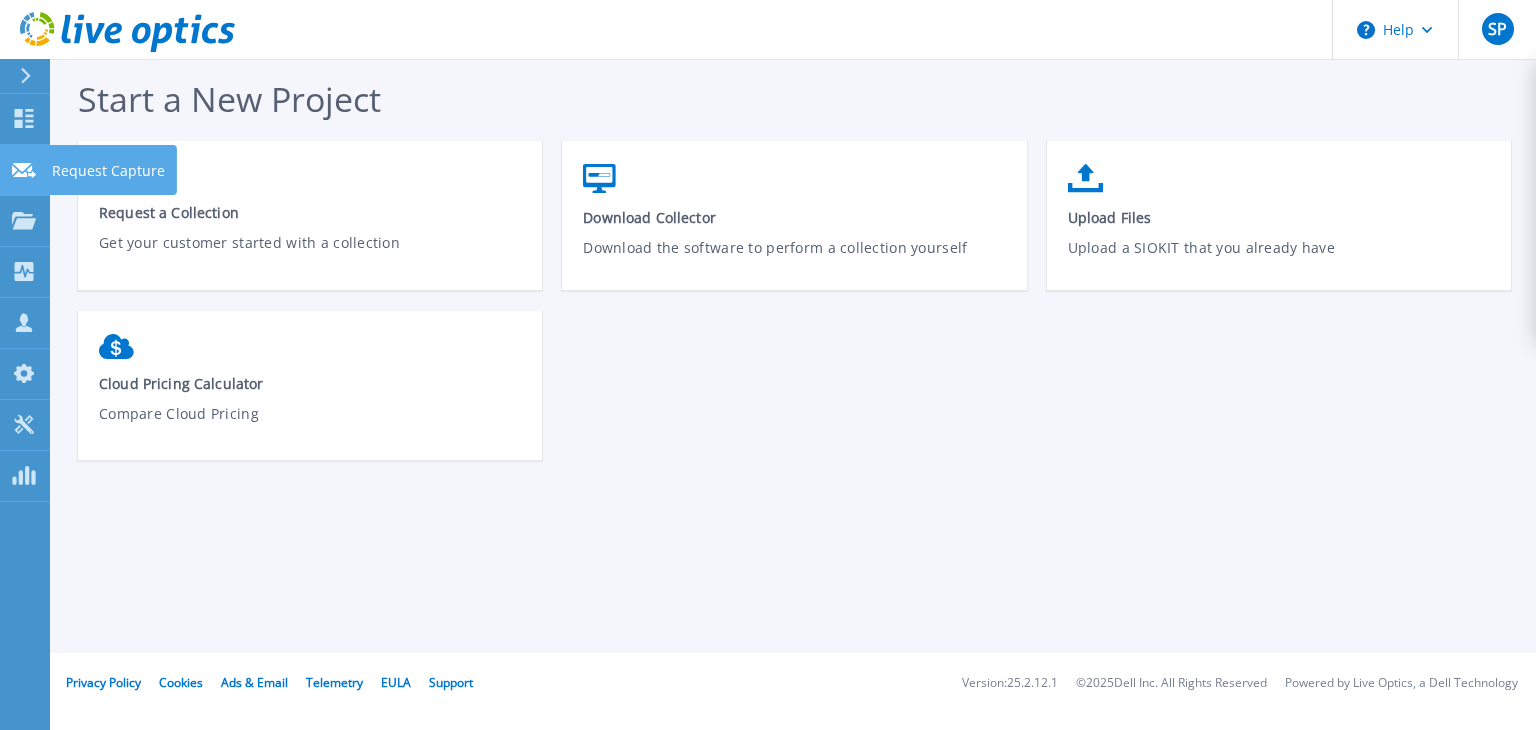 click at bounding box center (24, 169) 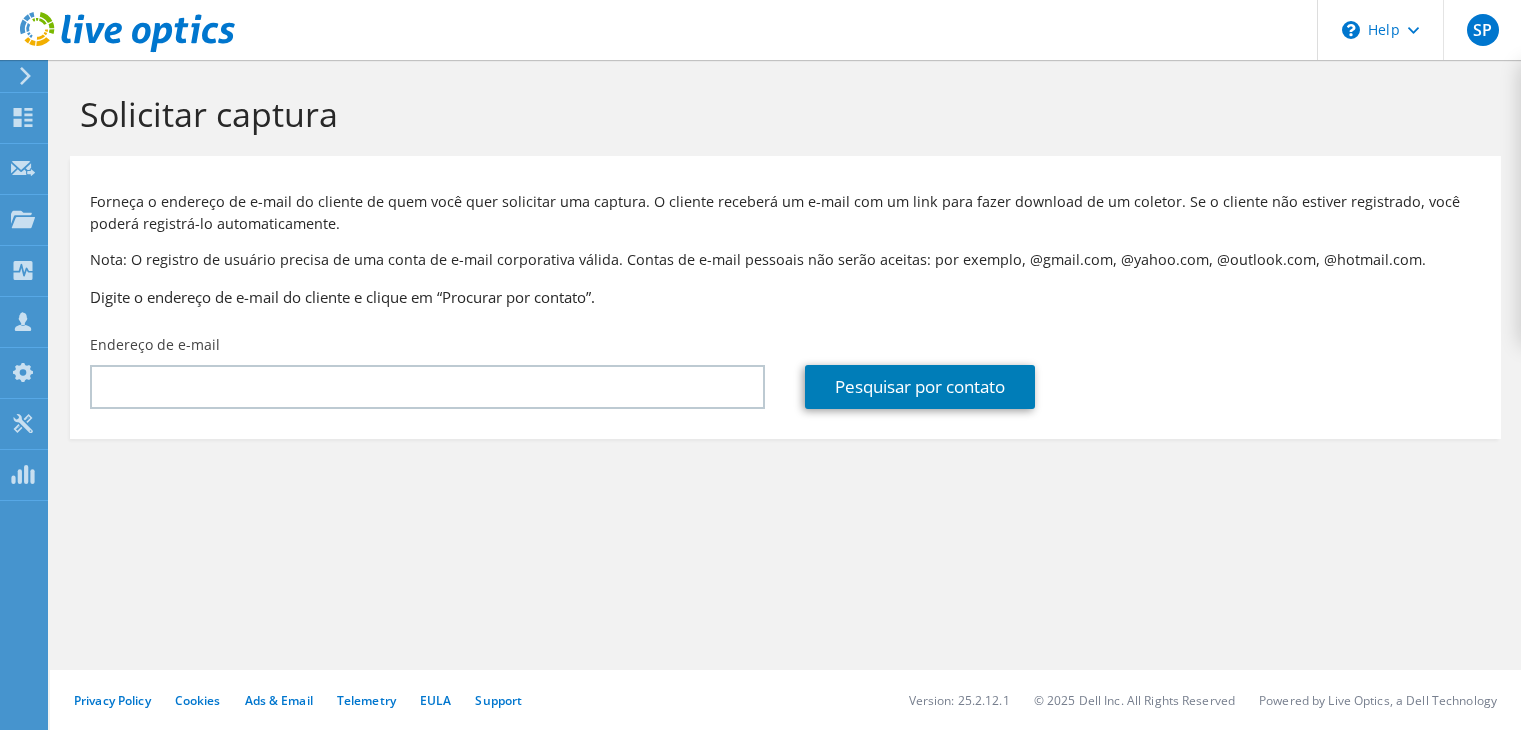 scroll, scrollTop: 0, scrollLeft: 0, axis: both 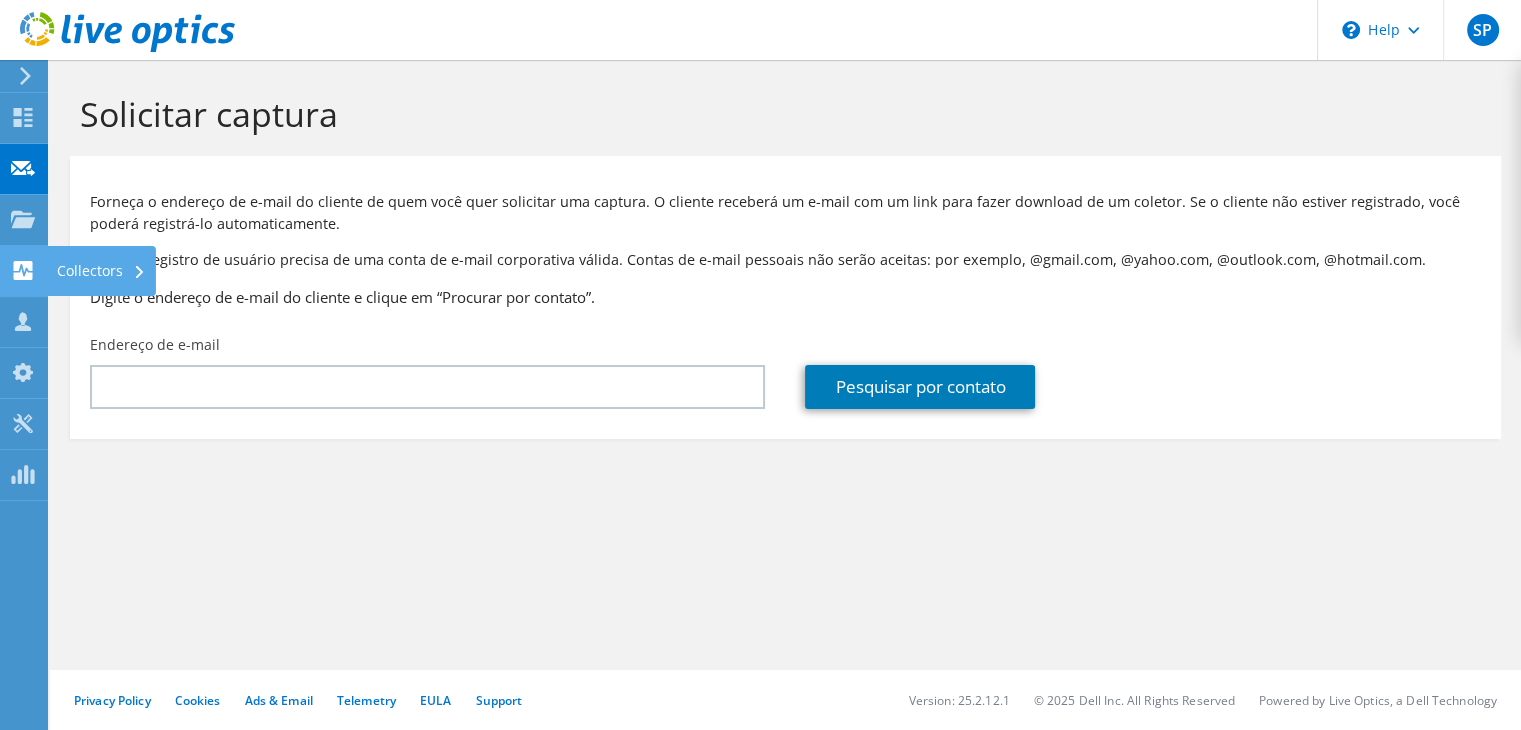 click on "Collectors" at bounding box center [101, 271] 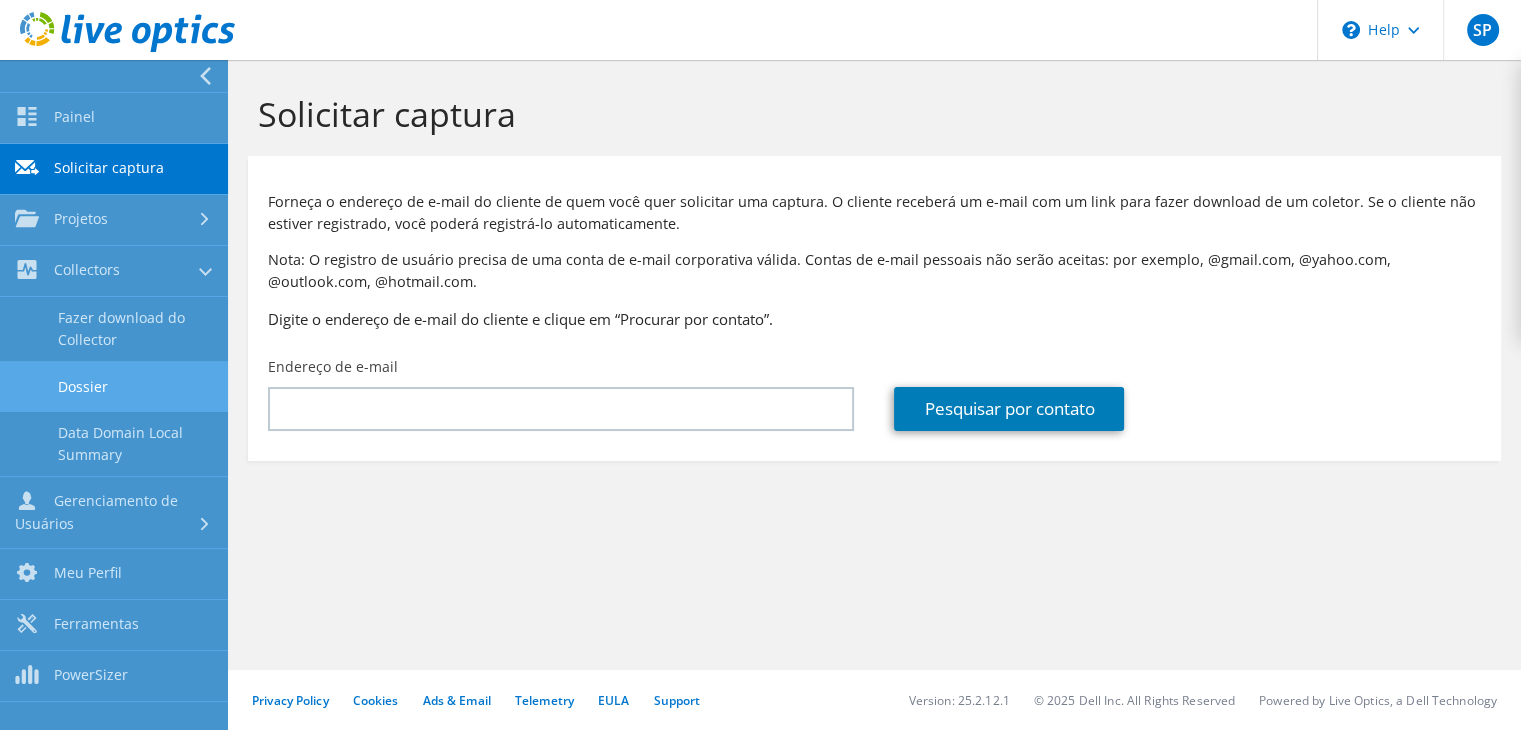 click on "Dossier" at bounding box center [114, 386] 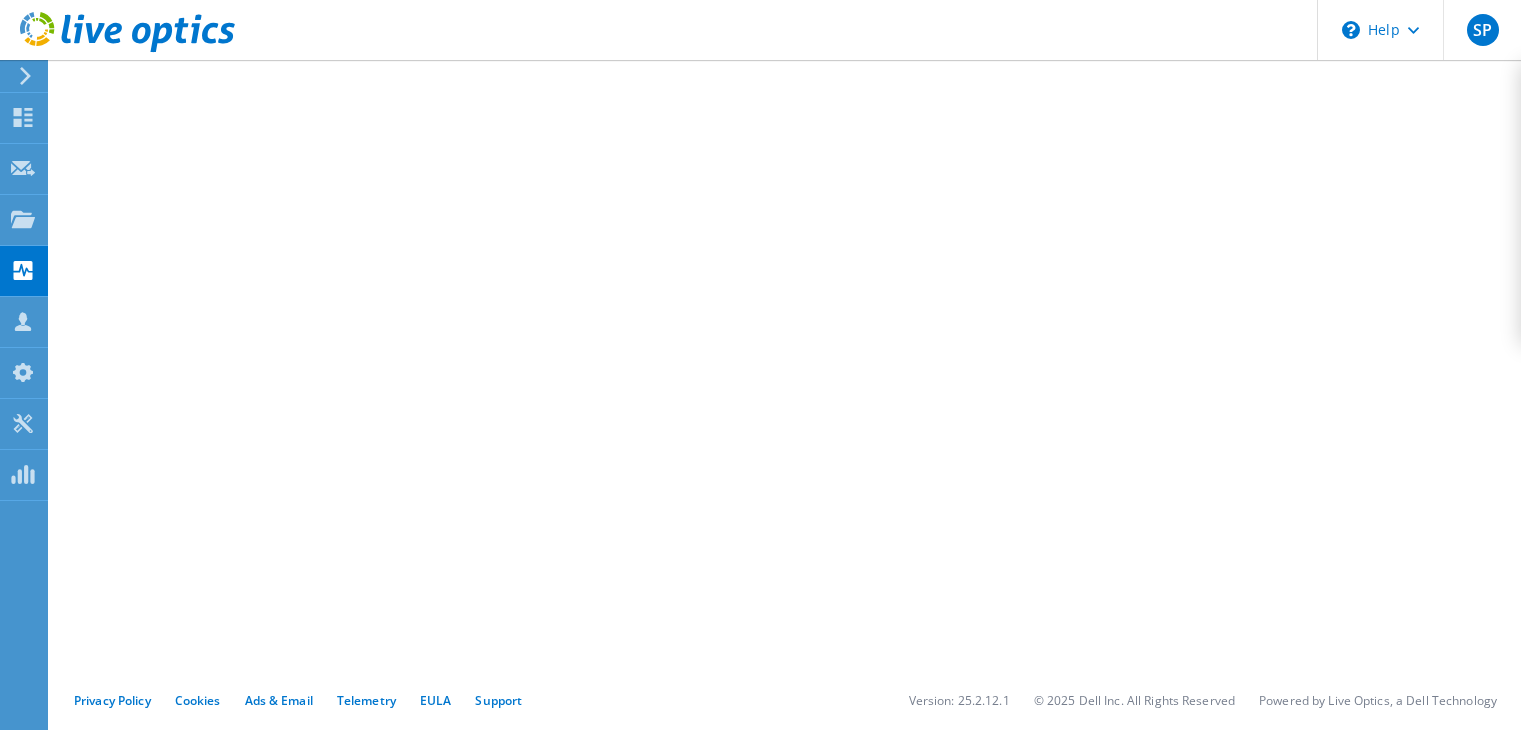 scroll, scrollTop: 0, scrollLeft: 0, axis: both 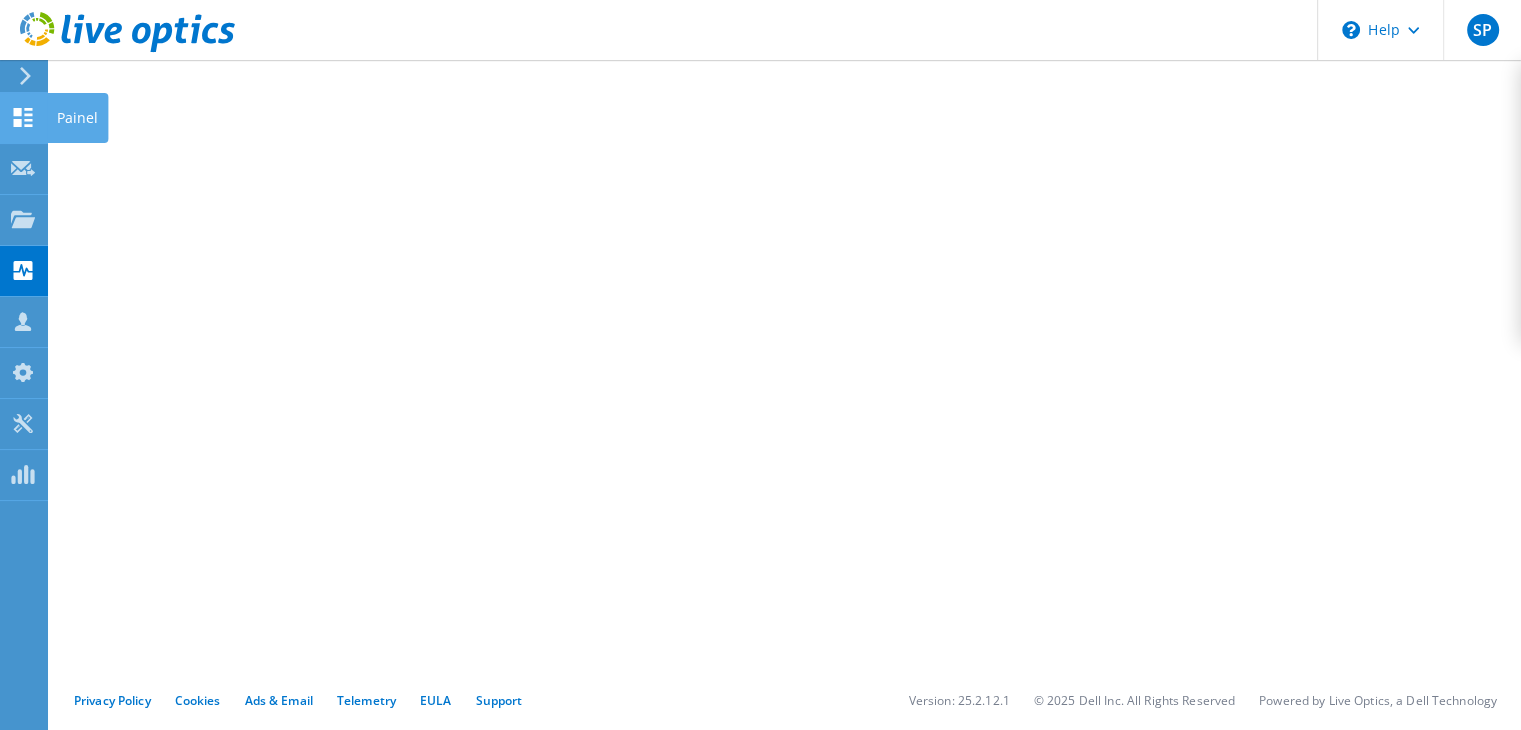 click 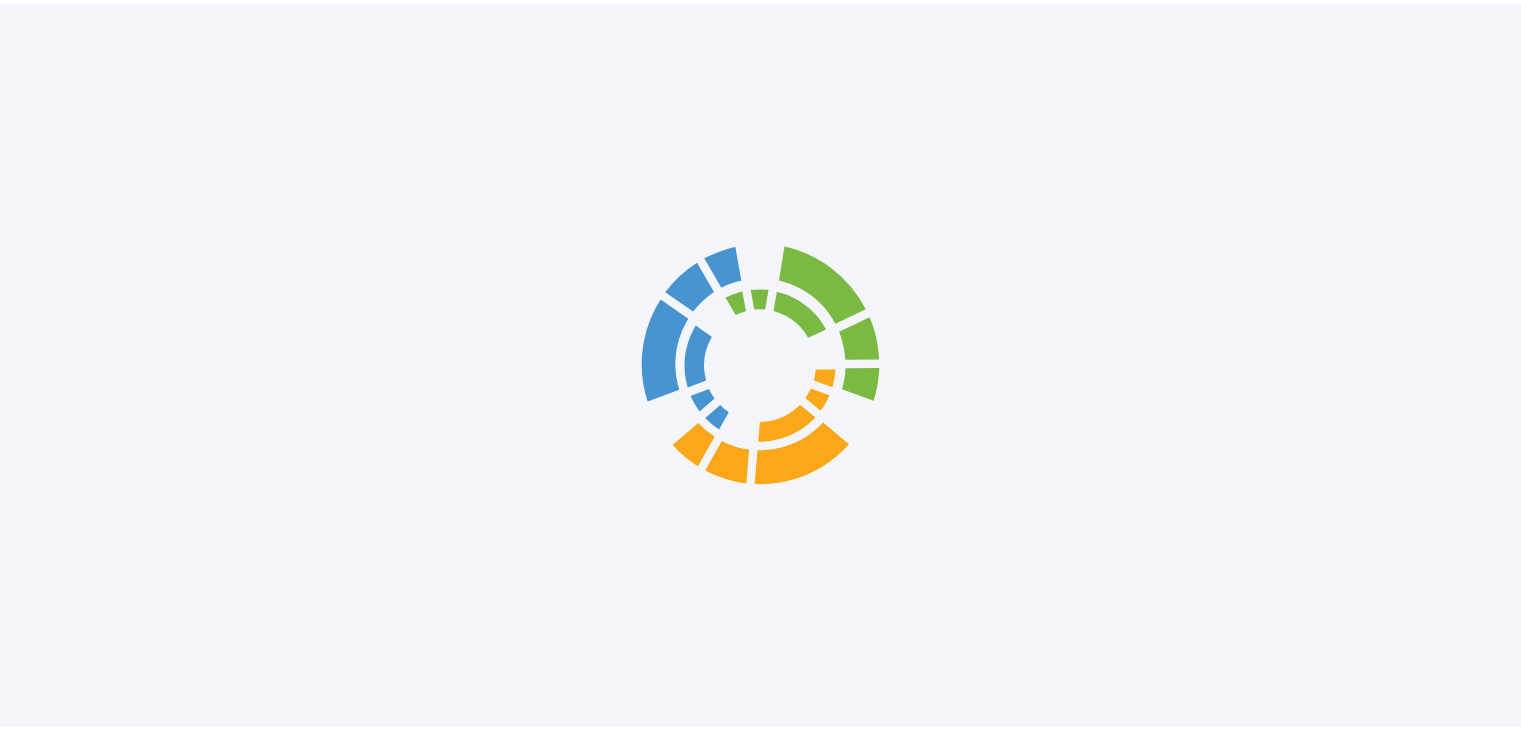 scroll, scrollTop: 0, scrollLeft: 0, axis: both 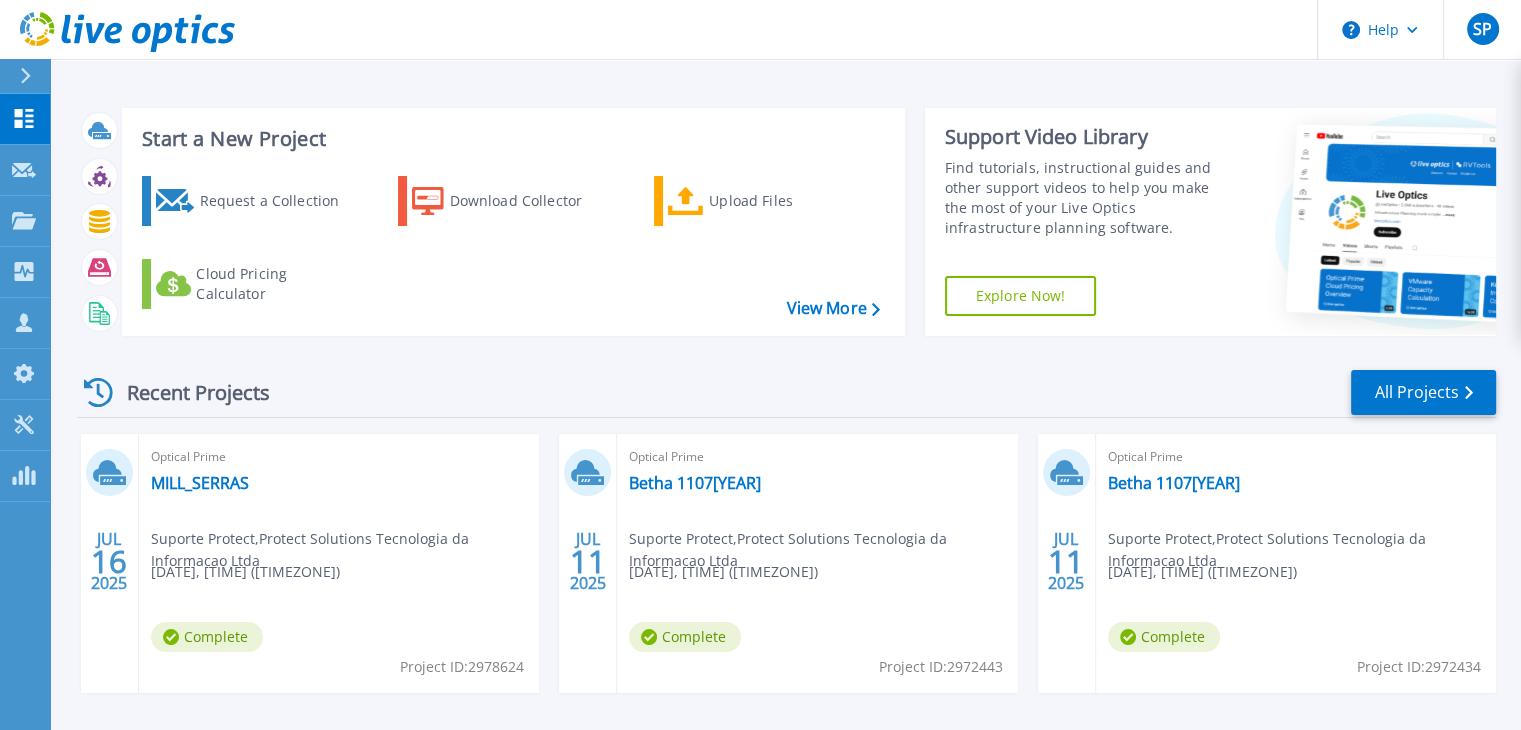 click at bounding box center (34, 76) 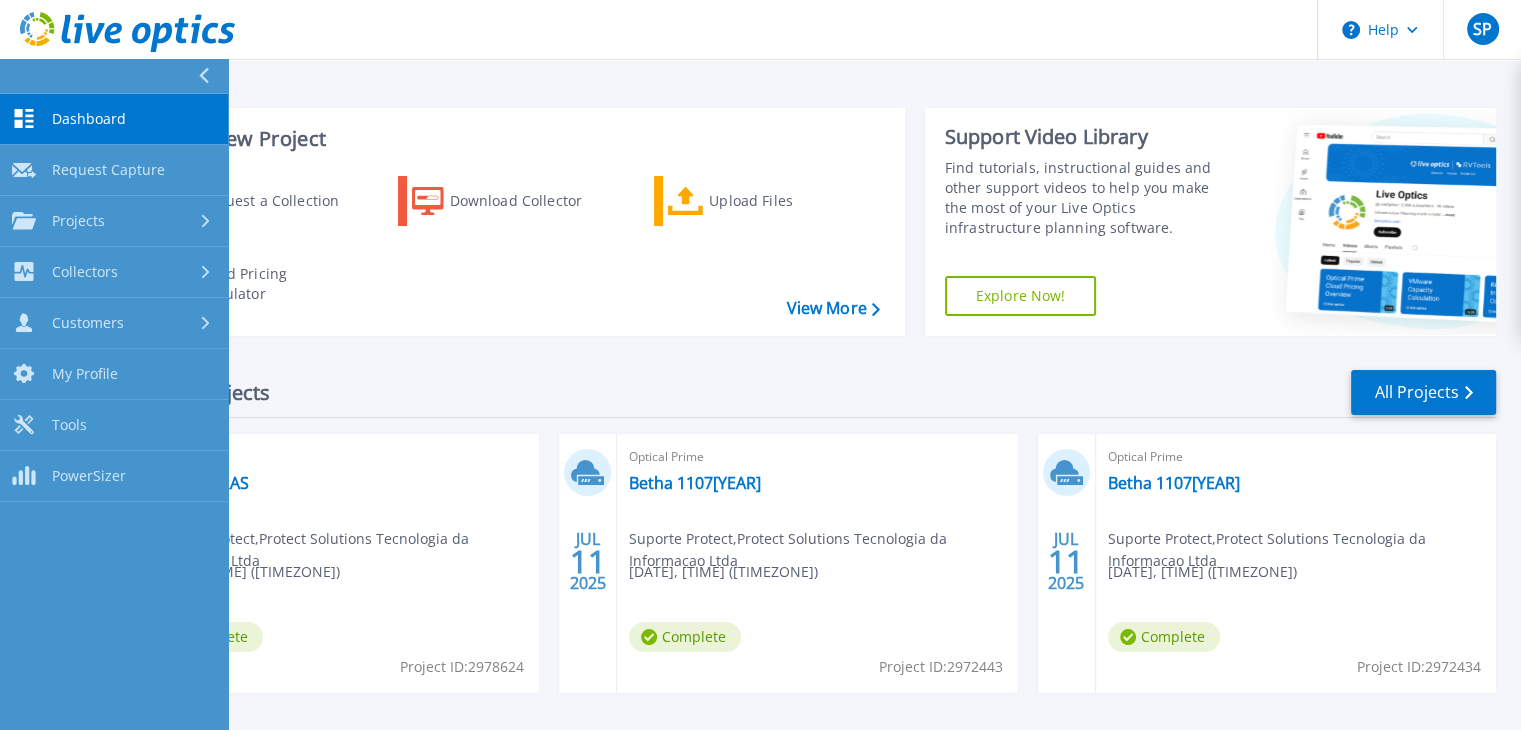 click on "Recent Projects All Projects JUL   16   [YEAR] Optical Prime MILL_SERRAS Suporte Protect ,  Protect Solutions Tecnologia da Informacao Ltda [DATE], [TIME] ([TIMEZONE]) Complete Project ID:  2978624 JUL   11   [YEAR] Optical Prime Betha 1107[YEAR] Suporte Protect ,  Protect Solutions Tecnologia da Informacao Ltda [DATE], [TIME] ([TIMEZONE]) Complete Project ID:  2972443 JUL   11   [YEAR] Optical Prime Betha 1107[YEAR] Suporte Protect ,  Protect Solutions Tecnologia da Informacao Ltda [DATE], [TIME] ([TIMEZONE]) Complete Project ID:  2972434 JUL   3   [YEAR] Optical Prime CLINIIMAGEM Suporte Protect ,  Protect Solutions Tecnologia da Informacao Ltda [DATE], [TIME] ([TIMEZONE]) Anonymous Project ID:  2962307 JUL   1   [YEAR] Optical Prime ICON_0107[YEAR] Suporte Protect ,  Protect Solutions Tecnologia da Informacao Ltda [DATE], [TIME] ([TIMEZONE]) Complete Project ID:  2958959 JUL   1   [YEAR] Optical Prime ICON - 0107[YEAR] Suporte Protect ,  Protect Solutions Tecnologia da Informacao Ltda [DATE], [TIME] ([TIMEZONE]) Complete 2958942" at bounding box center (786, 700) 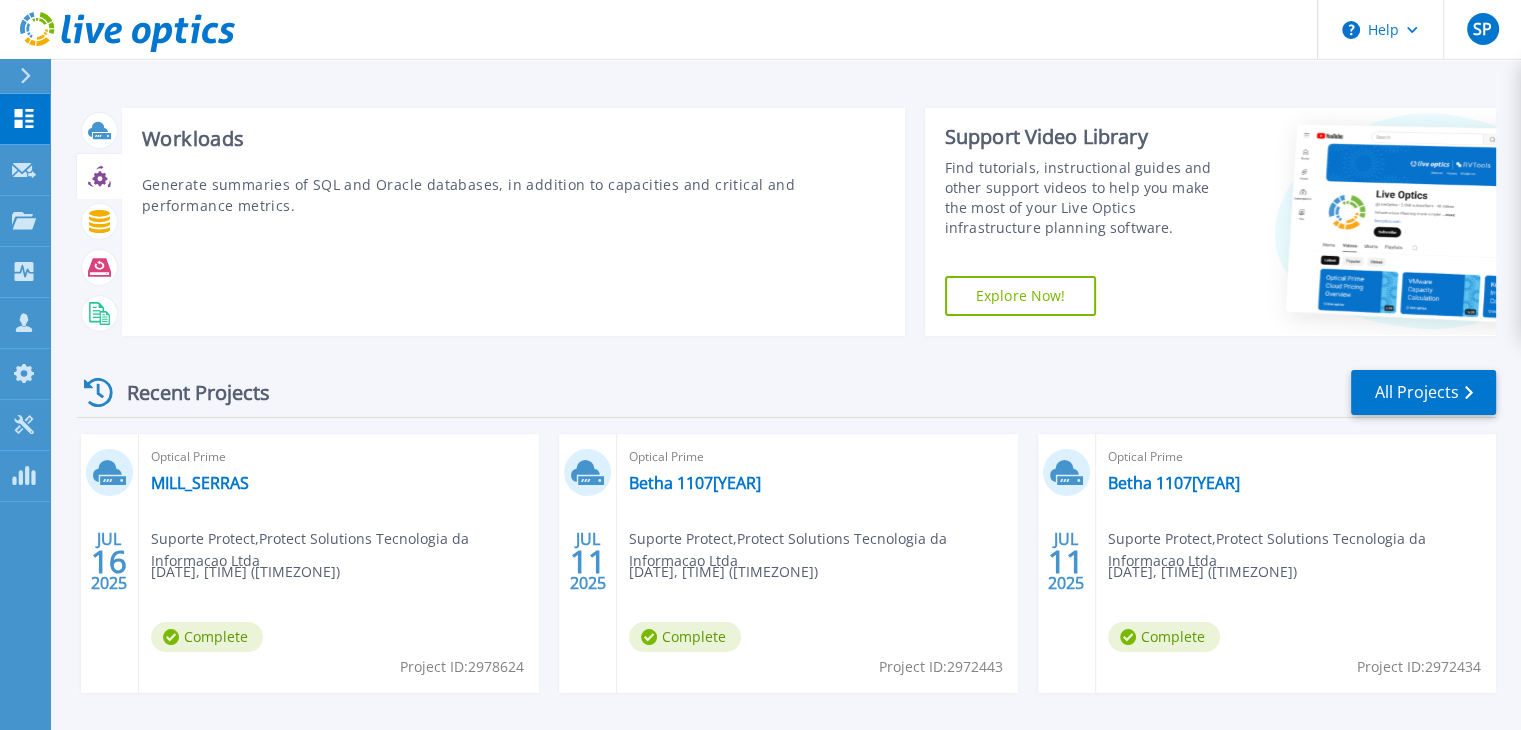 click 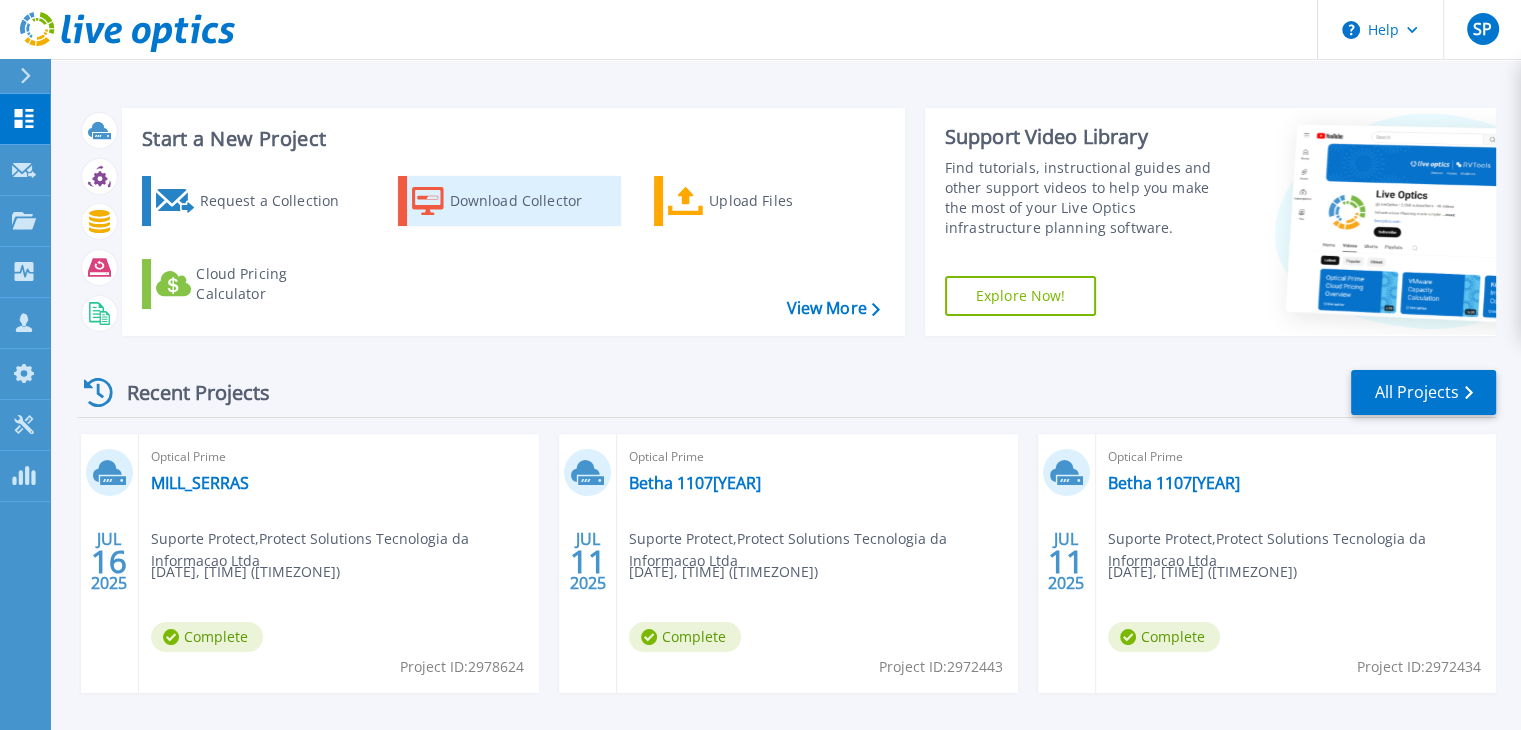 click on "Download Collector" at bounding box center (530, 201) 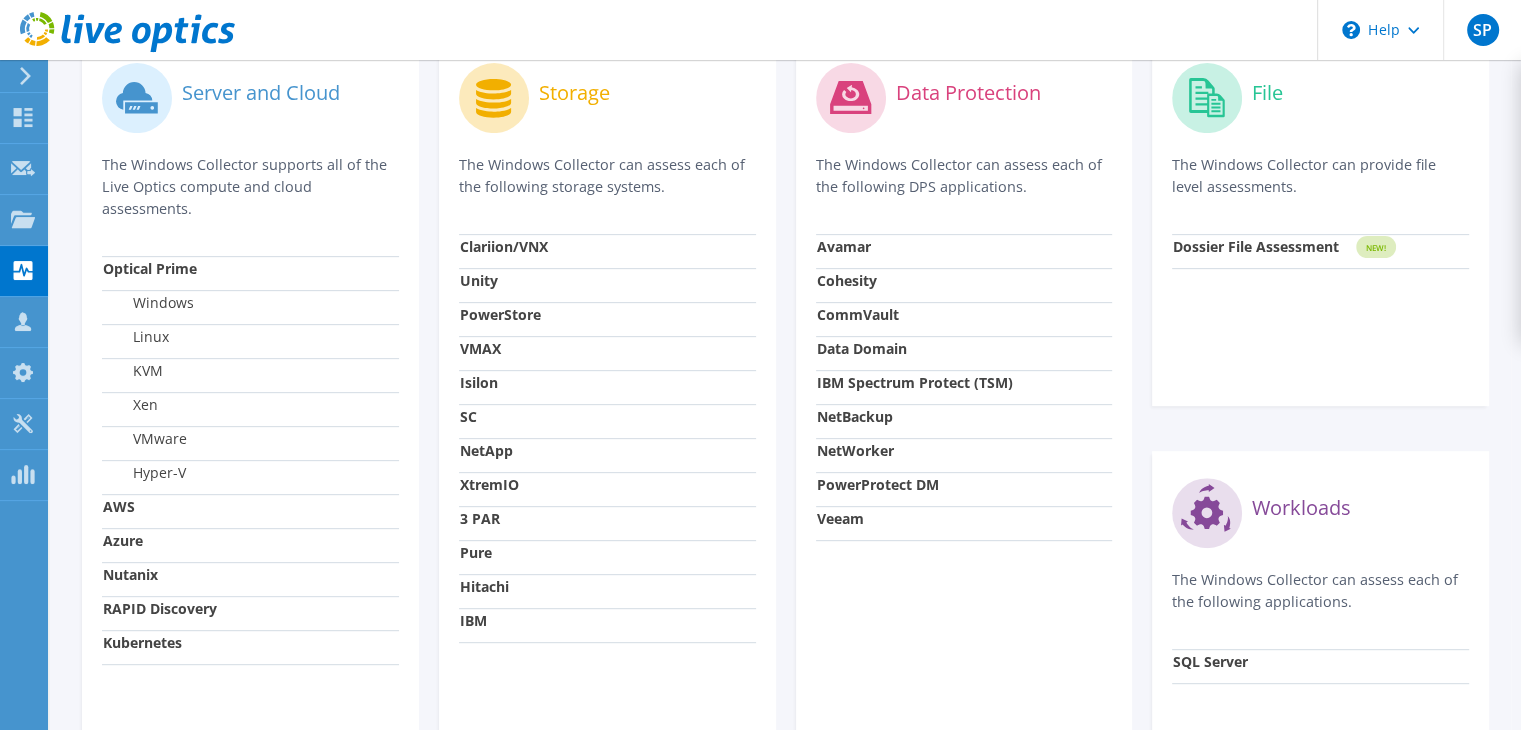 scroll, scrollTop: 700, scrollLeft: 0, axis: vertical 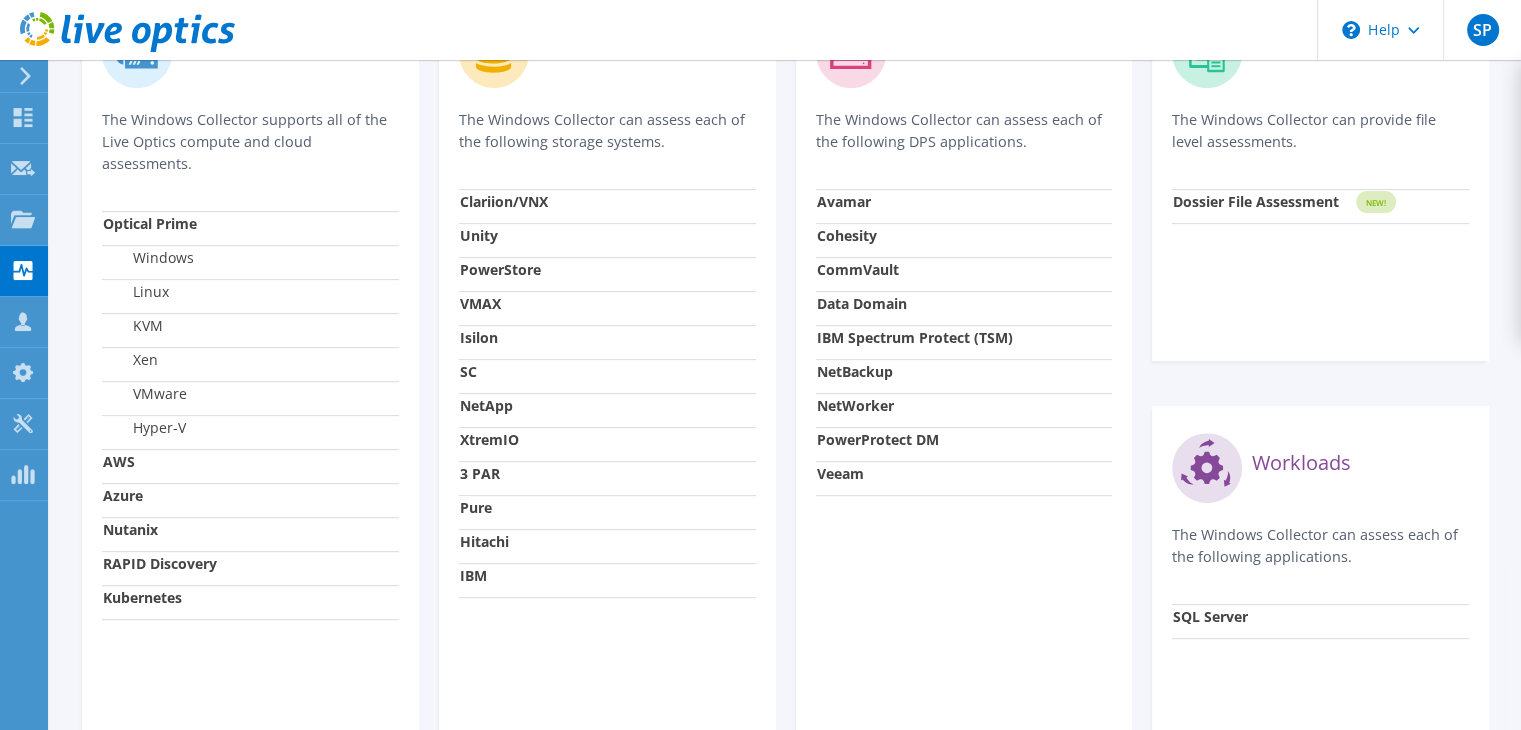 click on "PowerProtect DM" at bounding box center (964, 444) 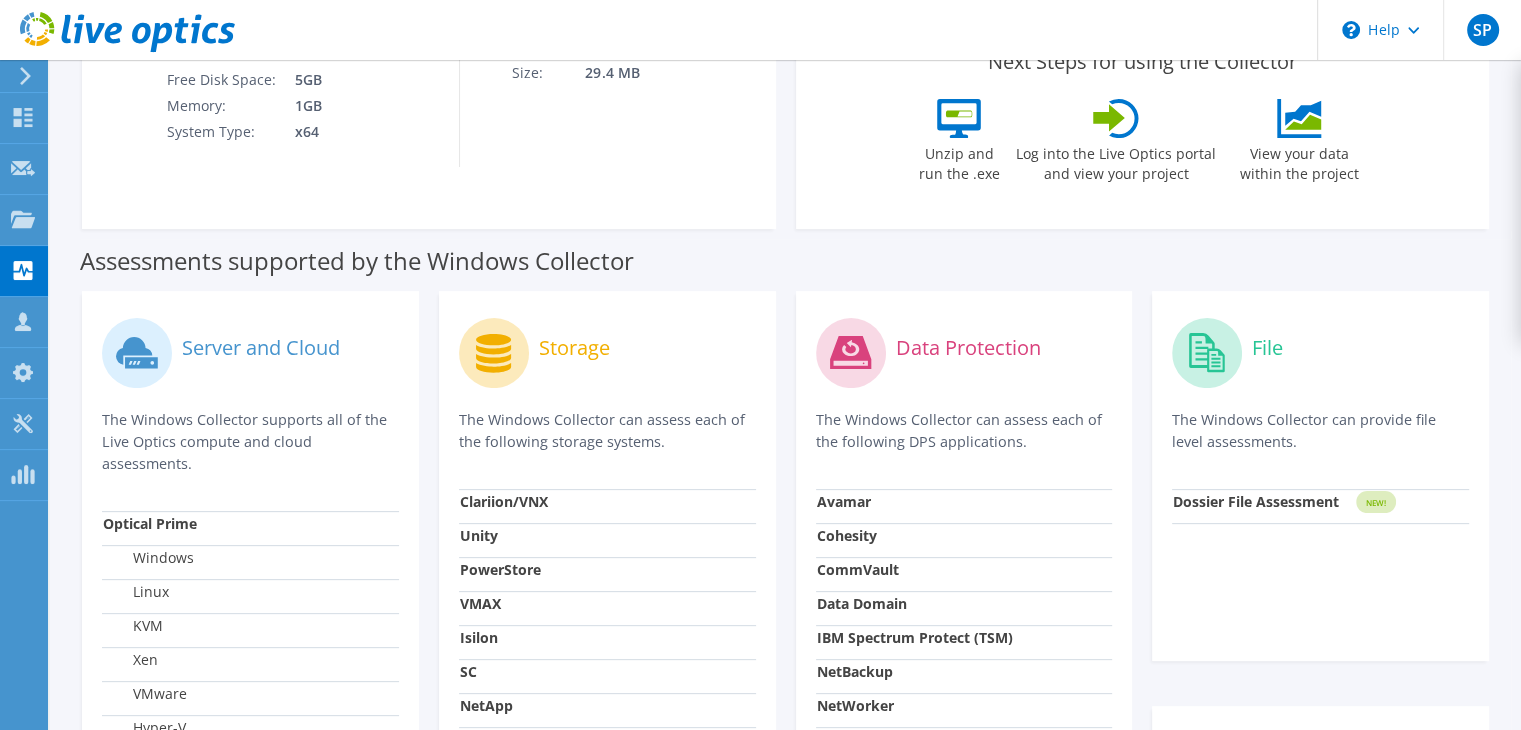 click 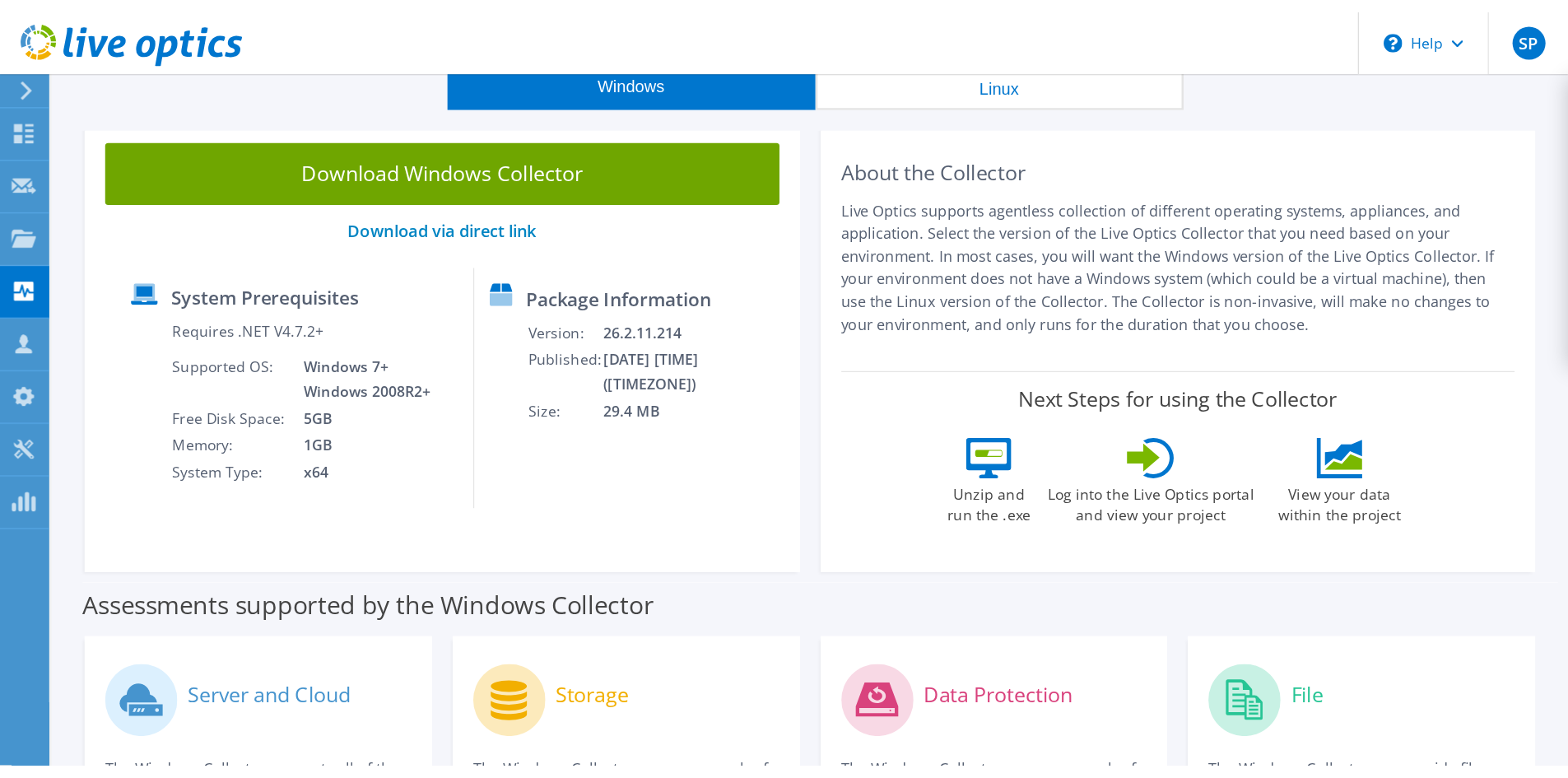 scroll, scrollTop: 0, scrollLeft: 0, axis: both 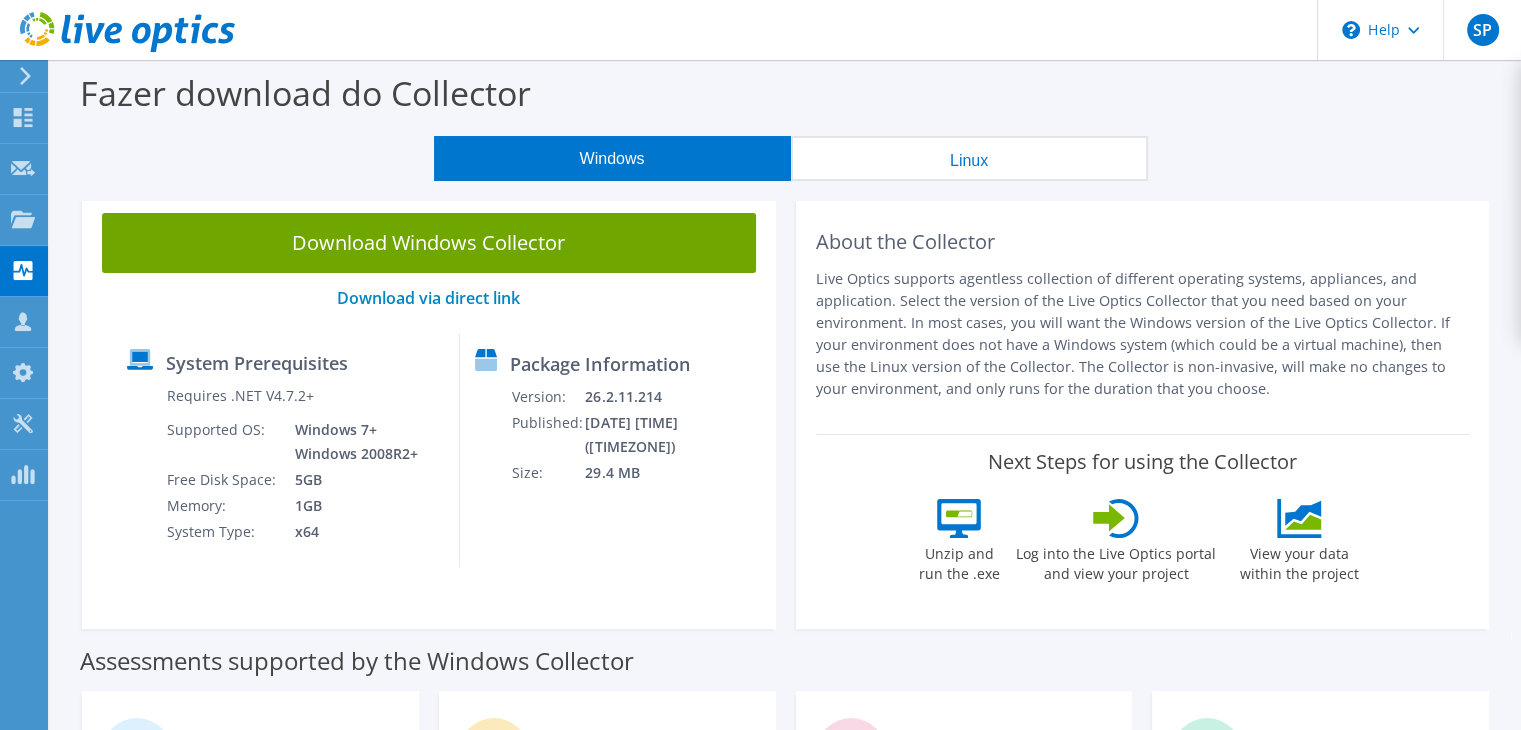 click on "Download Windows Collector" at bounding box center (429, 243) 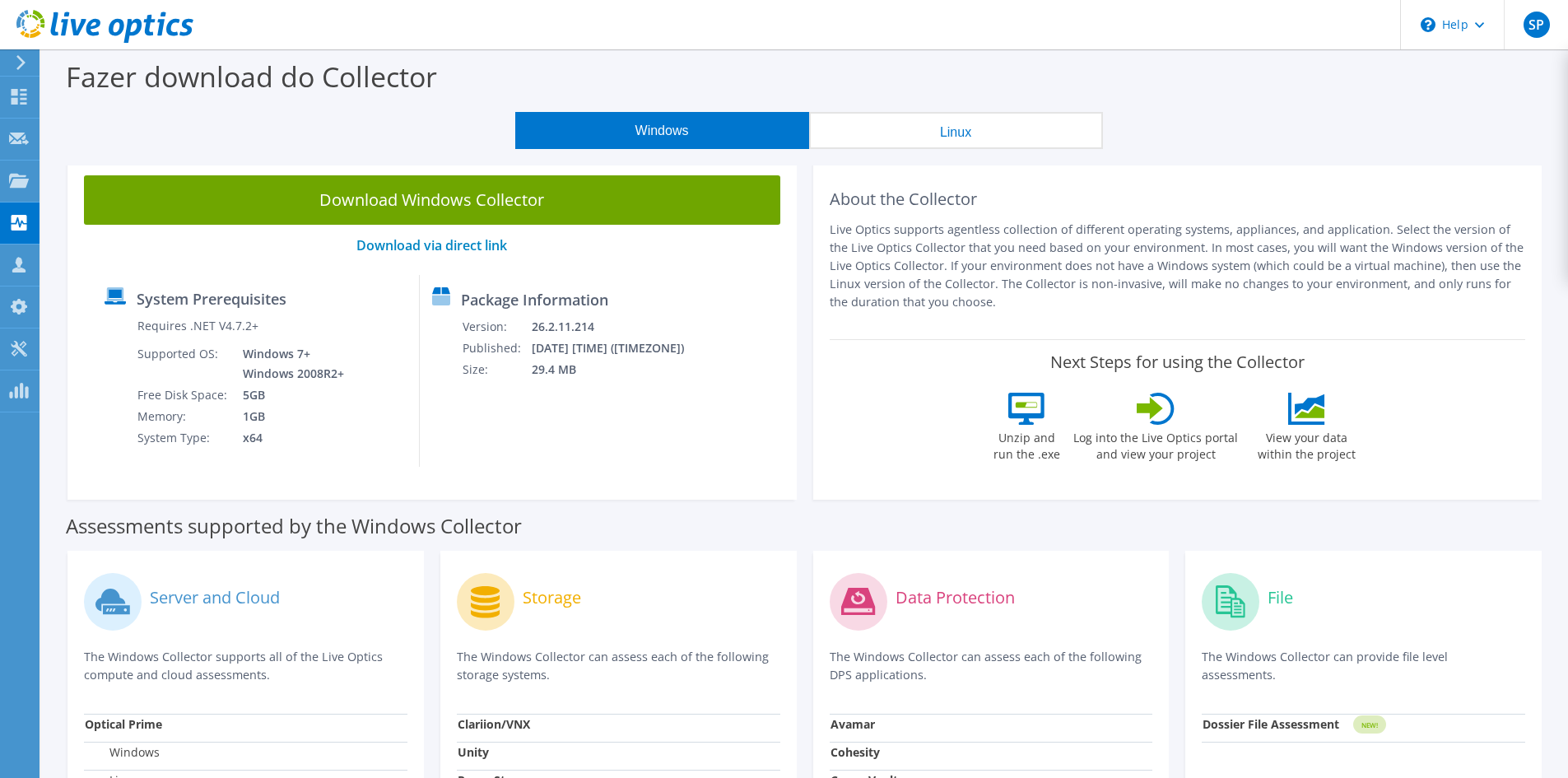 click on "Server and Cloud
The Windows Collector supports all of the Live Optics compute and cloud assessments.
Optical Prime
Windows Linux" at bounding box center [804, 874] 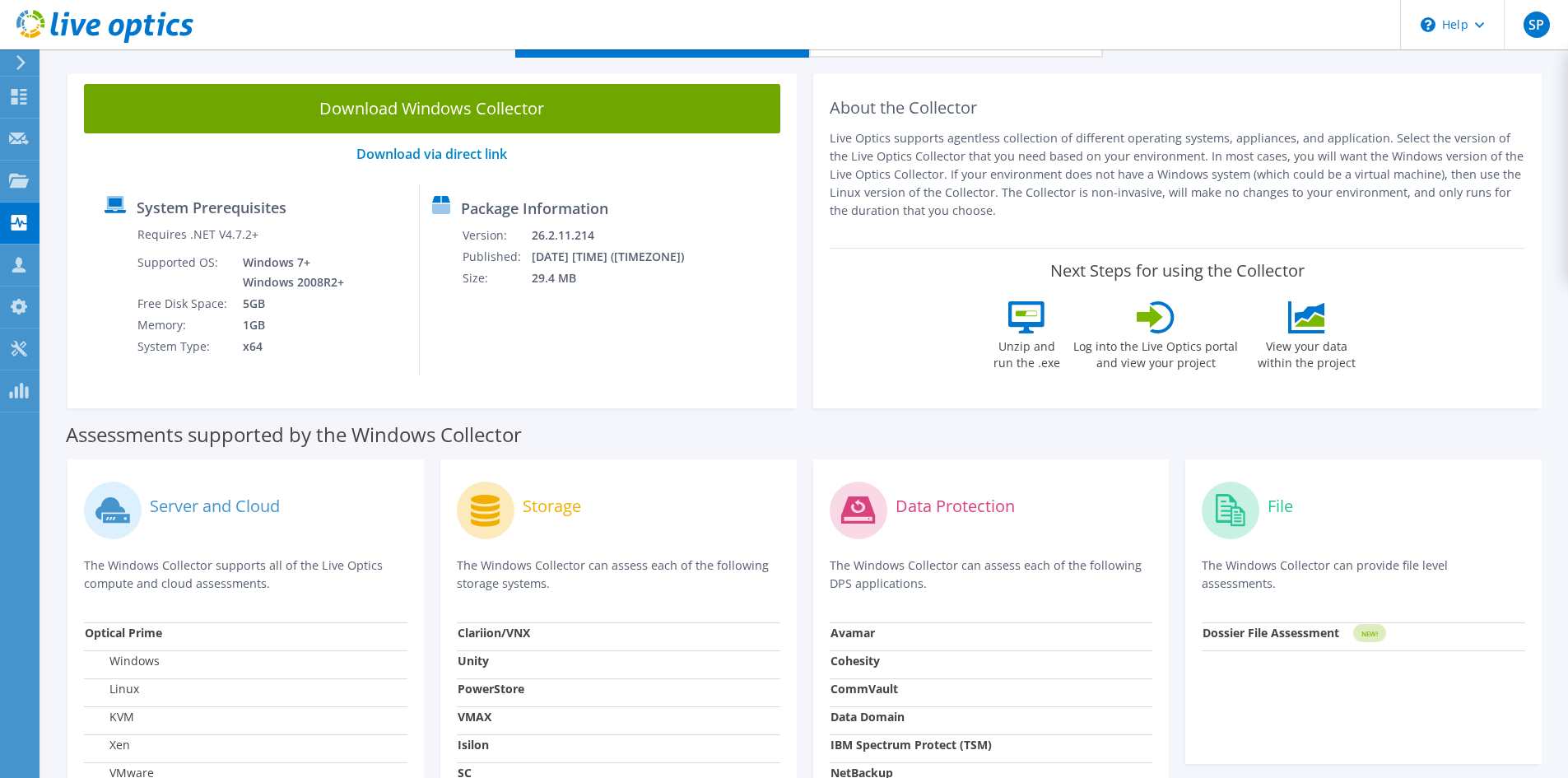 scroll, scrollTop: 0, scrollLeft: 0, axis: both 